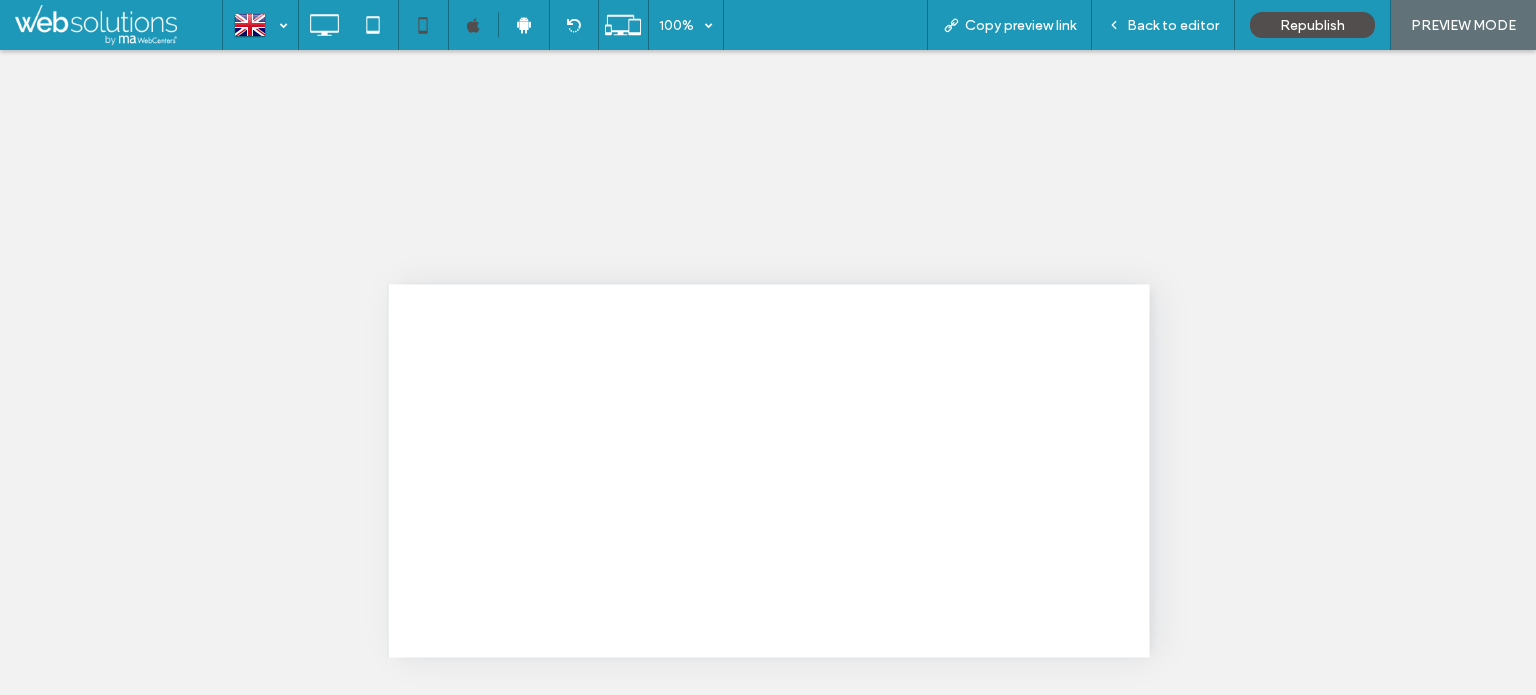 scroll, scrollTop: 0, scrollLeft: 0, axis: both 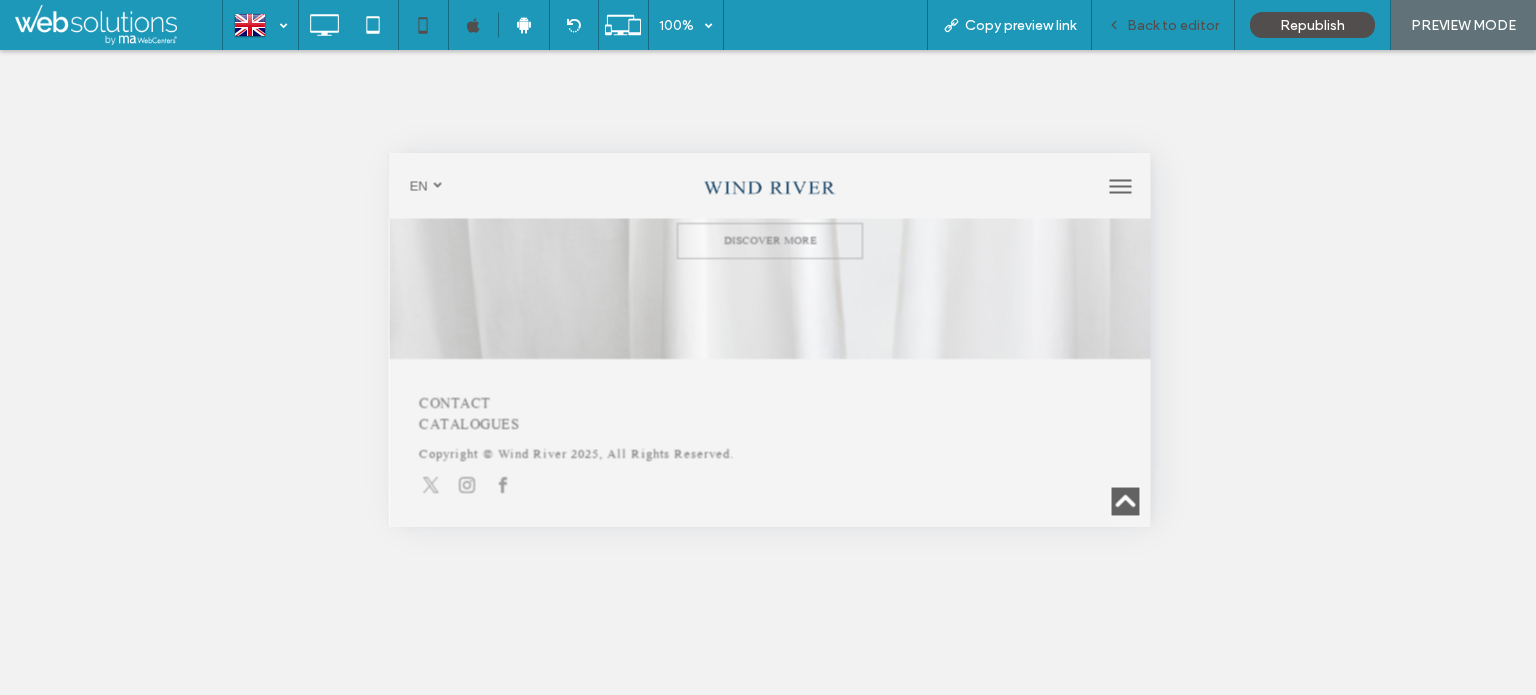 click on "Back to editor" at bounding box center (1173, 25) 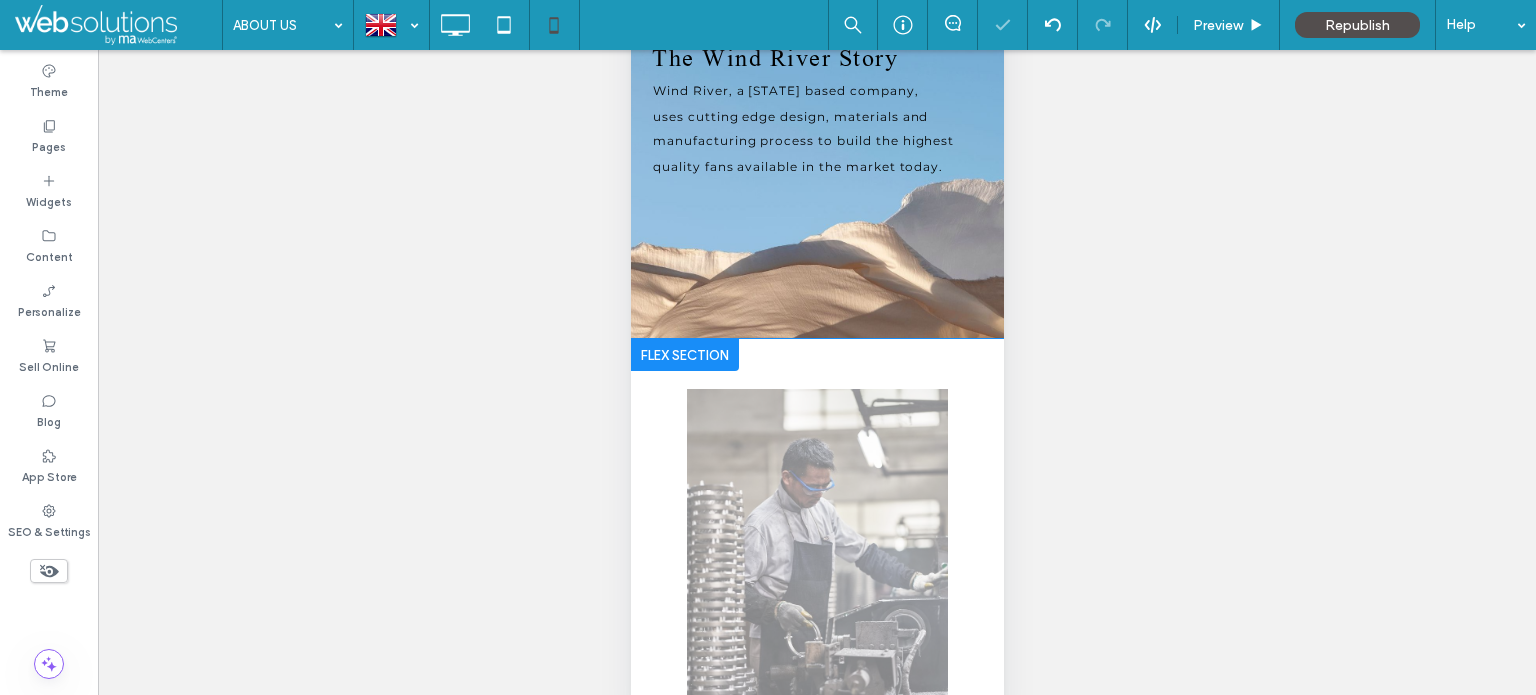 scroll, scrollTop: 0, scrollLeft: 0, axis: both 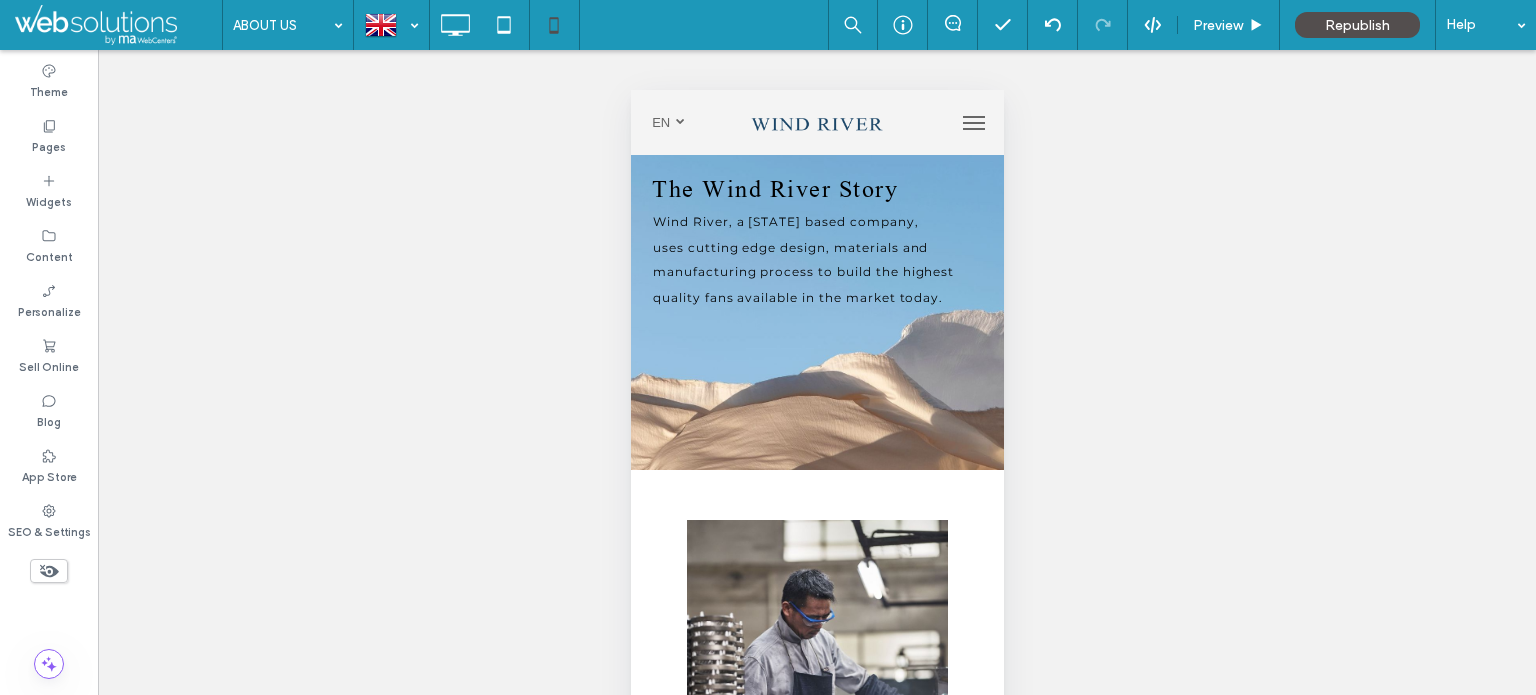 drag, startPoint x: 15, startPoint y: 139, endPoint x: 128, endPoint y: 247, distance: 156.3106 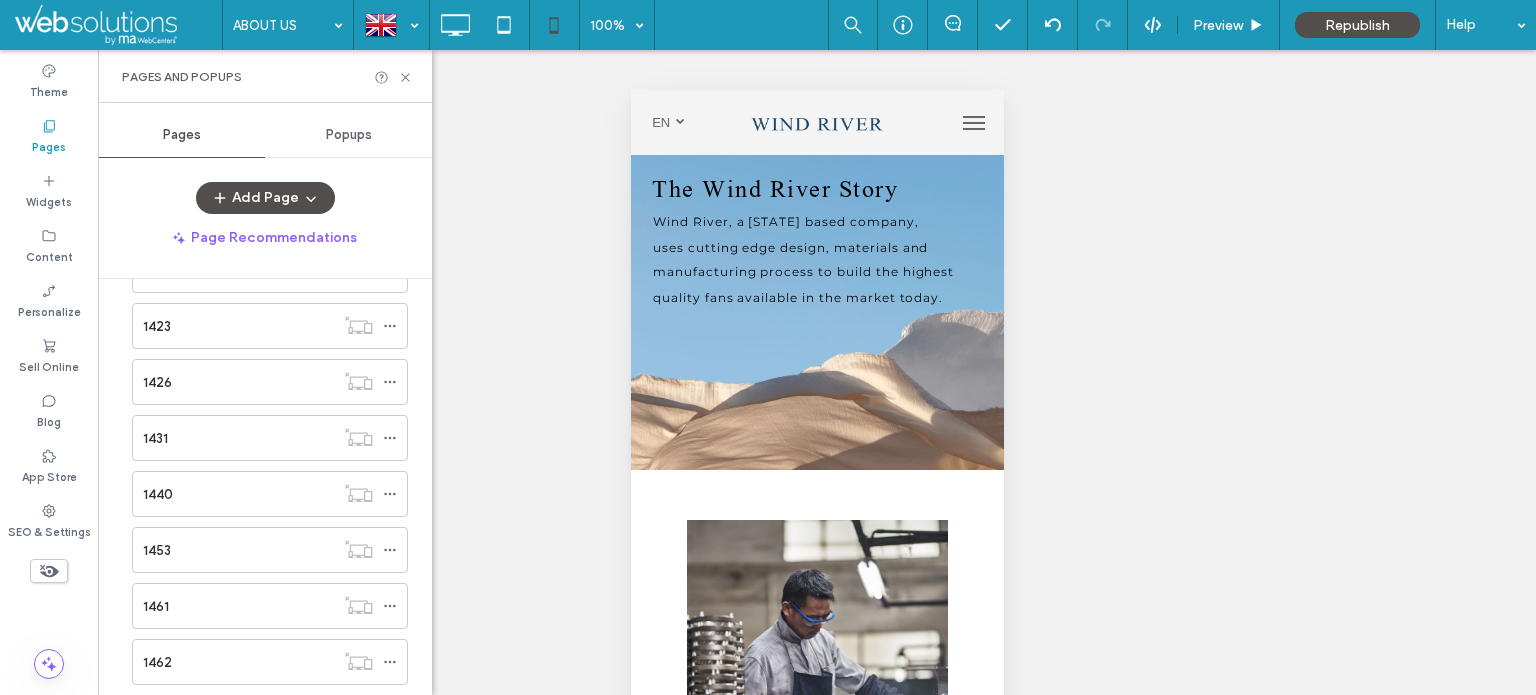 scroll, scrollTop: 400, scrollLeft: 0, axis: vertical 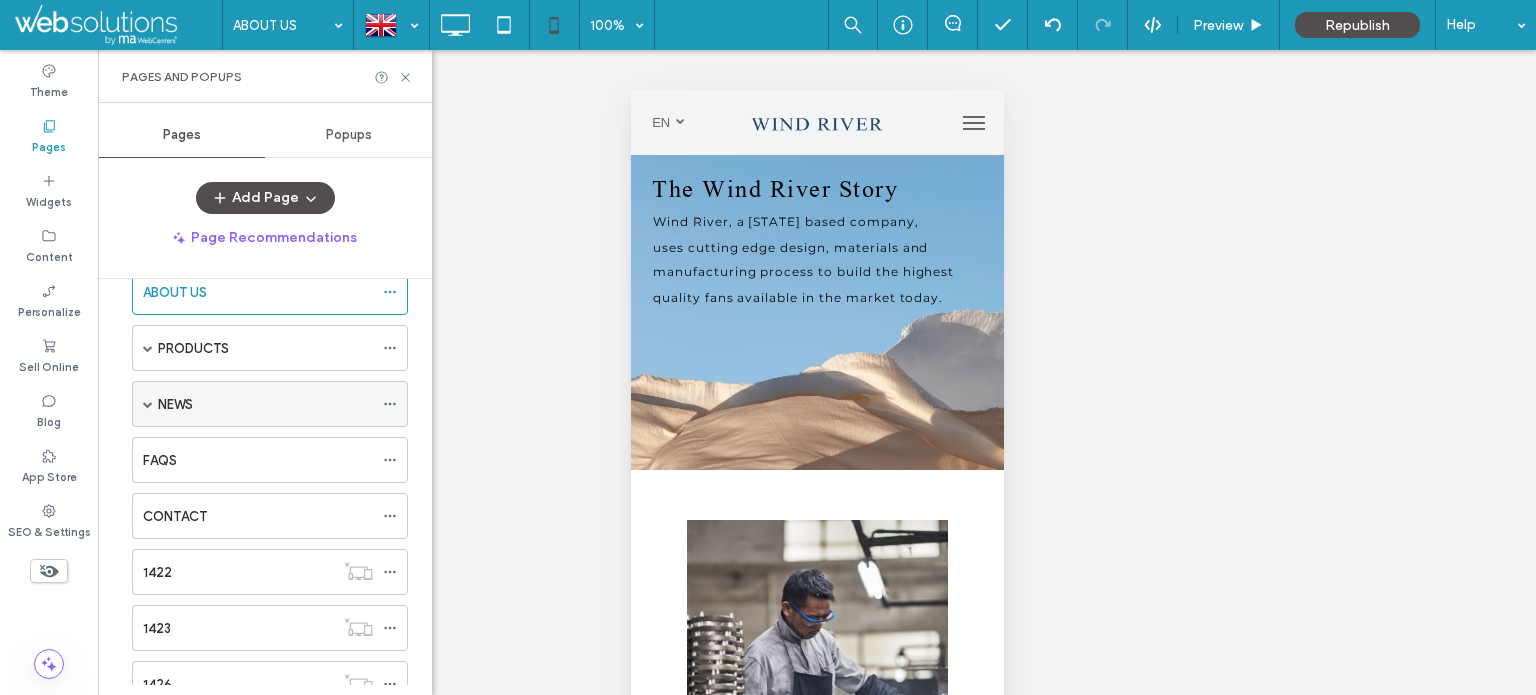click at bounding box center (148, 404) 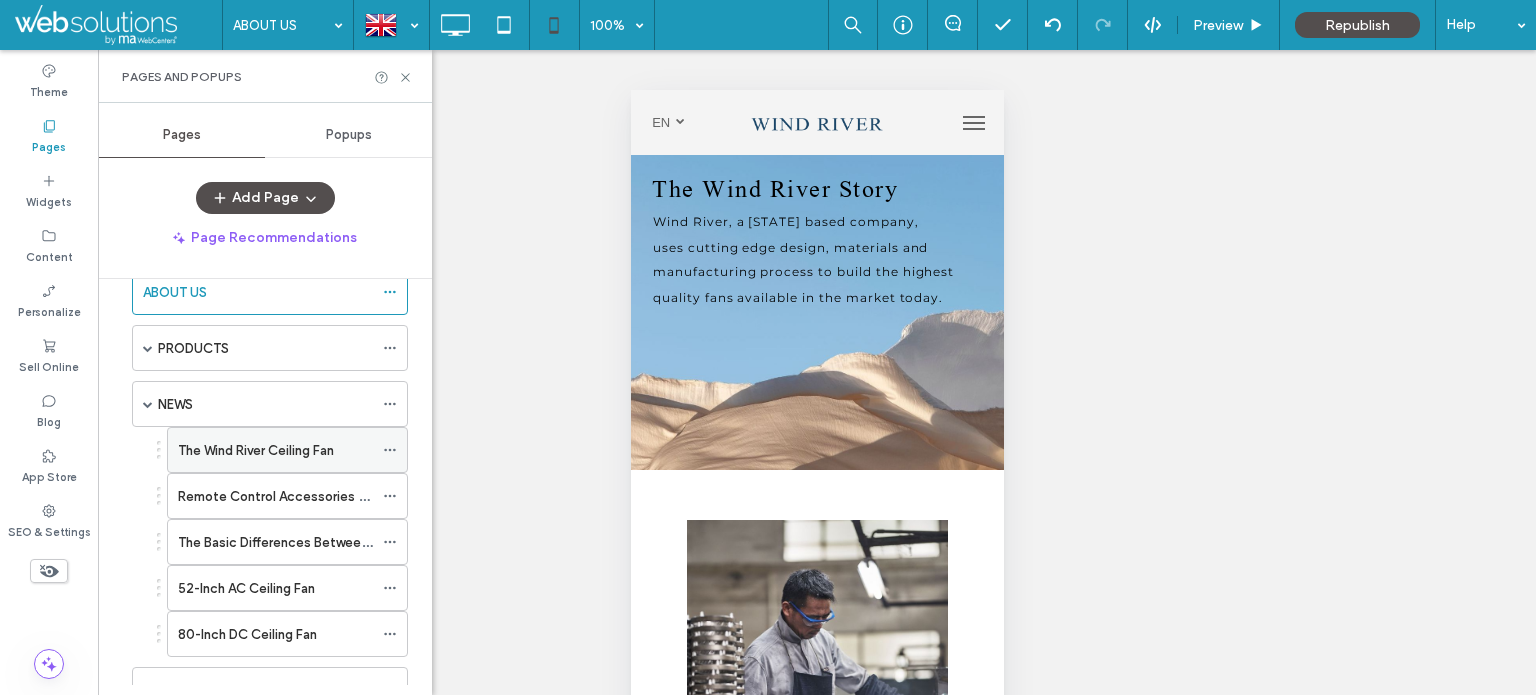 drag, startPoint x: 240, startPoint y: 451, endPoint x: 408, endPoint y: 419, distance: 171.02046 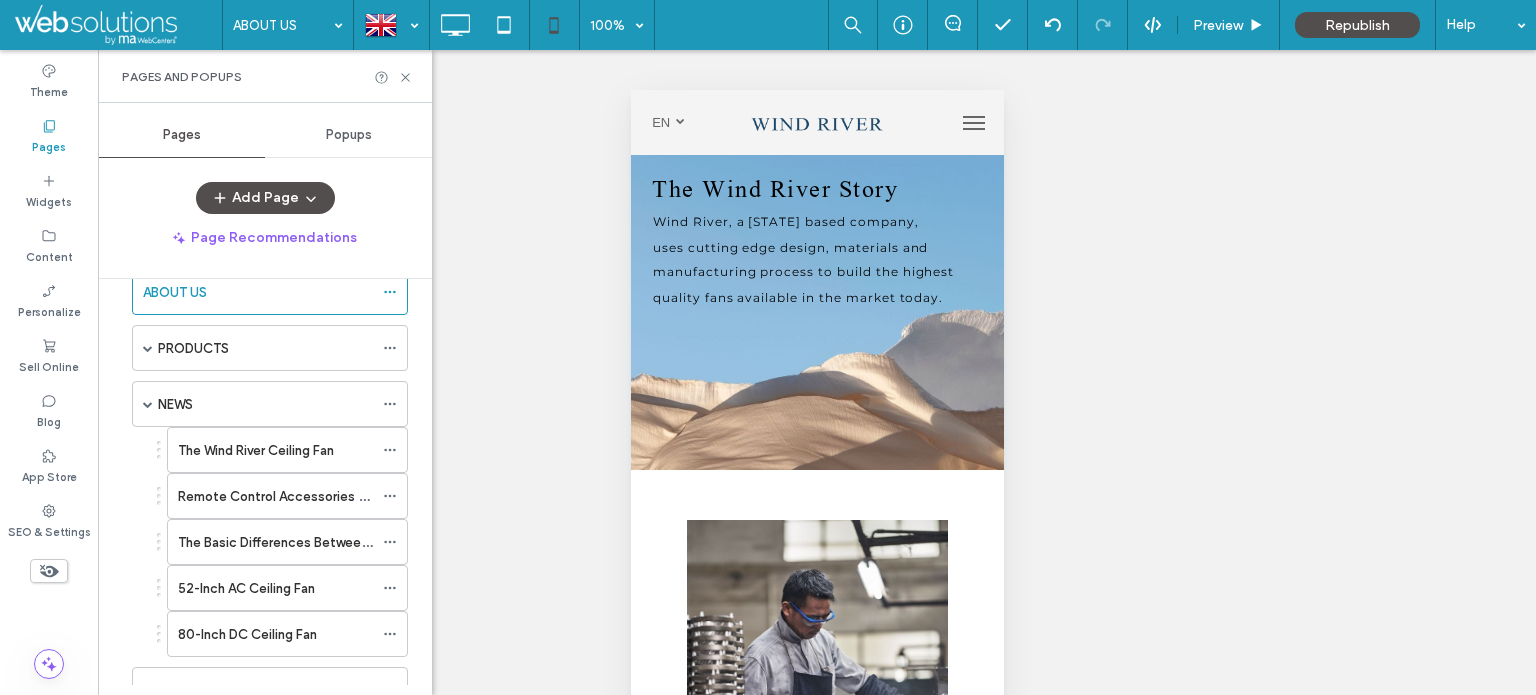 click on "The Wind River Ceiling Fan" at bounding box center [256, 450] 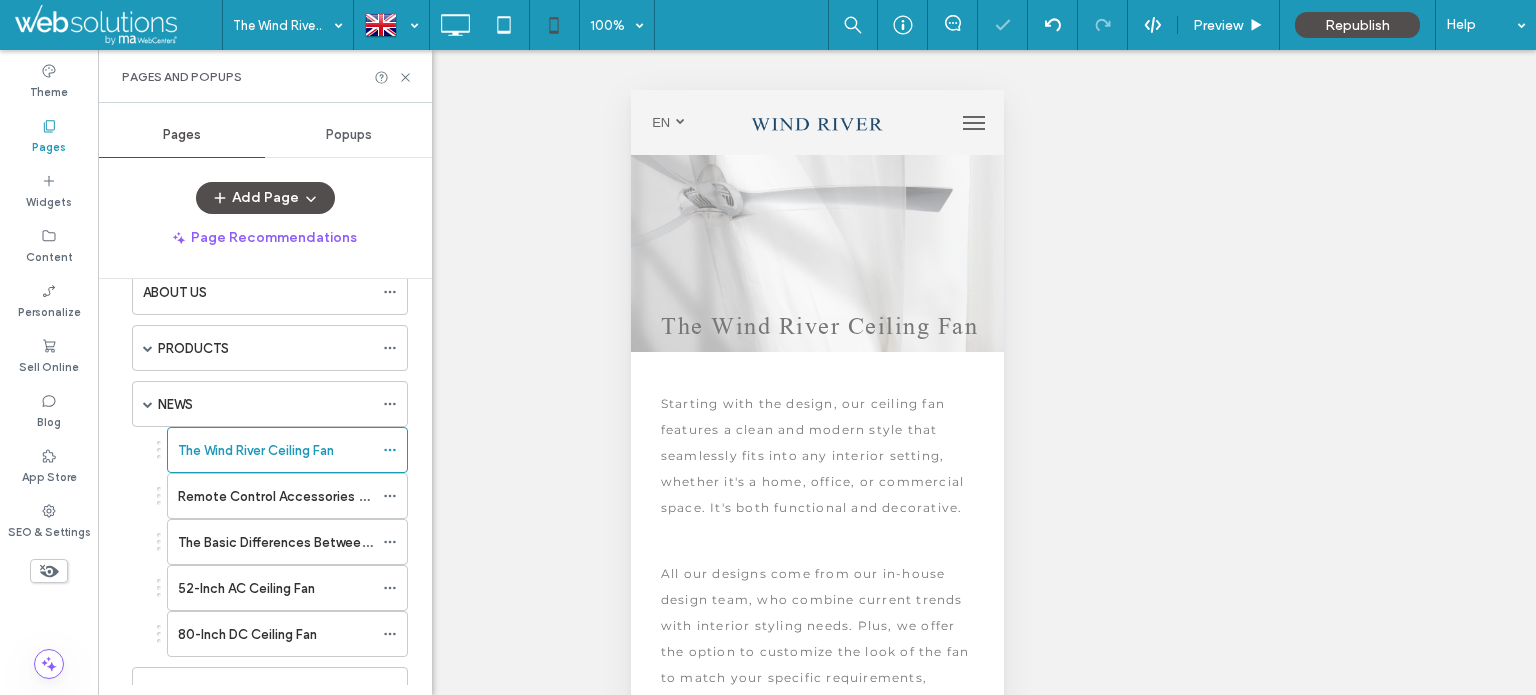 scroll, scrollTop: 0, scrollLeft: 0, axis: both 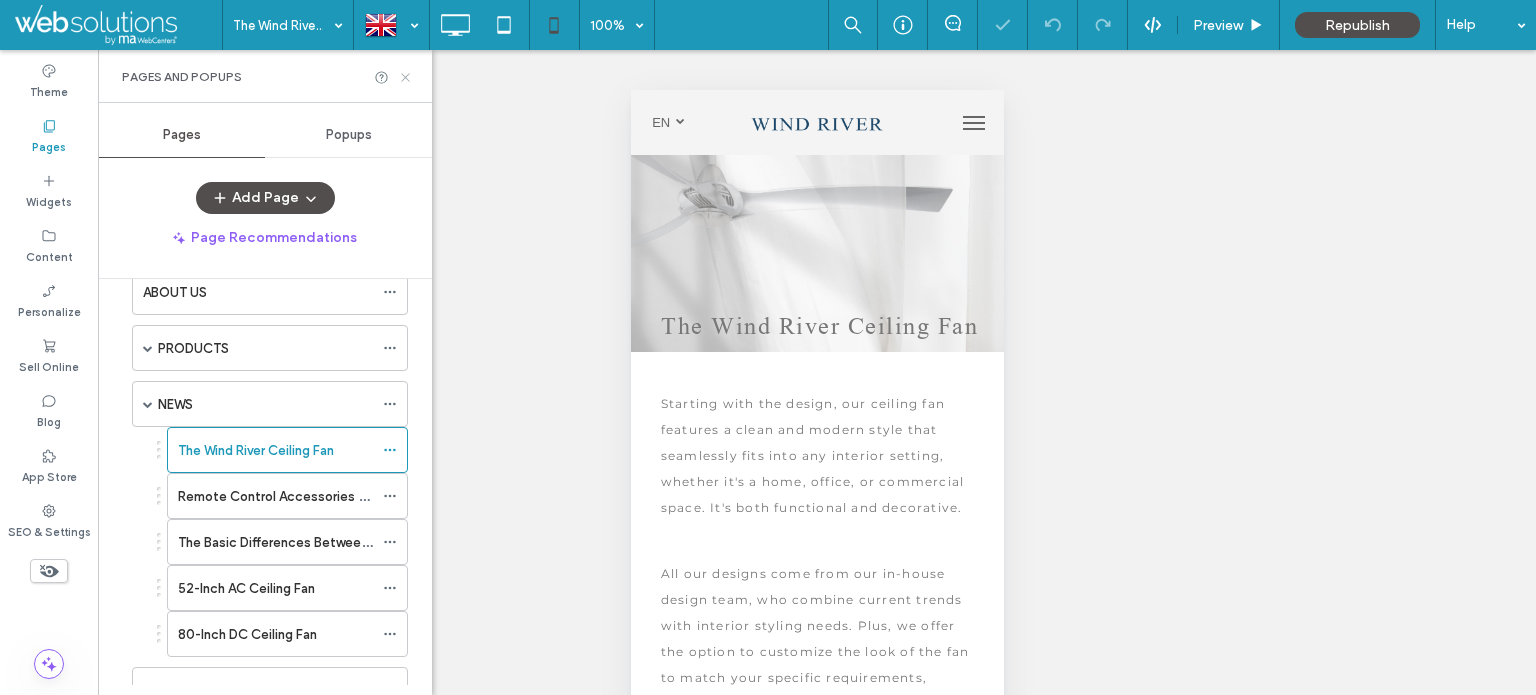 click 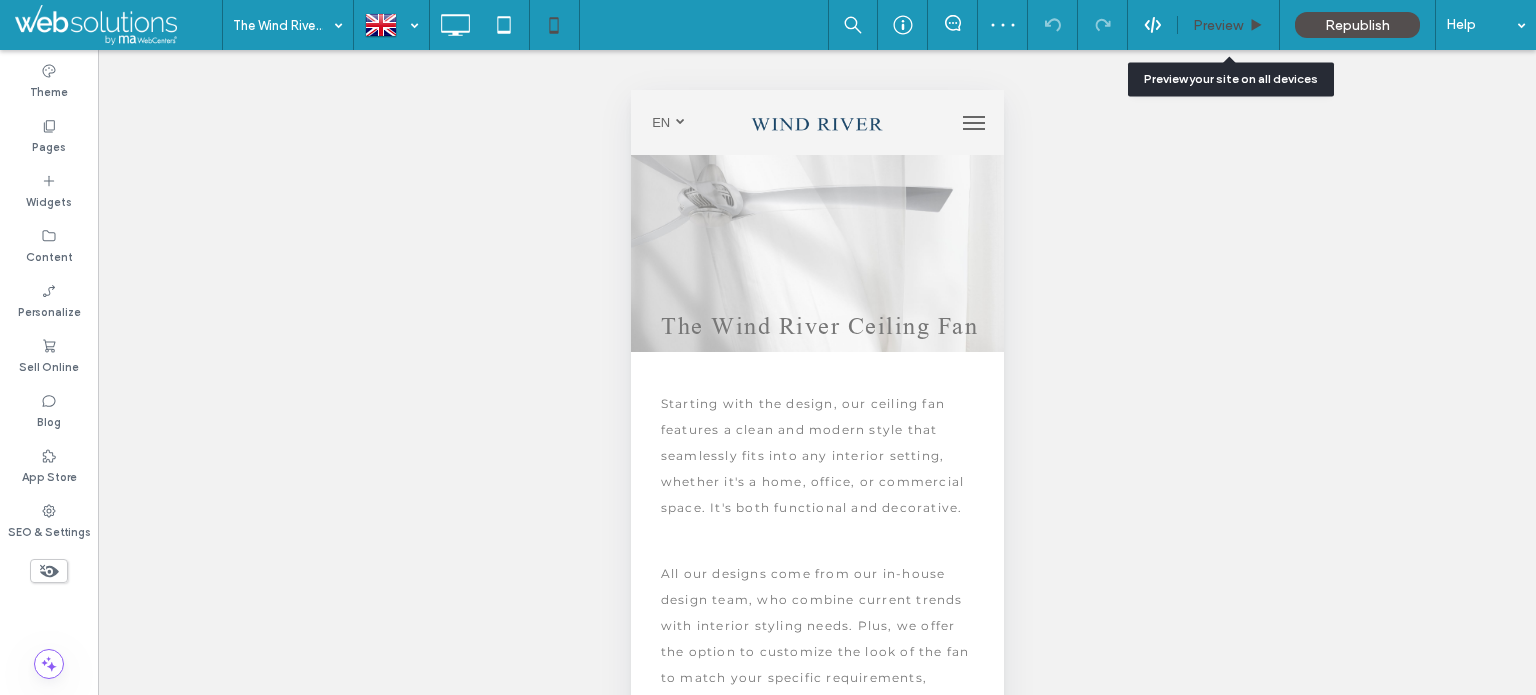 click on "Preview" at bounding box center [1229, 25] 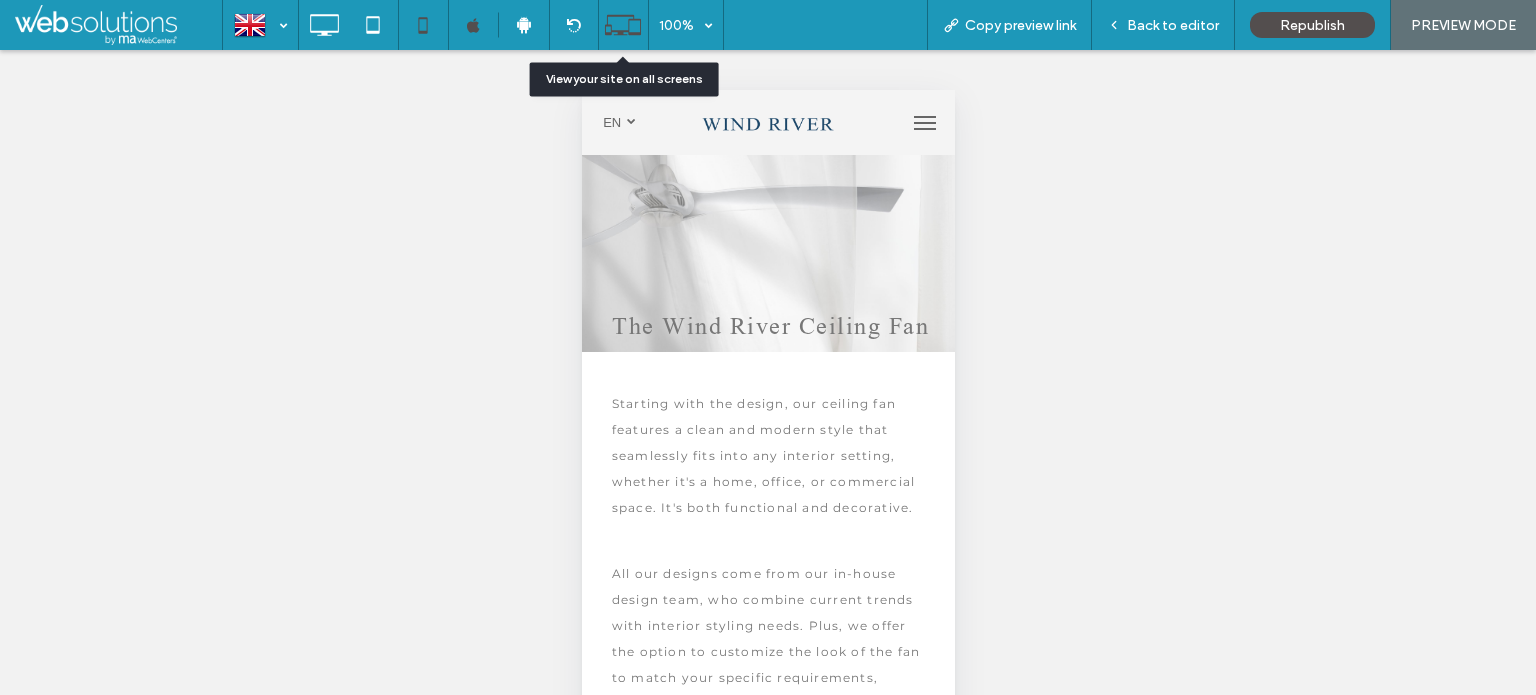 click 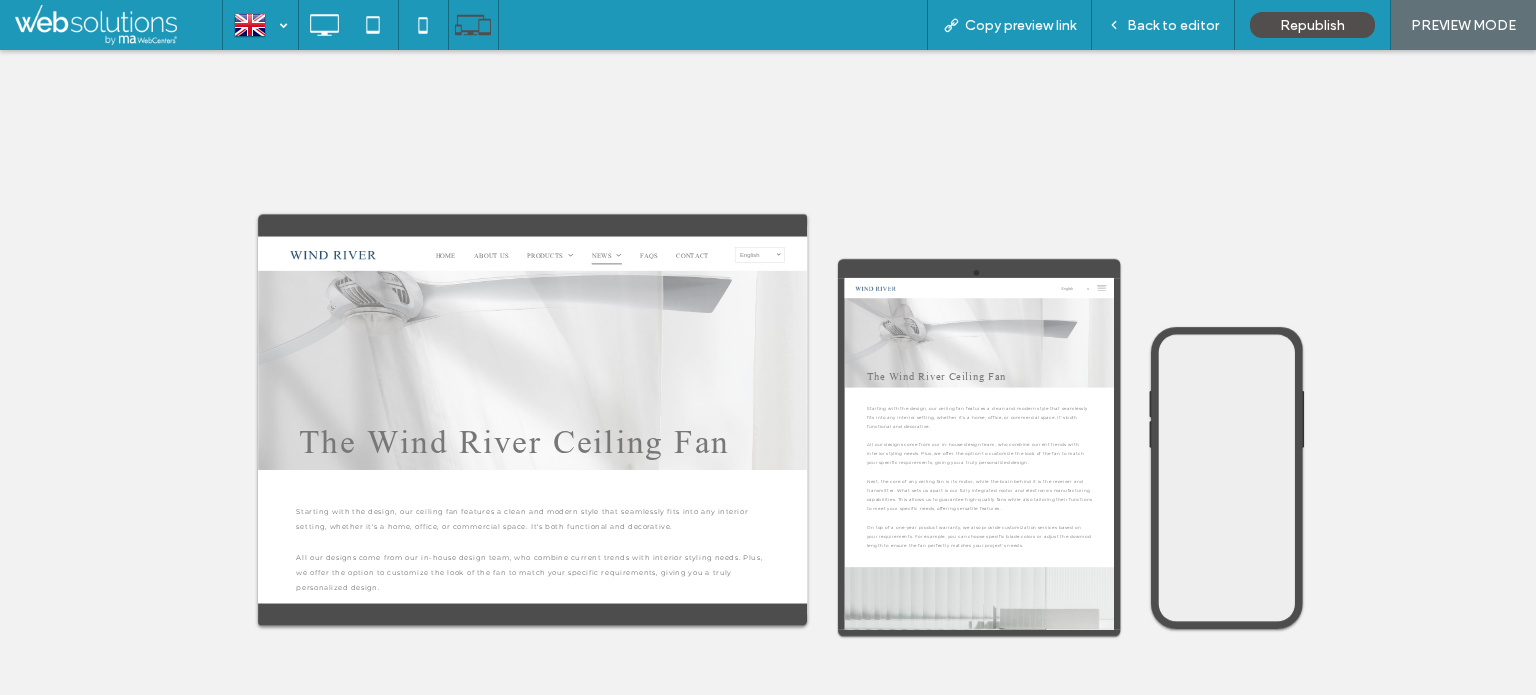 scroll, scrollTop: 0, scrollLeft: 0, axis: both 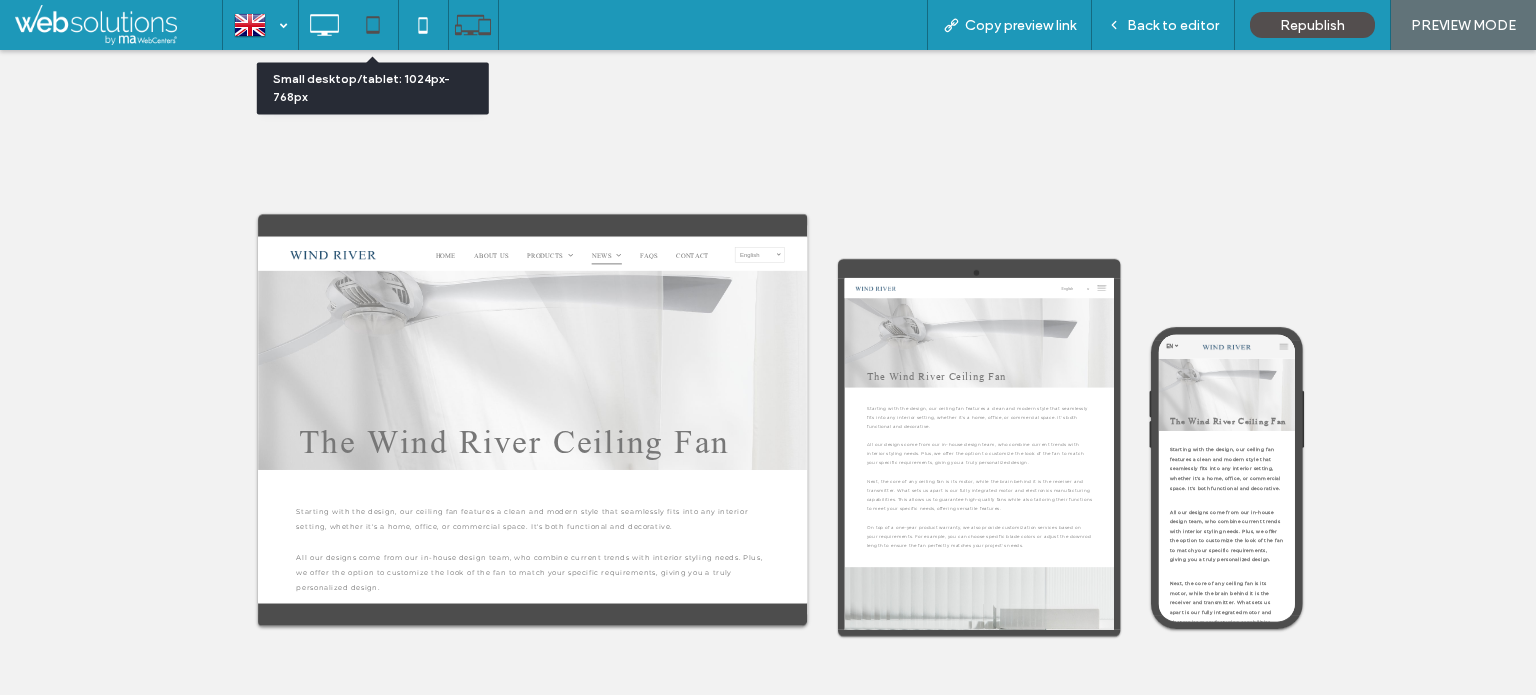 click 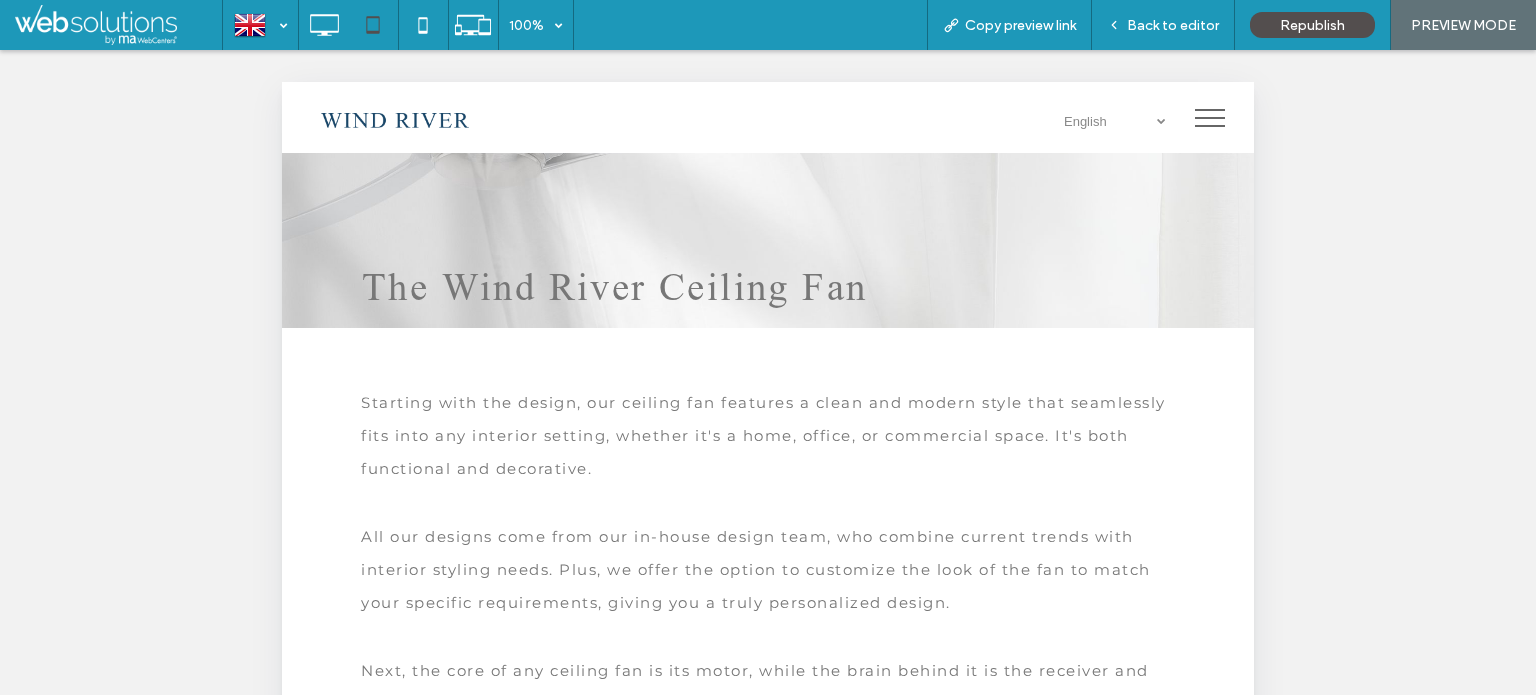 scroll, scrollTop: 170, scrollLeft: 0, axis: vertical 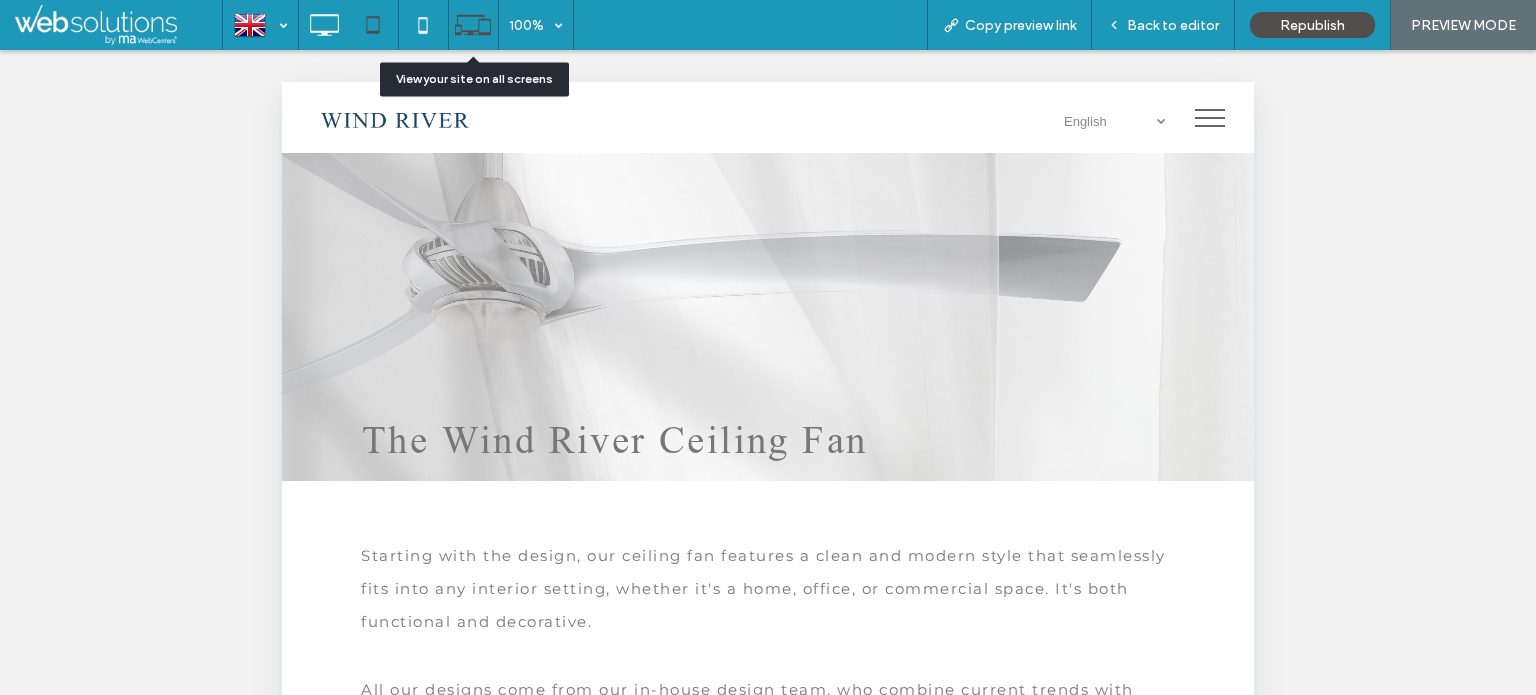 click 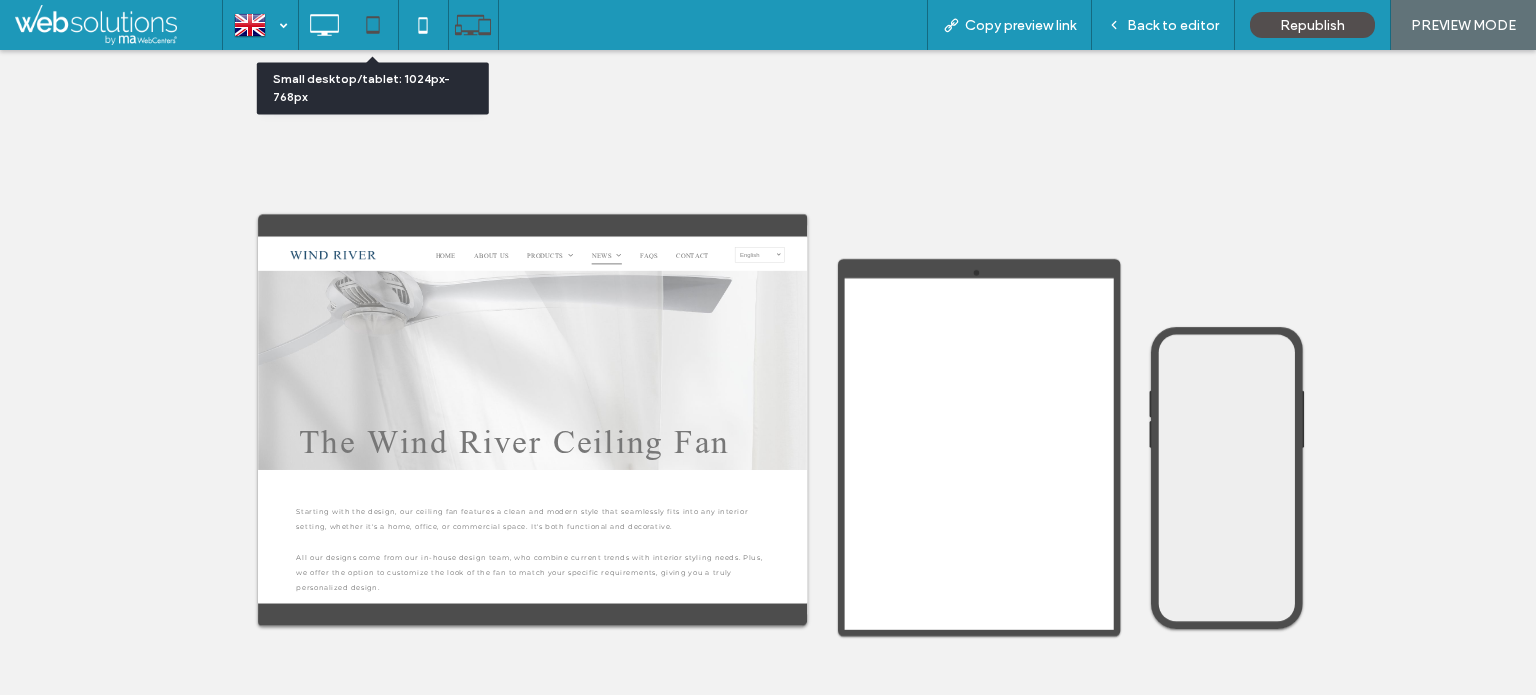 click 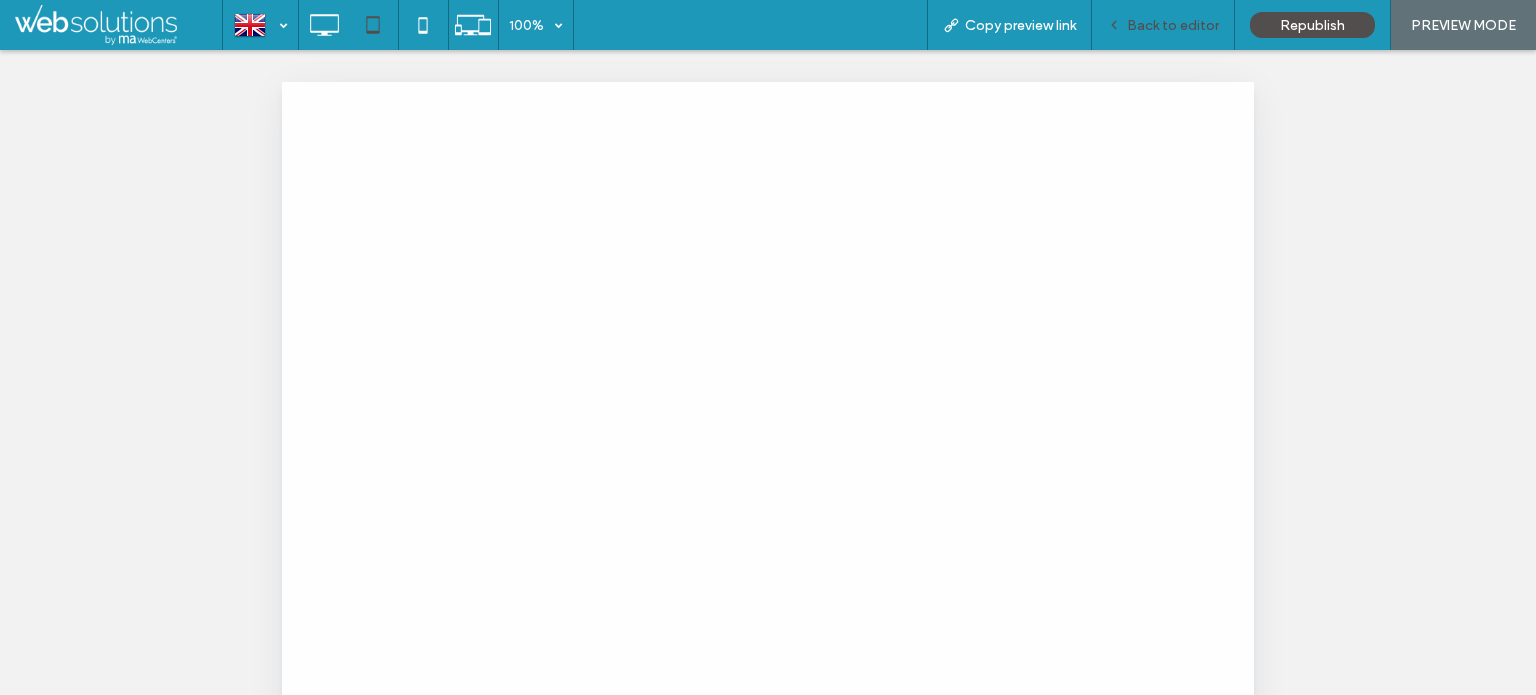 scroll, scrollTop: 0, scrollLeft: 0, axis: both 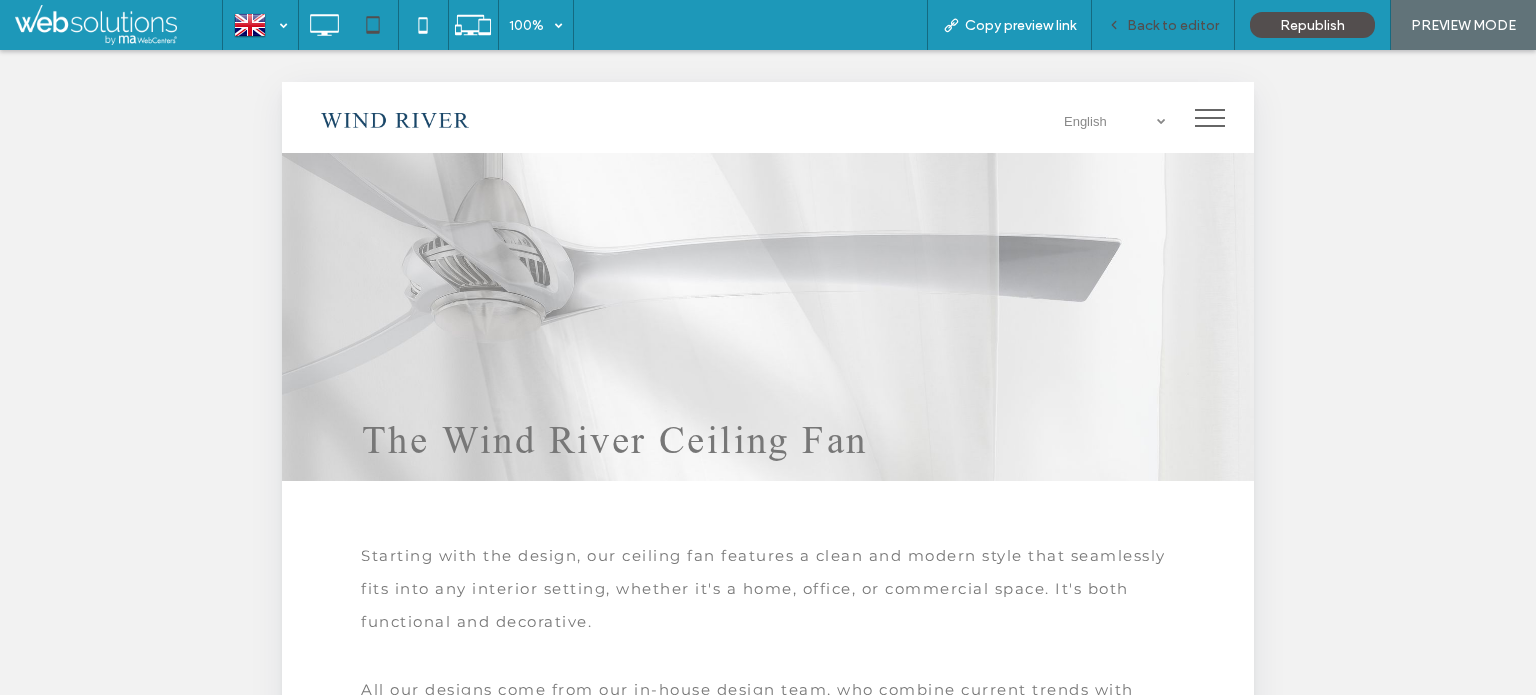click on "Back to editor" at bounding box center [1173, 25] 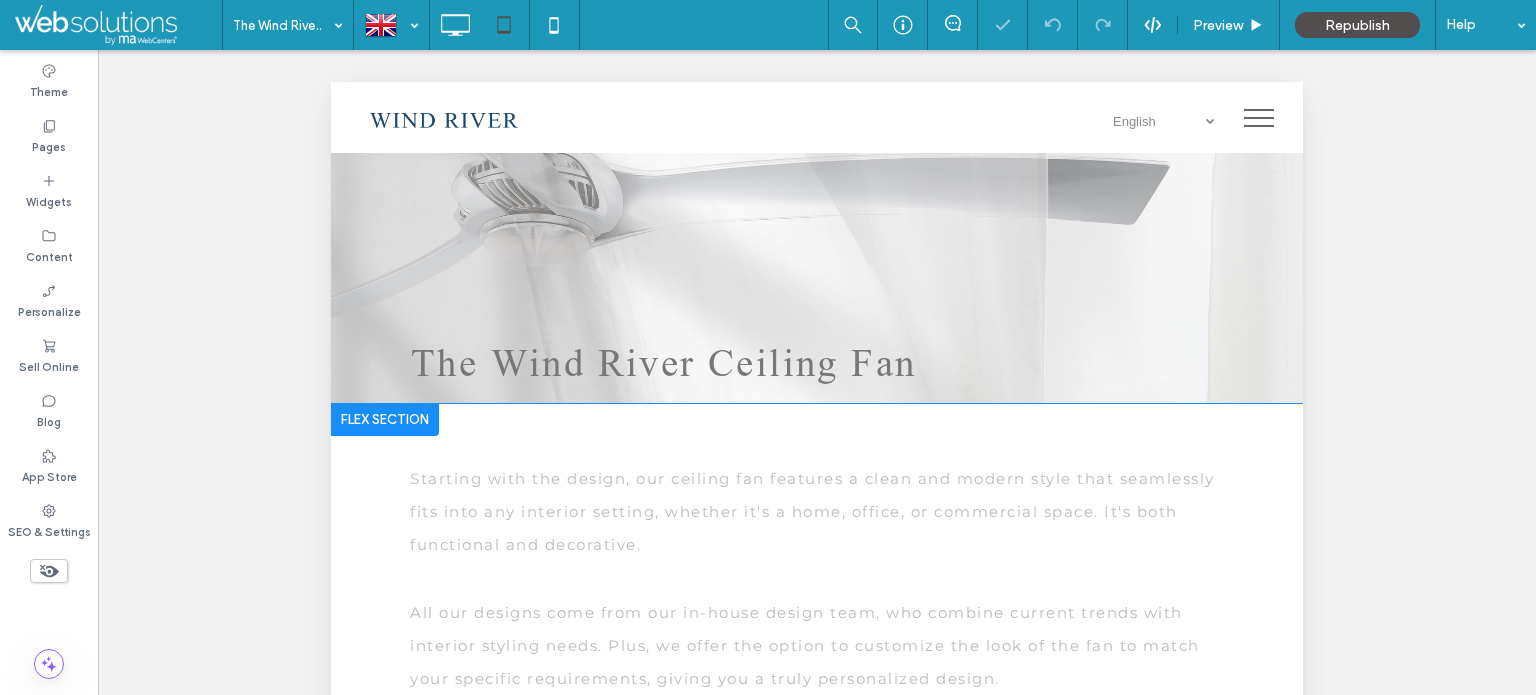 scroll, scrollTop: 170, scrollLeft: 0, axis: vertical 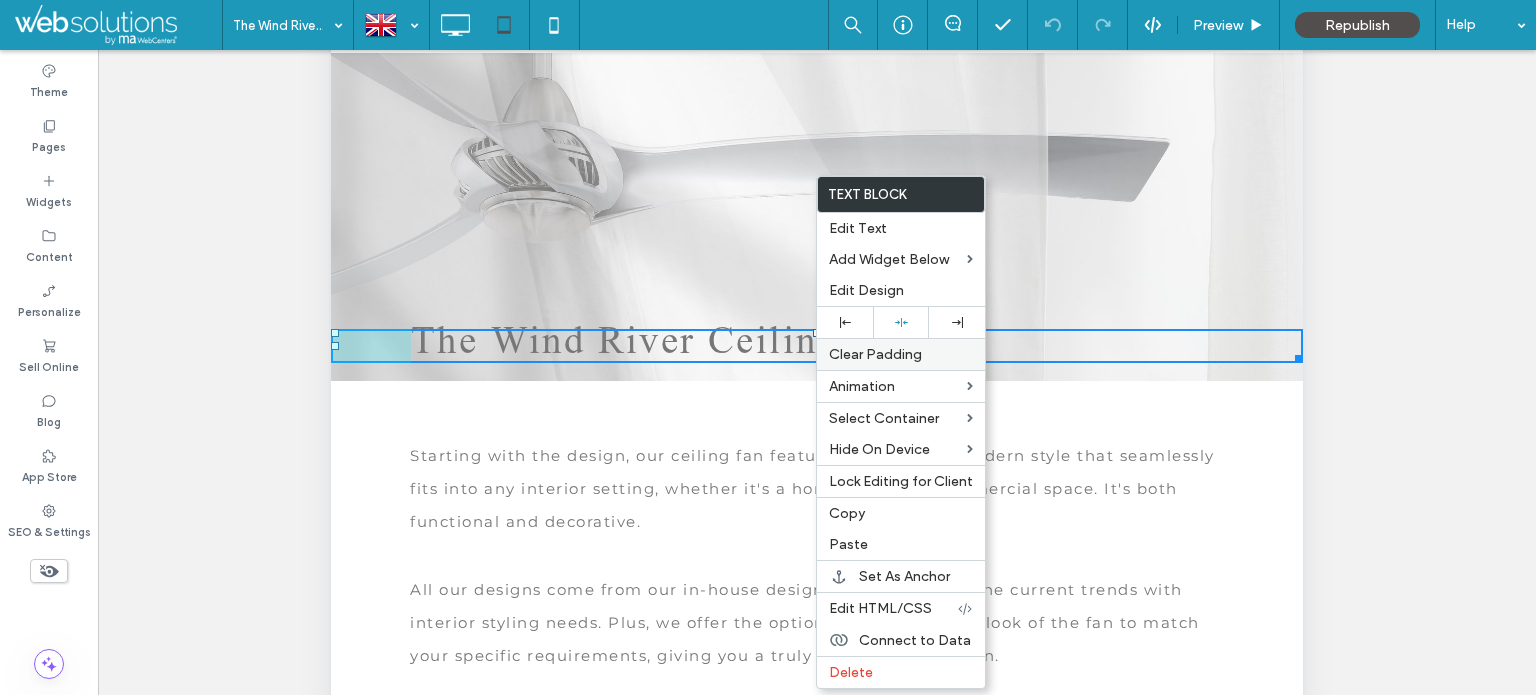 click on "Clear Padding" at bounding box center (875, 354) 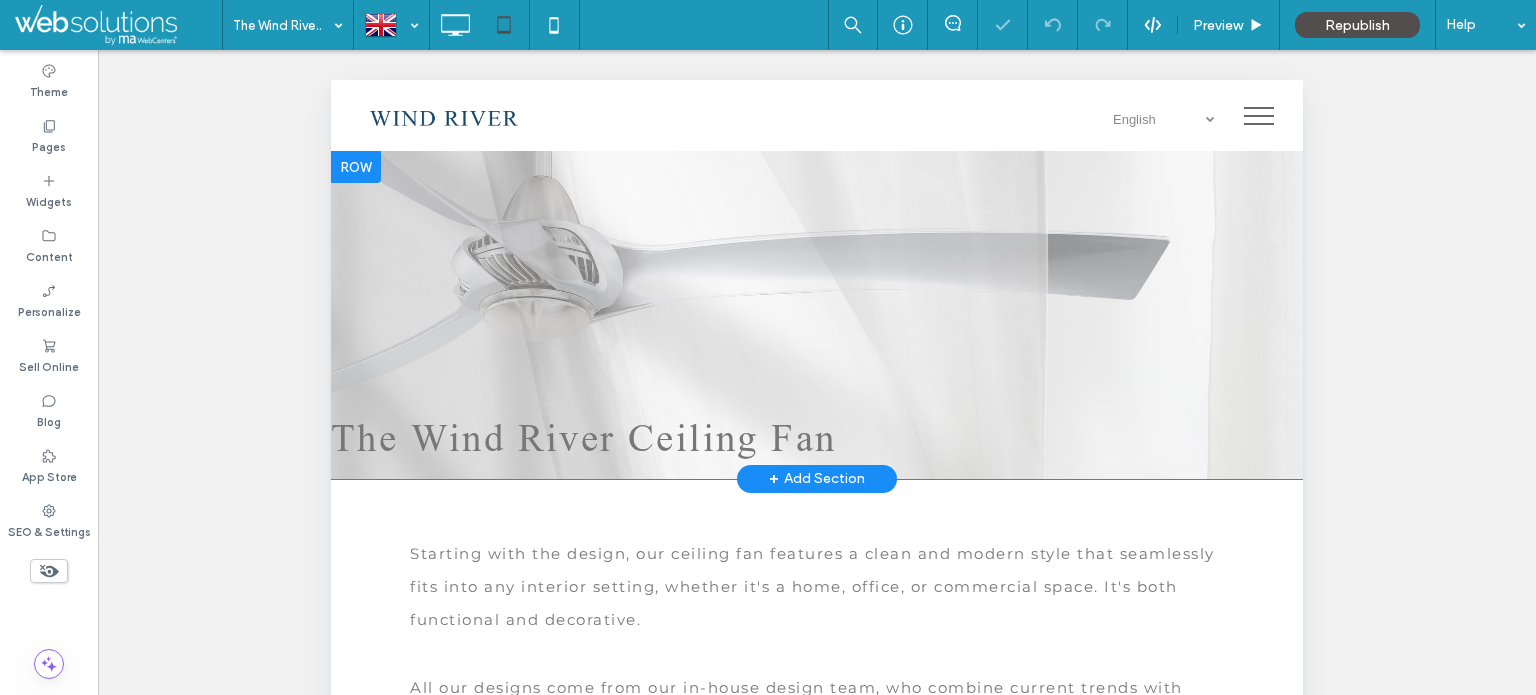 scroll, scrollTop: 0, scrollLeft: 0, axis: both 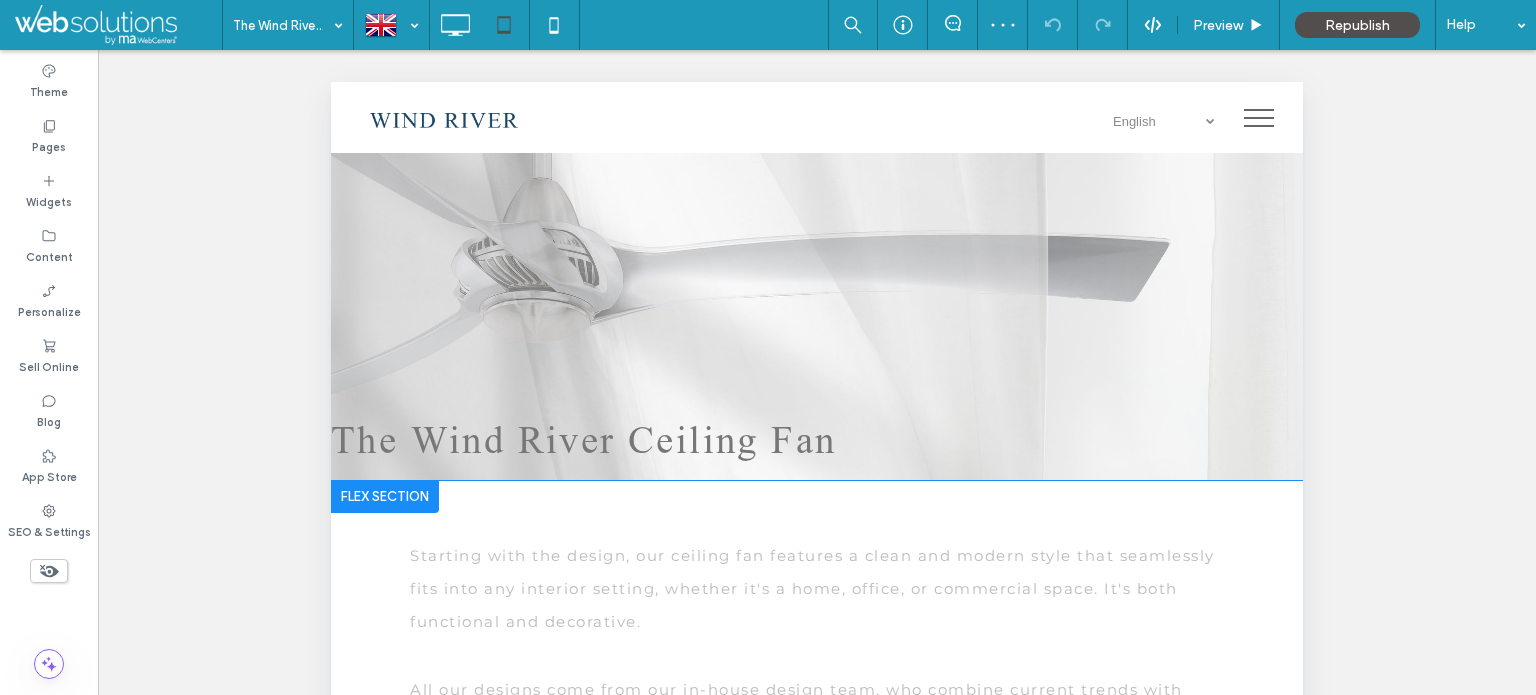 click on "Click to edit in Flex Mode" at bounding box center (817, 808) 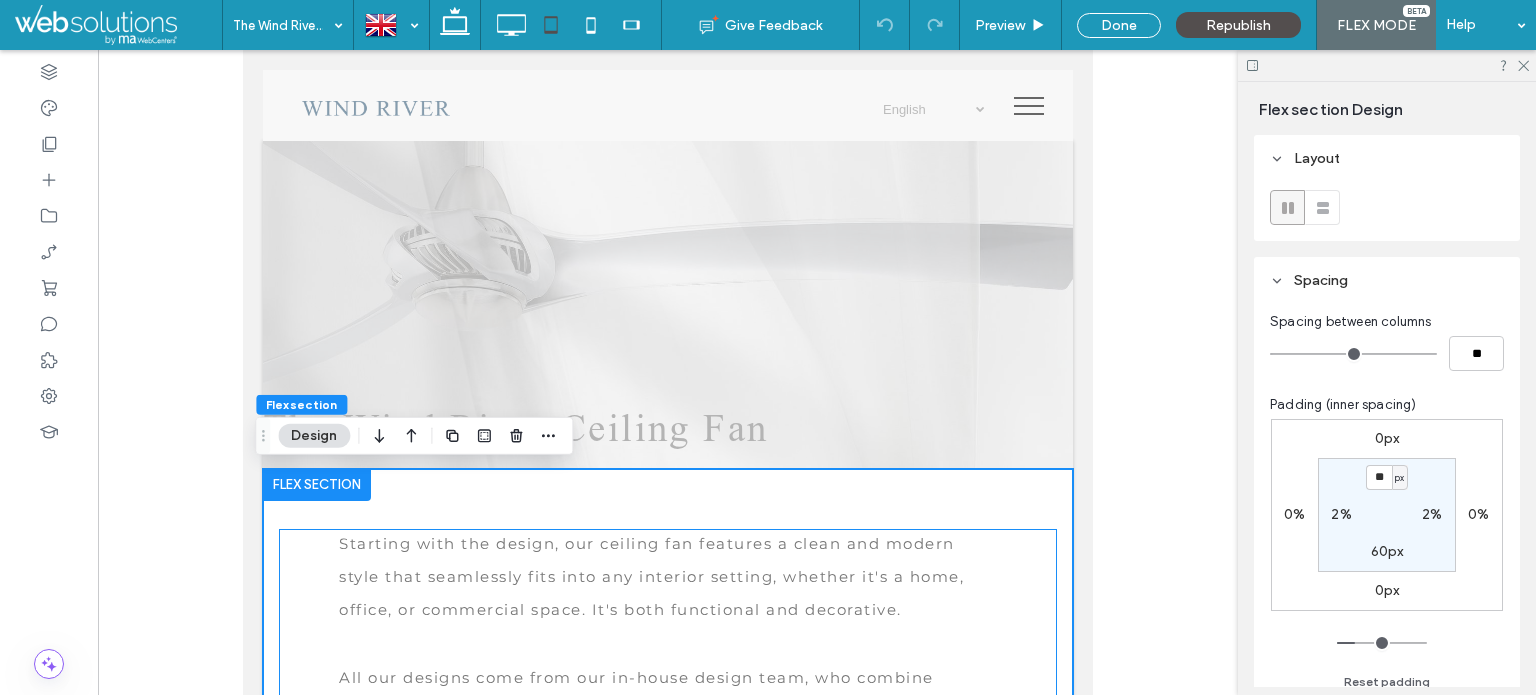 click on "Starting with the design, our ceiling fan features a clean and modern style that seamlessly fits into any interior setting, whether it's a home, office, or commercial space. It's both functional and decorative. All our designs come from our in-house design team, who combine current trends with interior styling needs. Plus, we offer the option to customize the look of the fan to match your specific requirements, giving you a truly personalized design. Next, the core of any ceiling fan is its motor, while the brain behind it is the receiver and transmitter. What sets us apart is our fully integrated motor and electronics manufacturing capabilities. This allows us to guarantee high-quality fans while also tailoring their functions to meet your specific needs, offering versatile features." at bounding box center (668, 845) 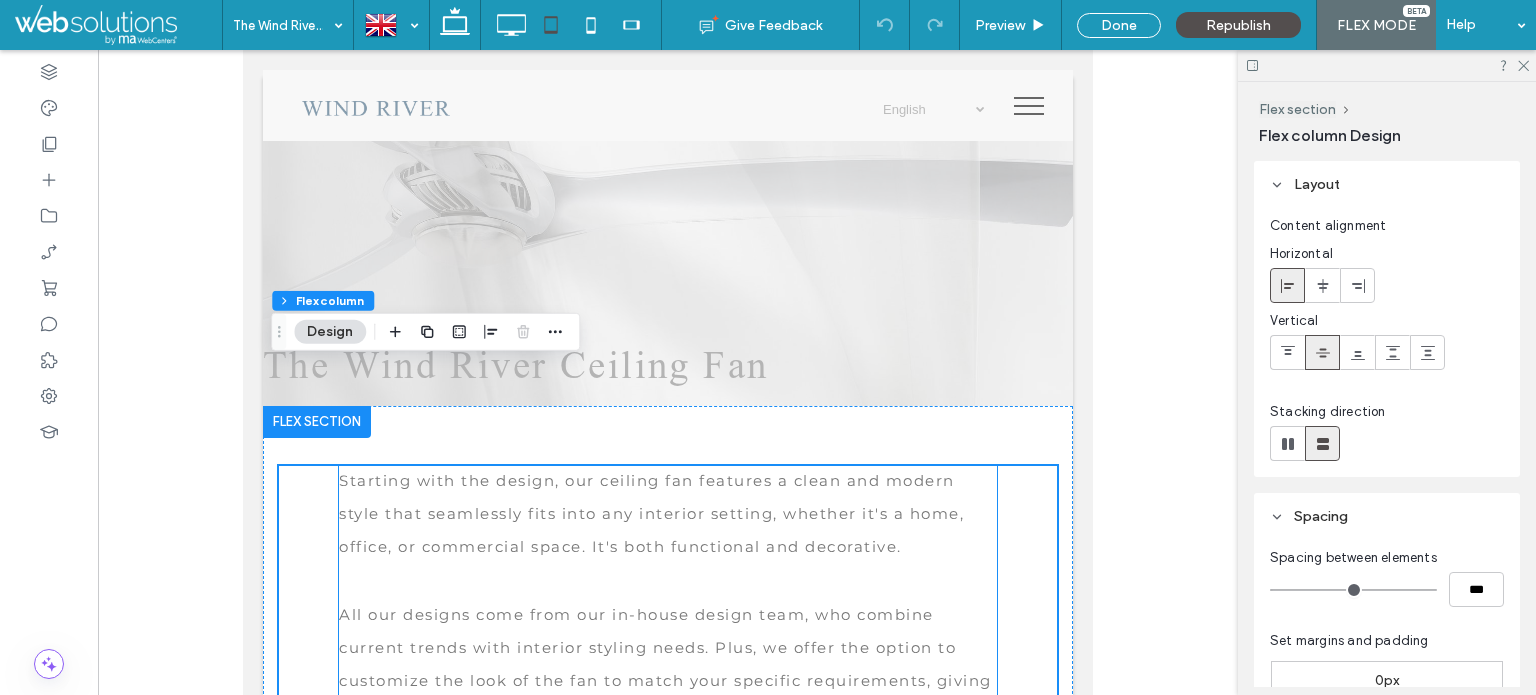scroll, scrollTop: 200, scrollLeft: 0, axis: vertical 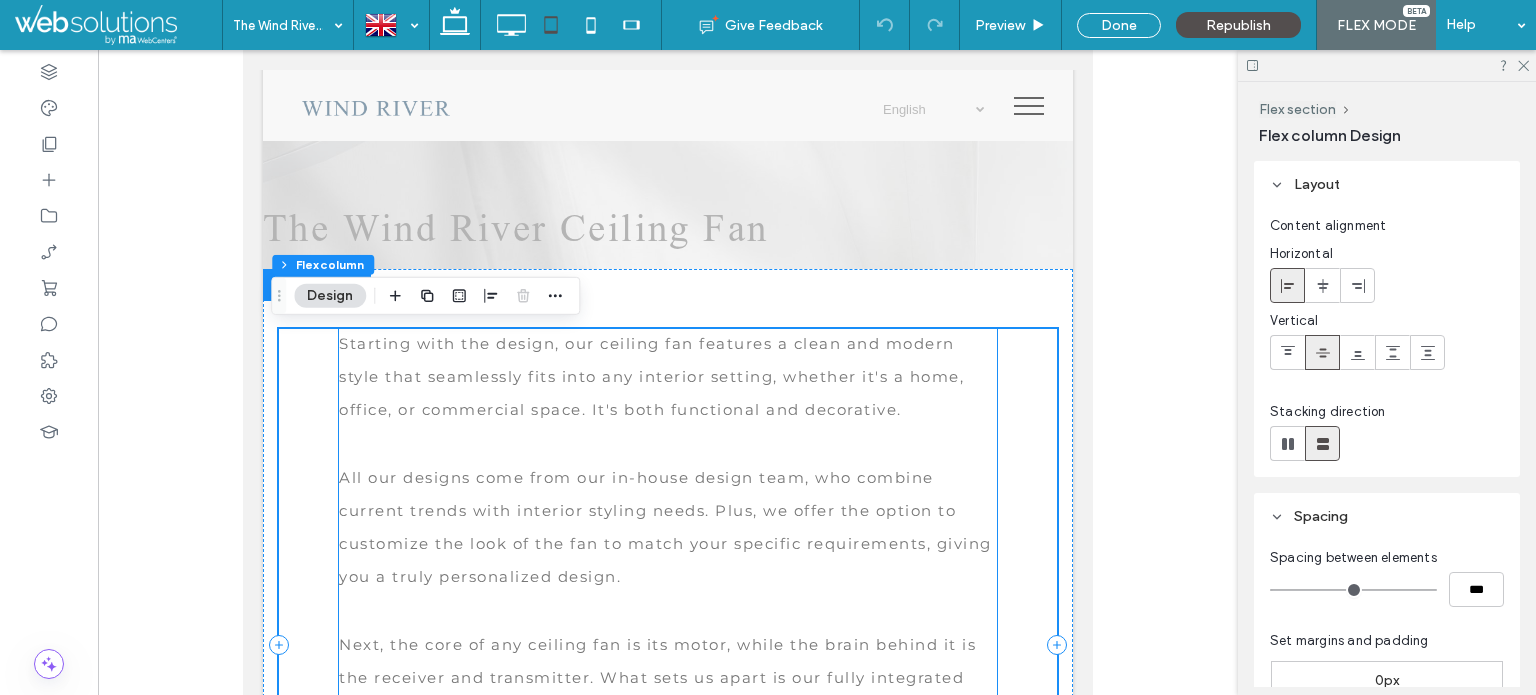 click at bounding box center [668, 445] 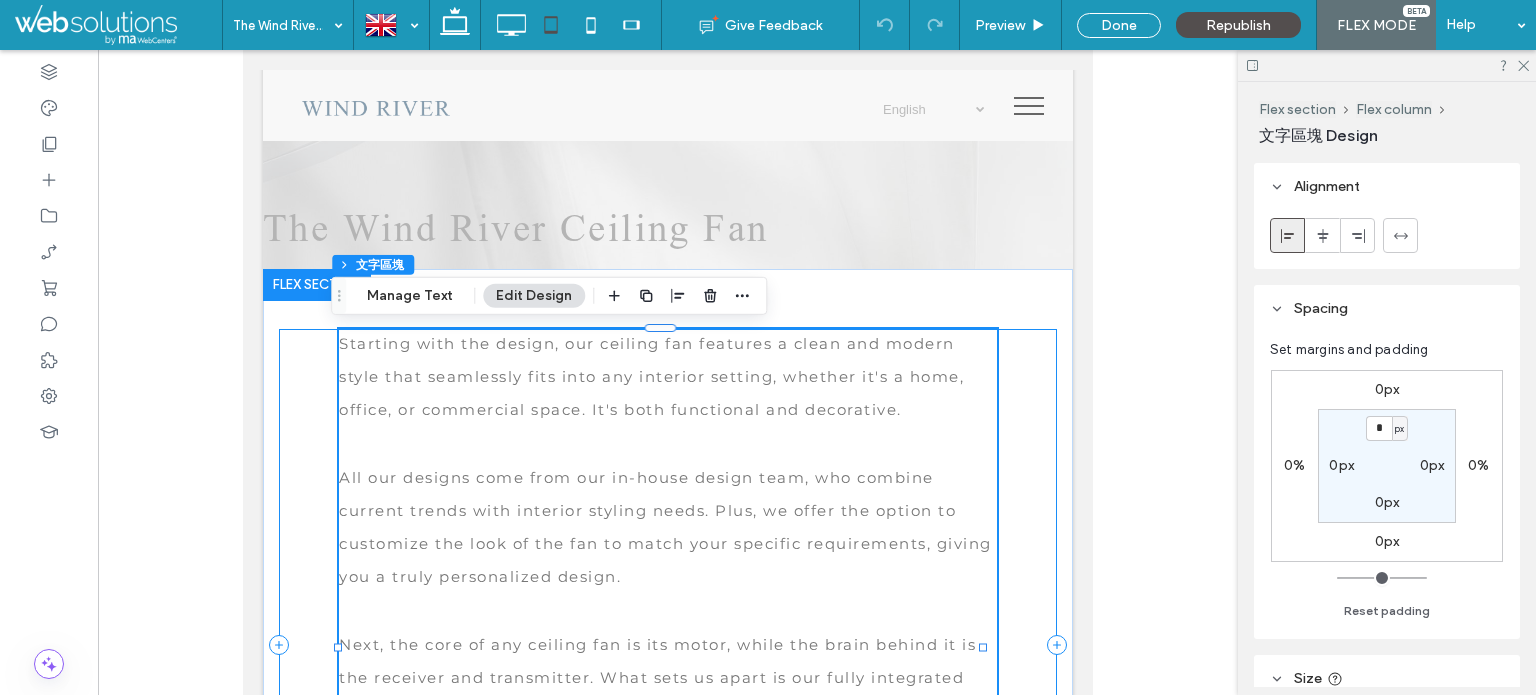 click on "Starting with the design, our ceiling fan features a clean and modern style that seamlessly fits into any interior setting, whether it's a home, office, or commercial space. It's both functional and decorative. All our designs come from our in-house design team, who combine current trends with interior styling needs. Plus, we offer the option to customize the look of the fan to match your specific requirements, giving you a truly personalized design. Next, the core of any ceiling fan is its motor, while the brain behind it is the receiver and transmitter. What sets us apart is our fully integrated motor and electronics manufacturing capabilities. This allows us to guarantee high-quality fans while also tailoring their functions to meet your specific needs, offering versatile features." at bounding box center [668, 645] 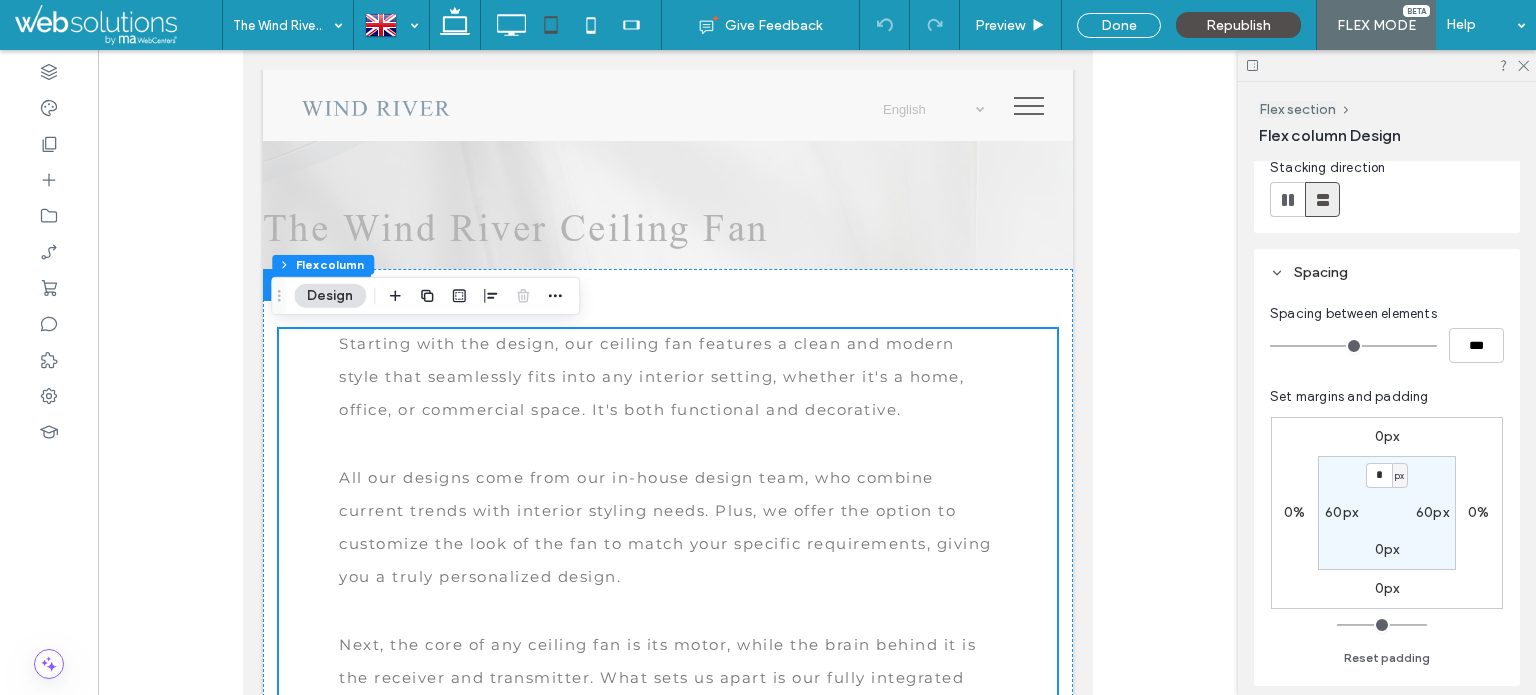 scroll, scrollTop: 300, scrollLeft: 0, axis: vertical 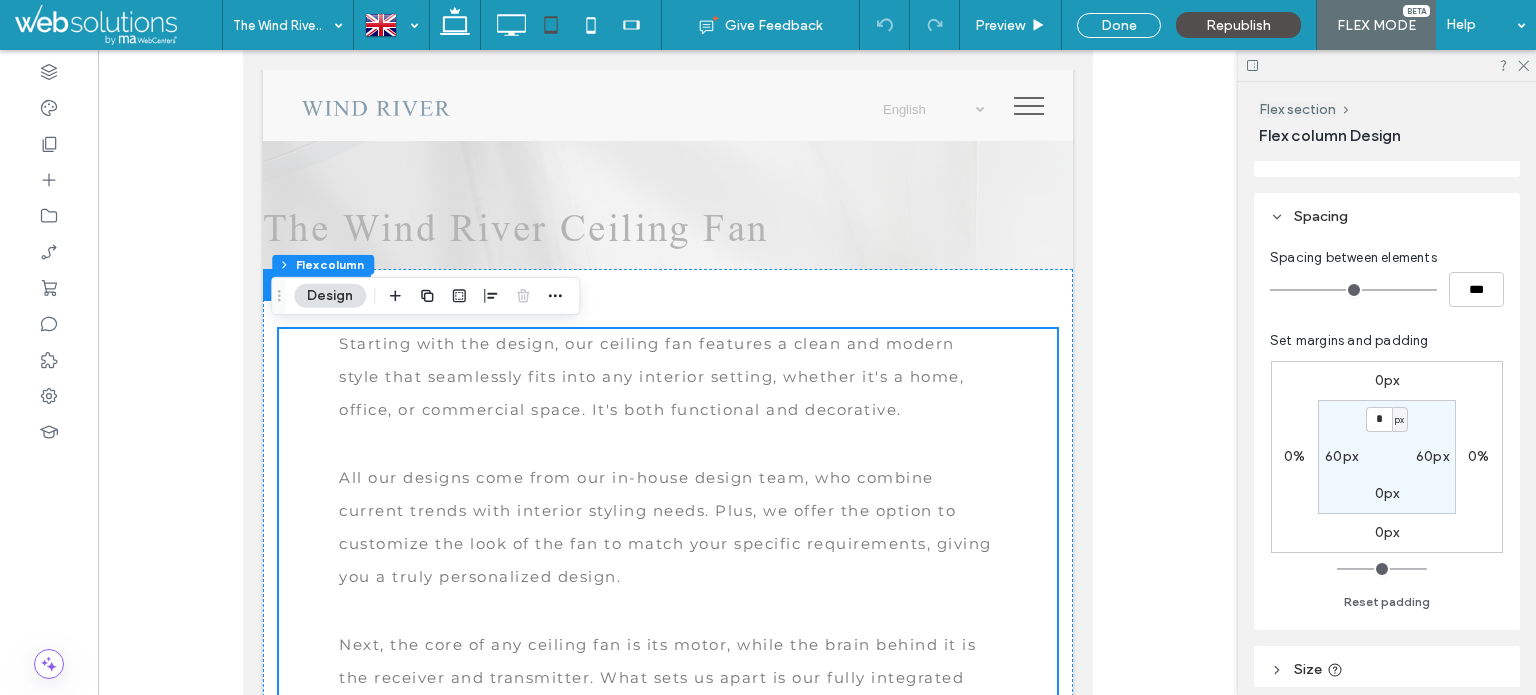 click on "60px" at bounding box center [1341, 456] 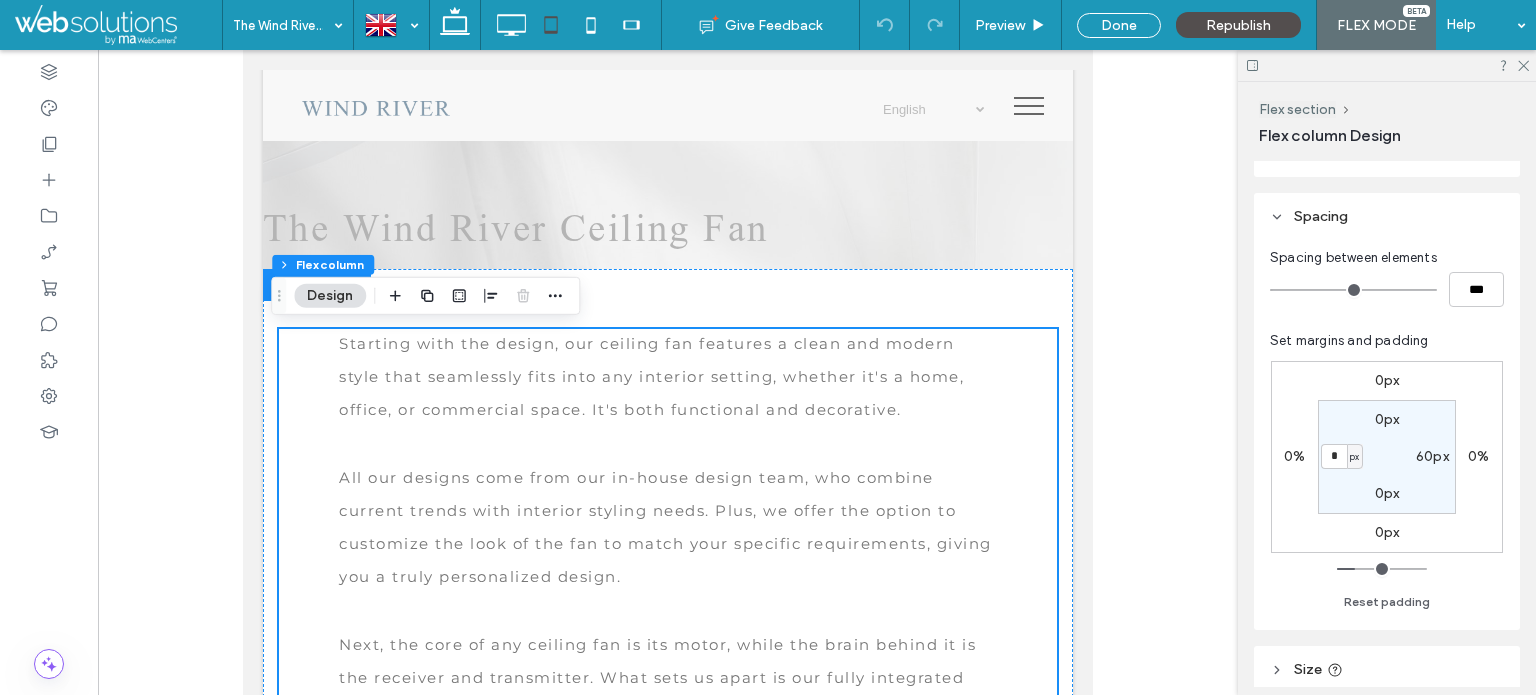 type on "*" 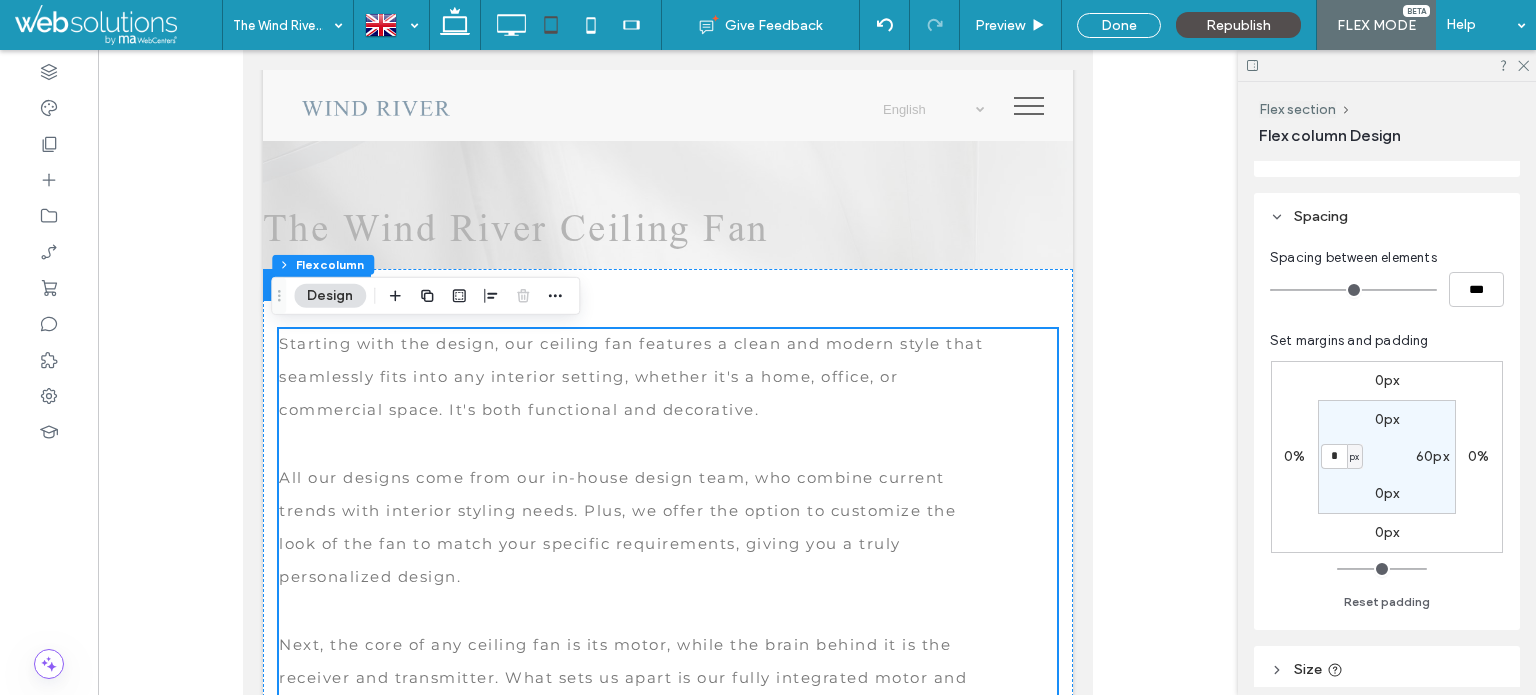 click on "60px" at bounding box center (1432, 456) 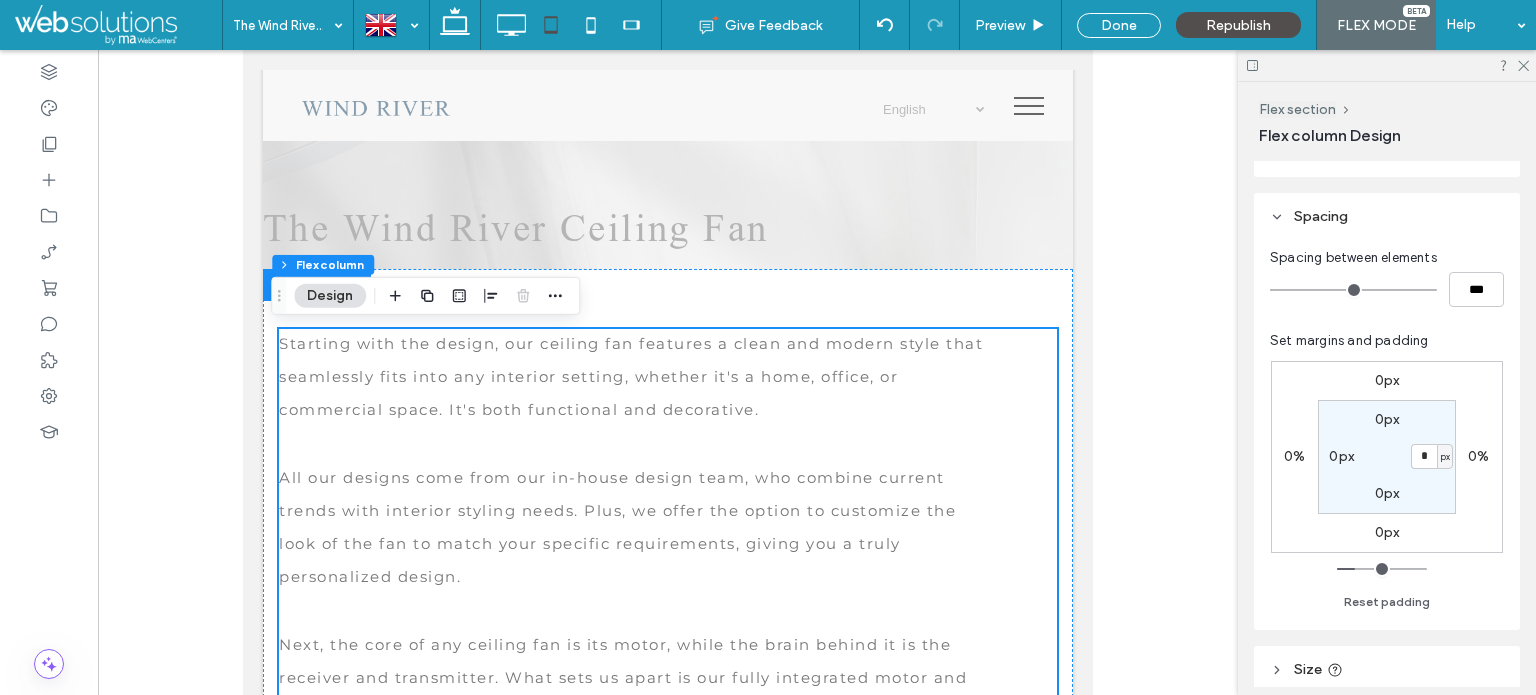 type on "*" 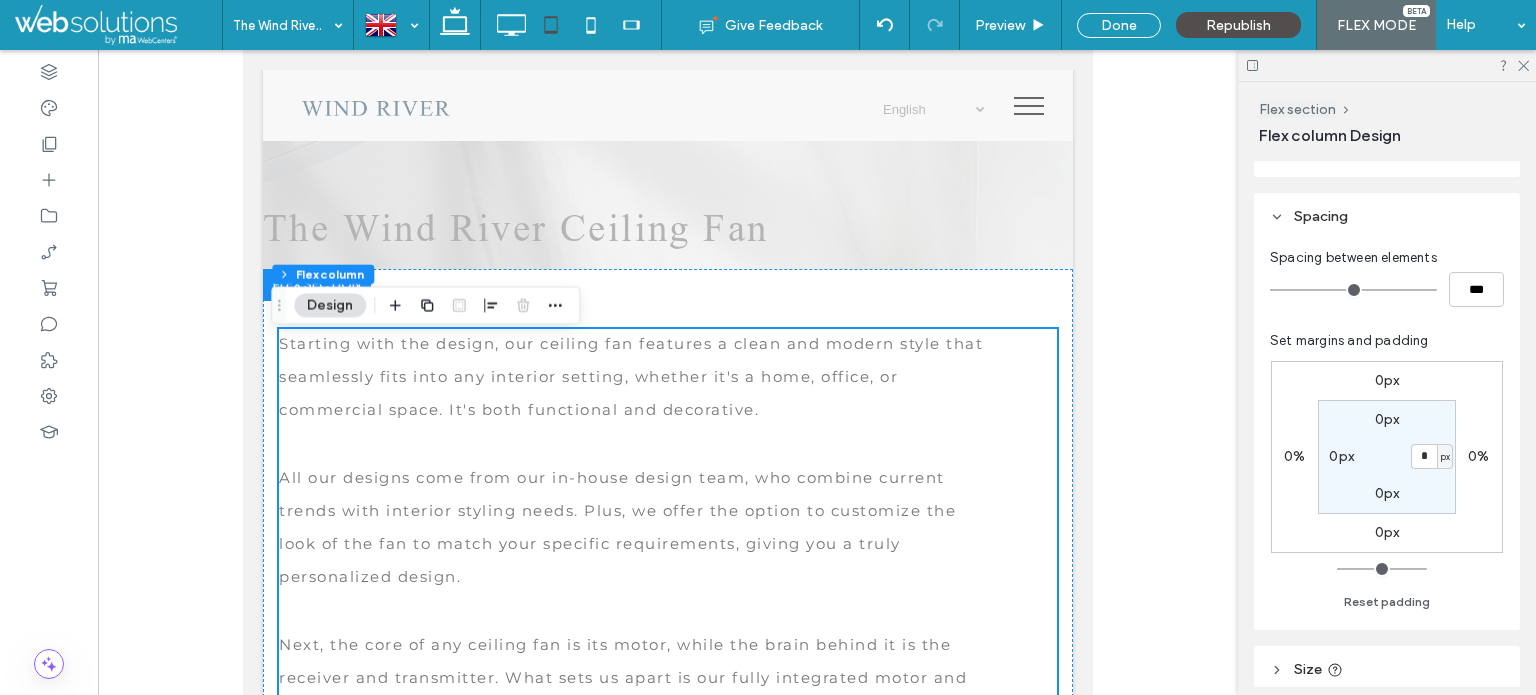 scroll, scrollTop: 190, scrollLeft: 0, axis: vertical 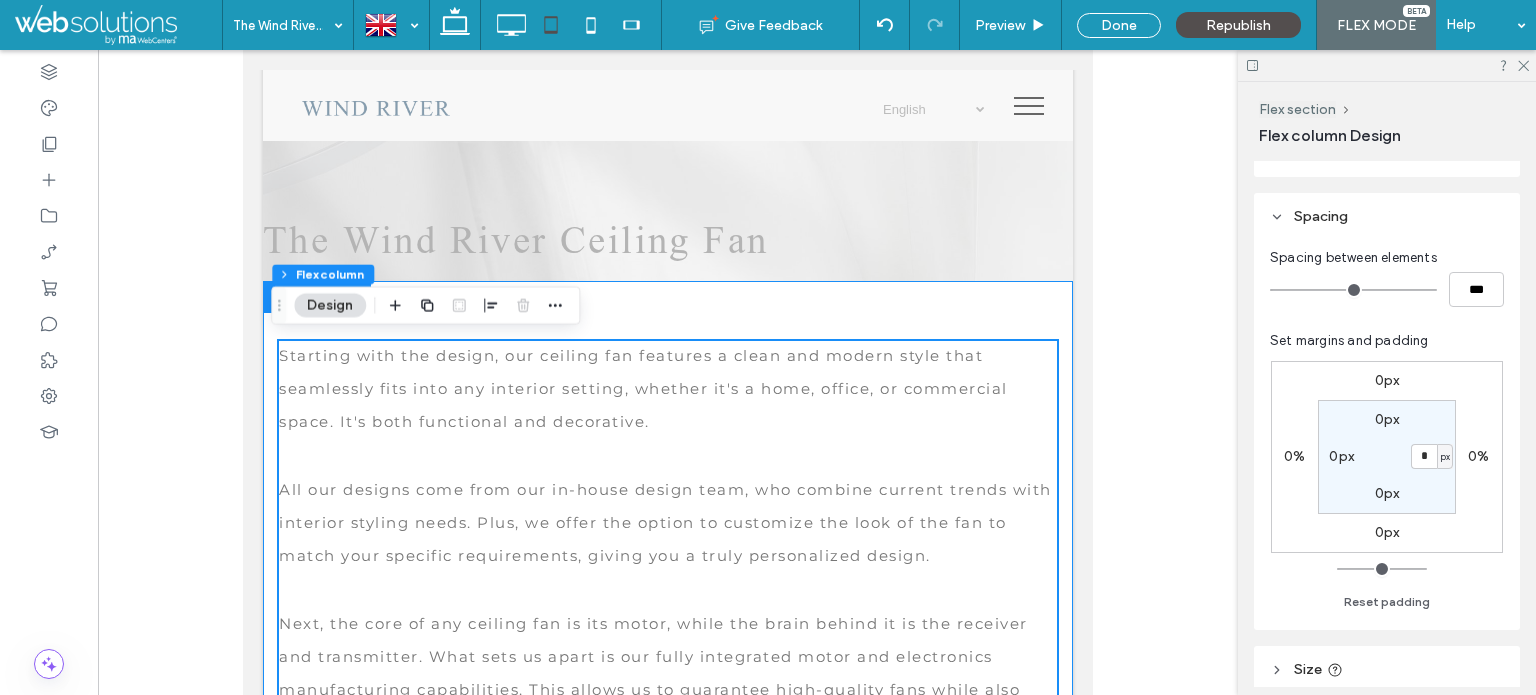 click on "Starting with the design, our ceiling fan features a clean and modern style that seamlessly fits into any interior setting, whether it's a home, office, or commercial space. It's both functional and decorative. All our designs come from our in-house design team, who combine current trends with interior styling needs. Plus, we offer the option to customize the look of the fan to match your specific requirements, giving you a truly personalized design. Next, the core of any ceiling fan is its motor, while the brain behind it is the receiver and transmitter. What sets us apart is our fully integrated motor and electronics manufacturing capabilities. This allows us to guarantee high-quality fans while also tailoring their functions to meet your specific needs, offering versatile features." at bounding box center (668, 608) 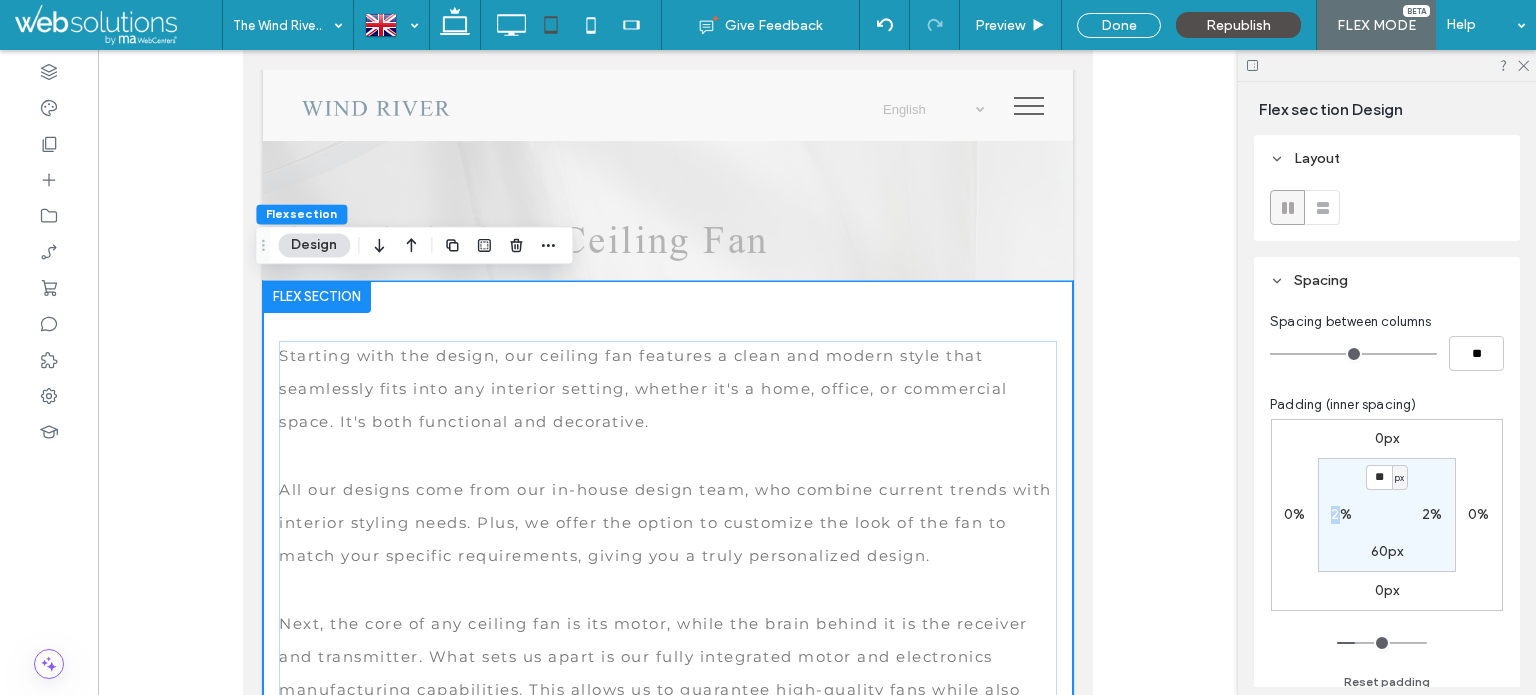 click on "2%" at bounding box center [1341, 514] 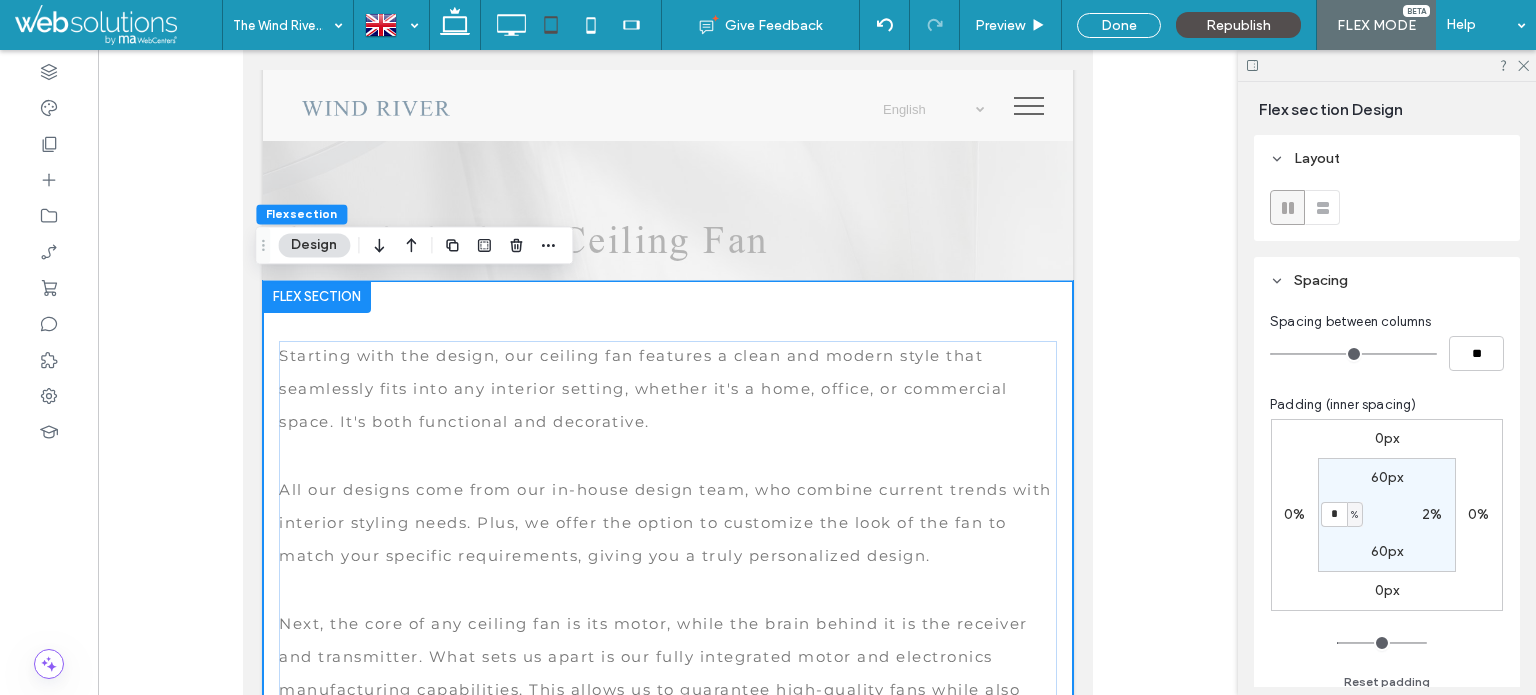 click on "%" at bounding box center [1354, 515] 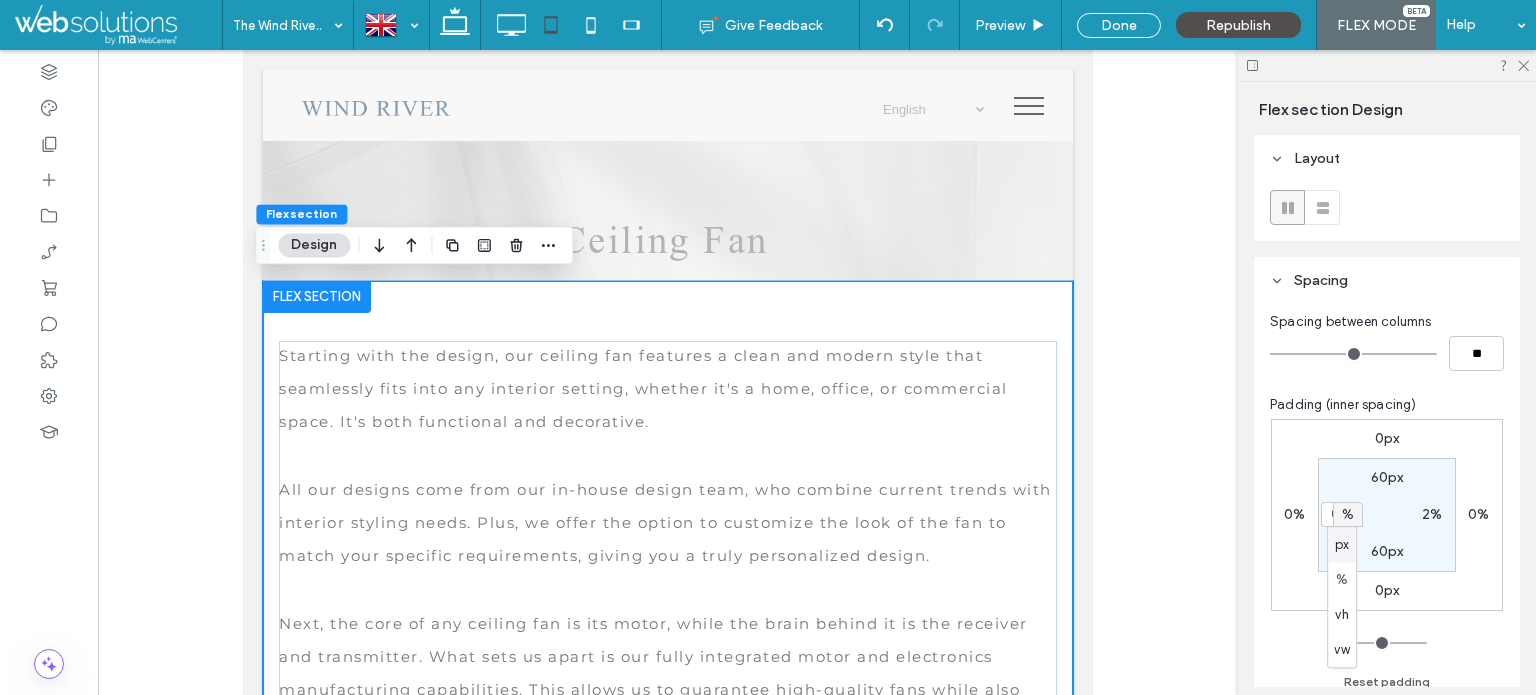 click on "px" at bounding box center [1342, 545] 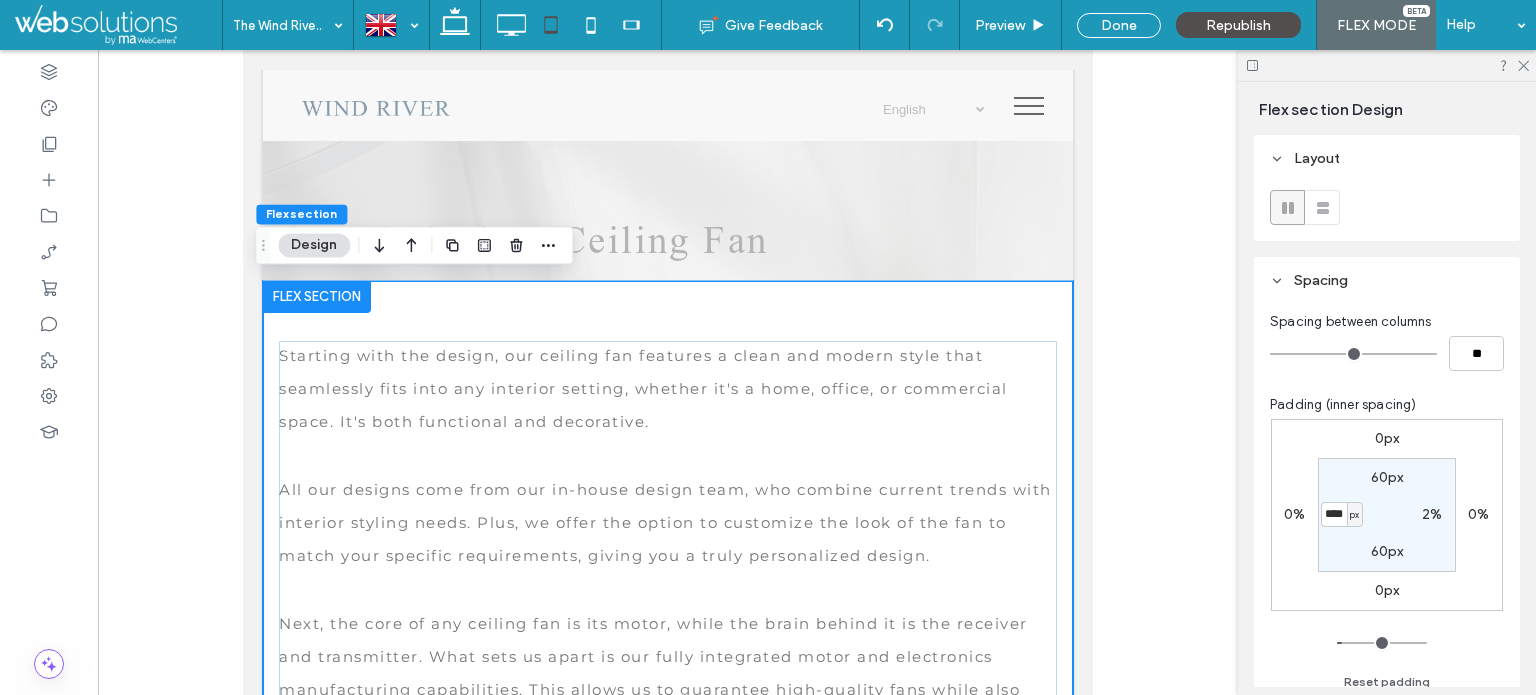 type on "**" 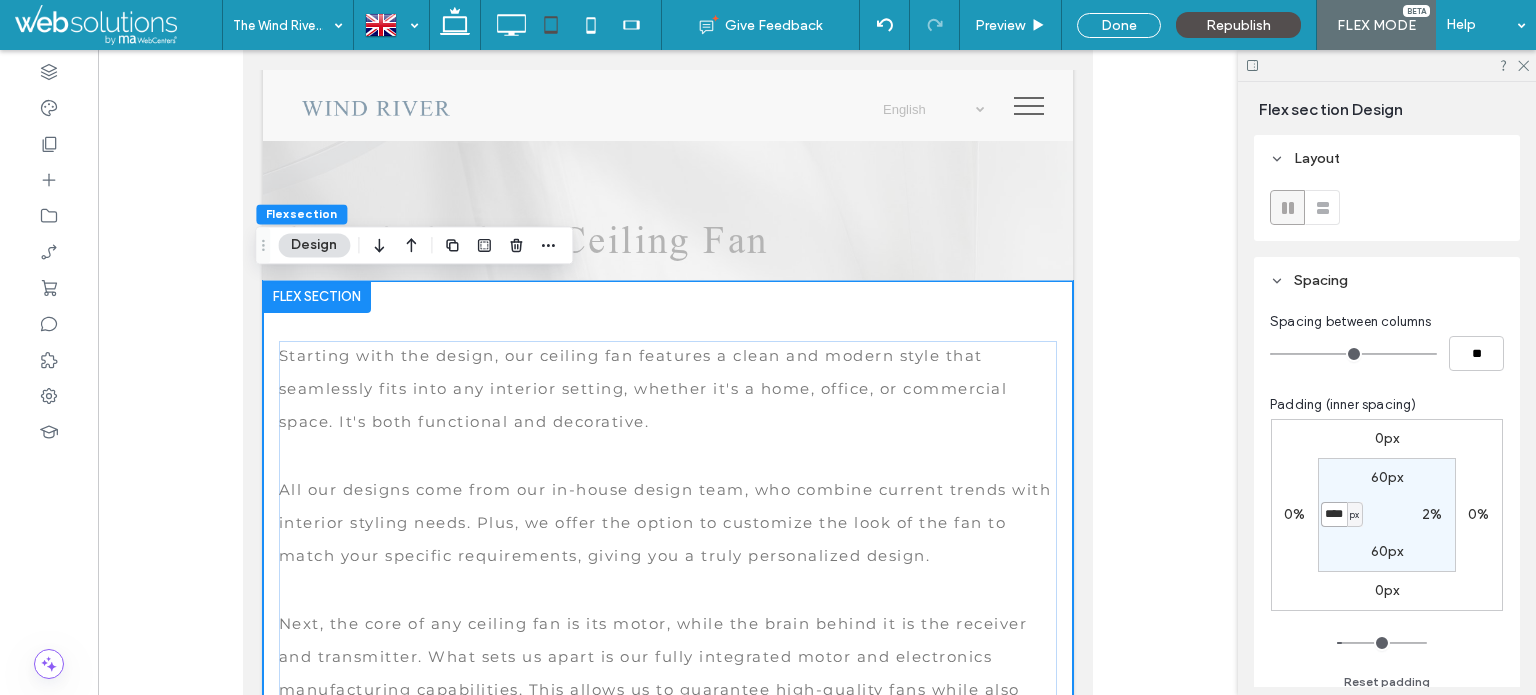 drag, startPoint x: 1332, startPoint y: 517, endPoint x: 1411, endPoint y: 527, distance: 79.630394 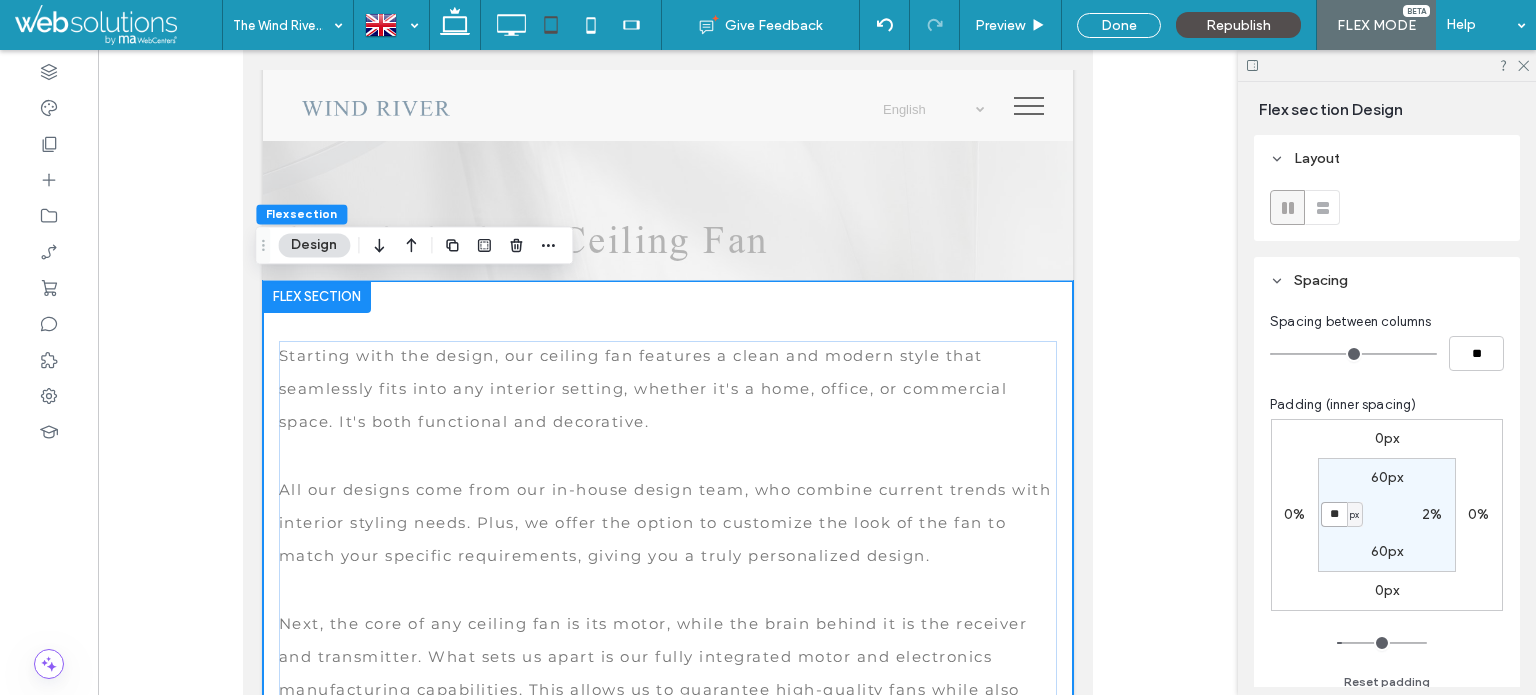 type on "**" 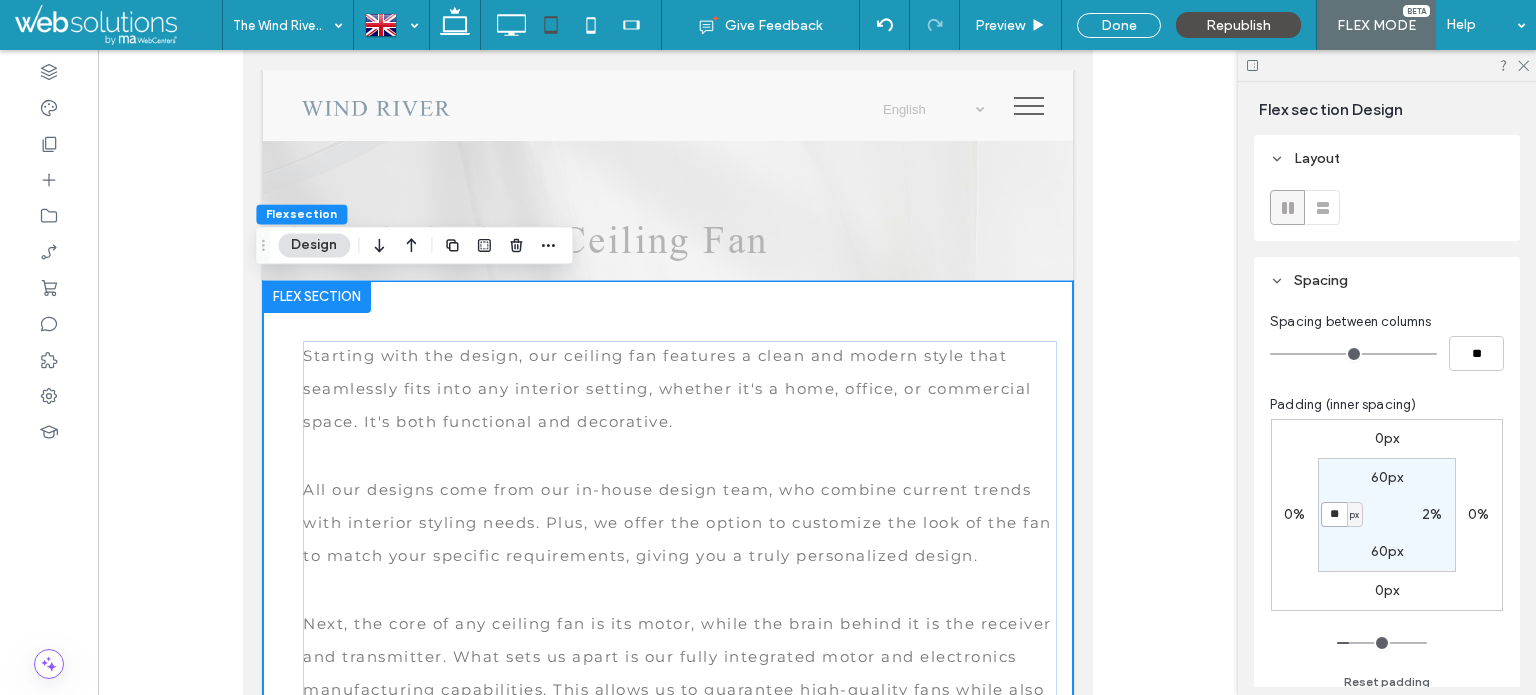 scroll, scrollTop: 200, scrollLeft: 0, axis: vertical 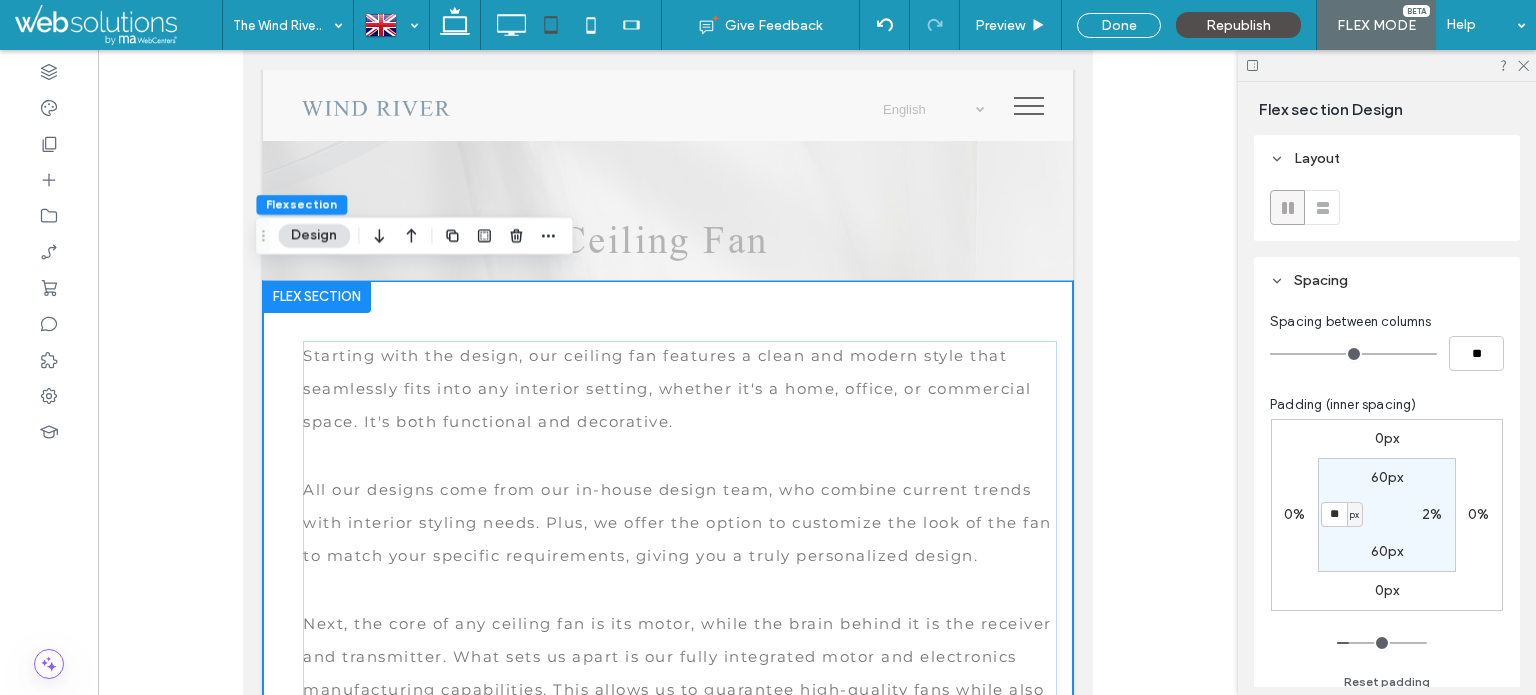 click on "2%" at bounding box center (1432, 514) 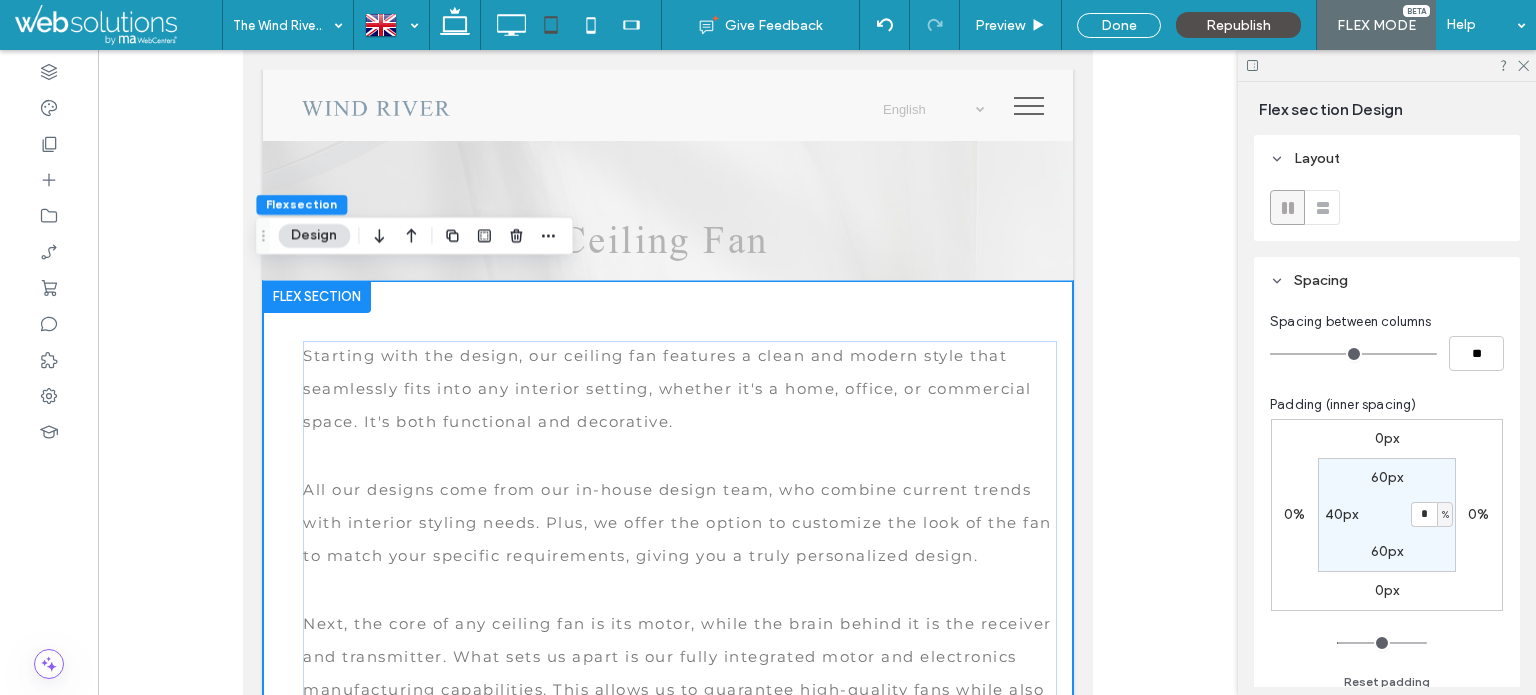 click on "%" at bounding box center (1445, 515) 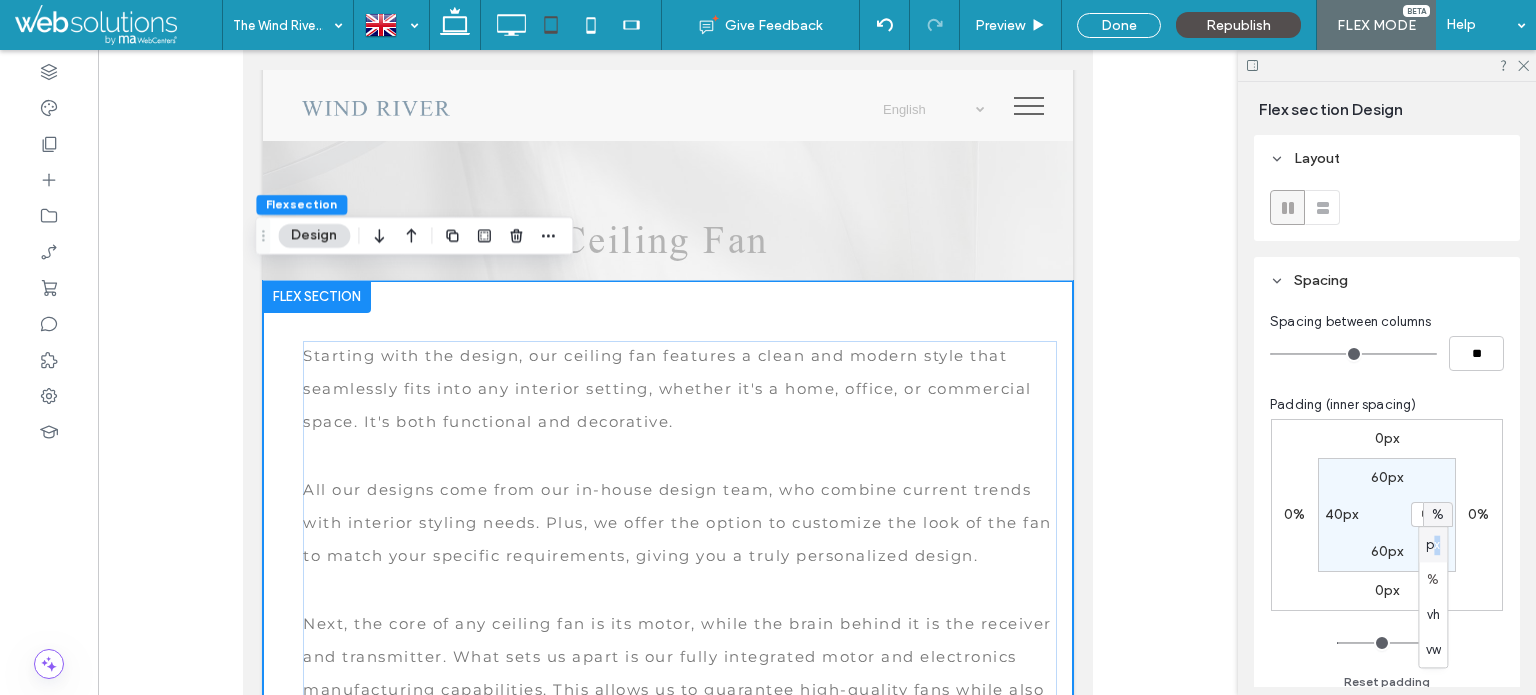 click on "px" at bounding box center [1433, 545] 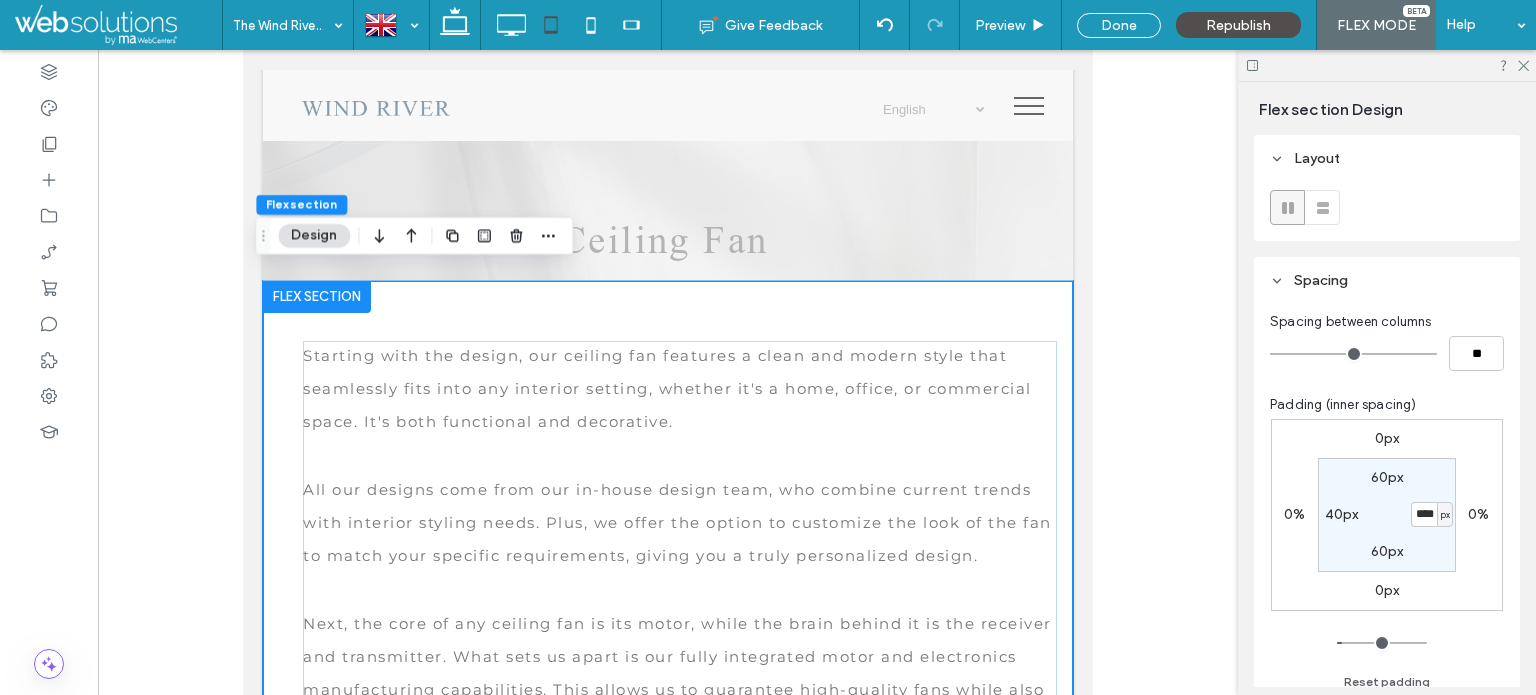 type on "**" 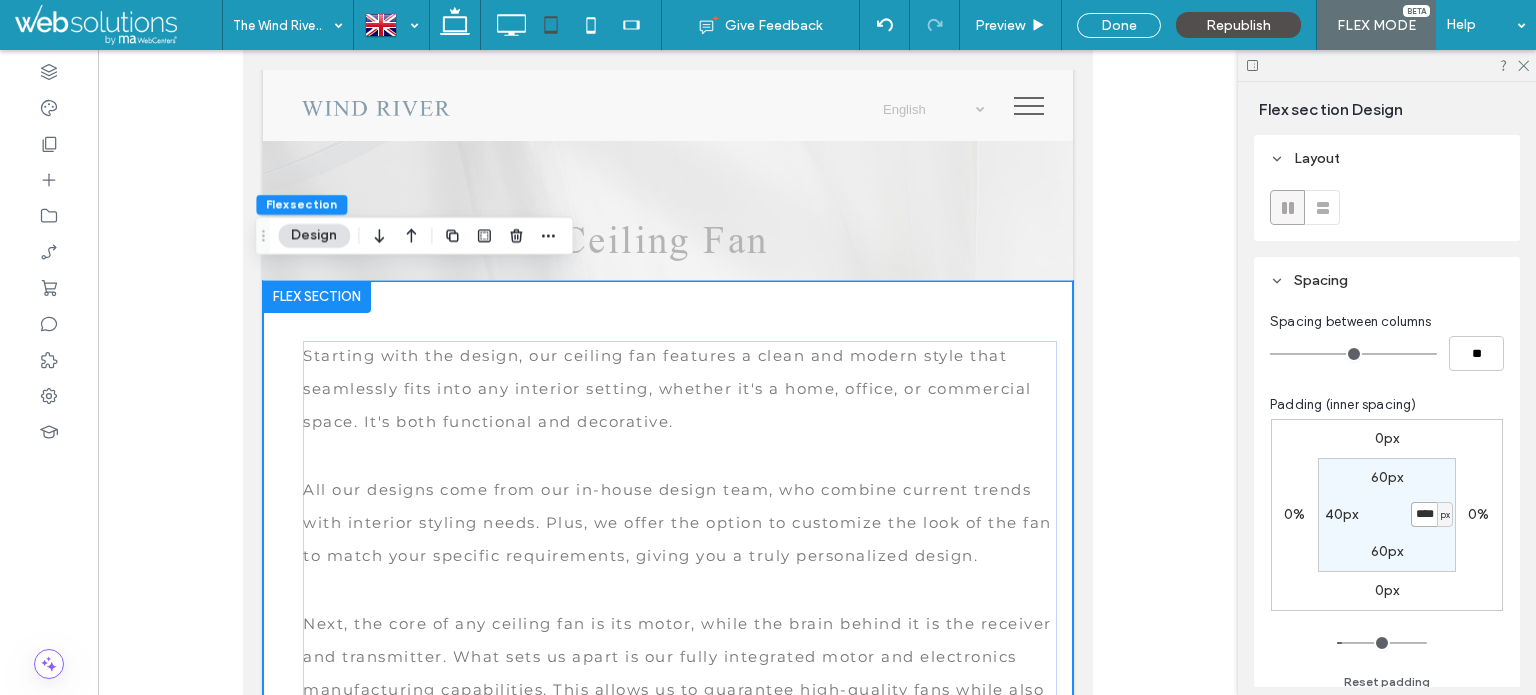 click on "****" at bounding box center (1424, 514) 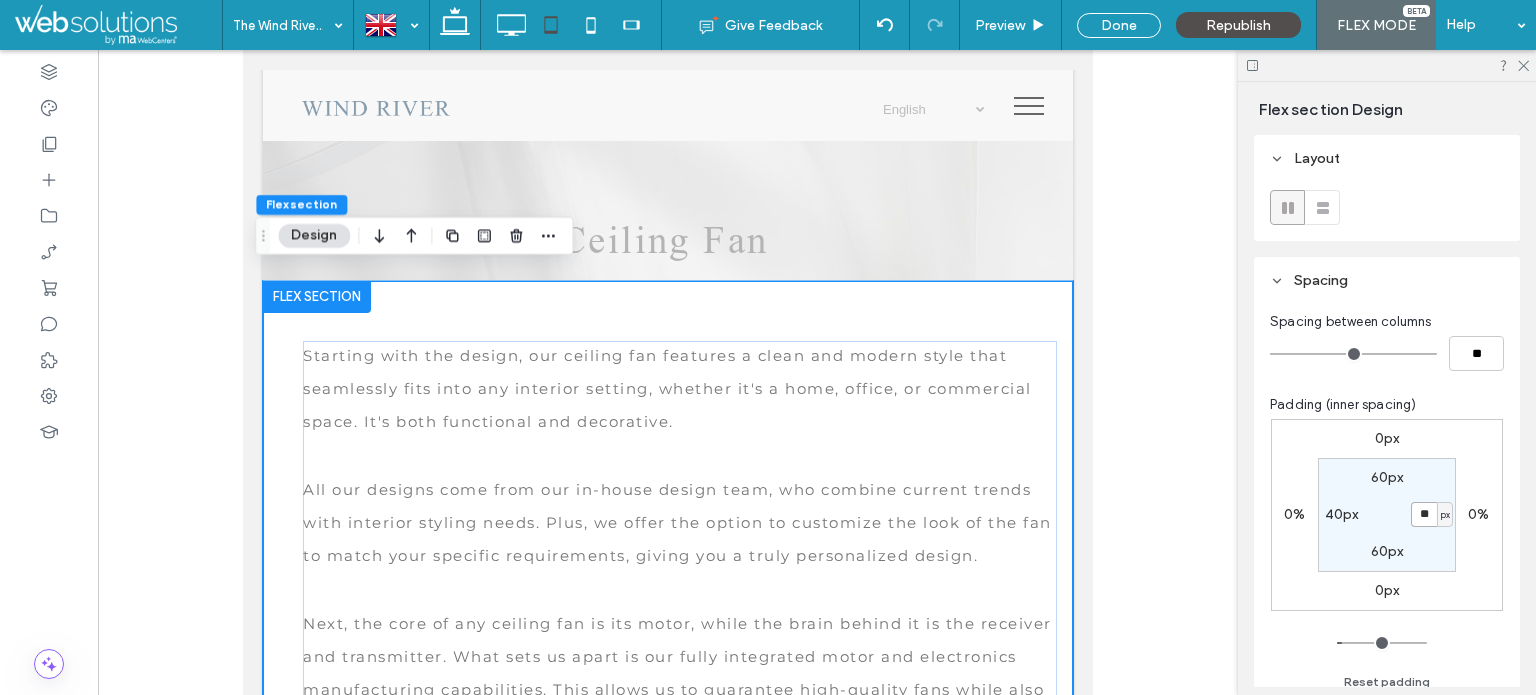 type on "**" 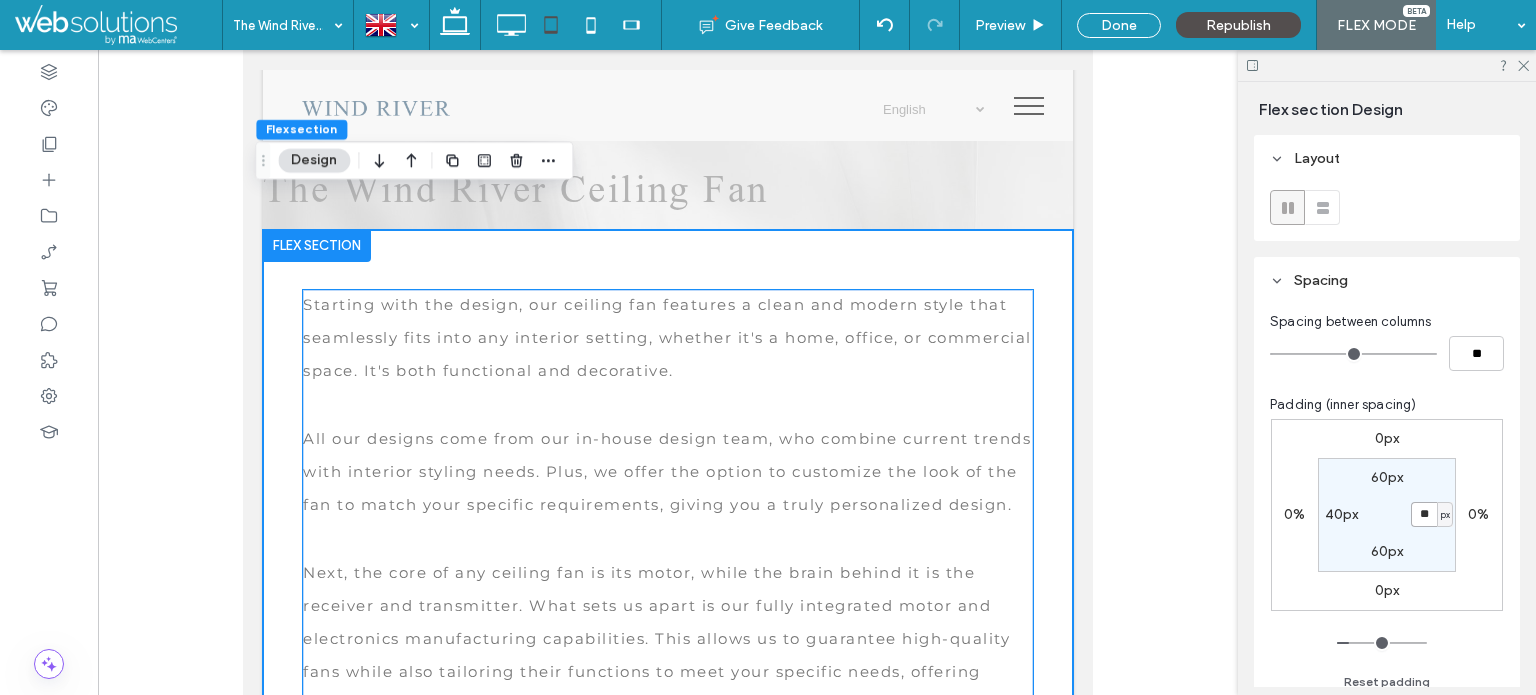 scroll, scrollTop: 290, scrollLeft: 0, axis: vertical 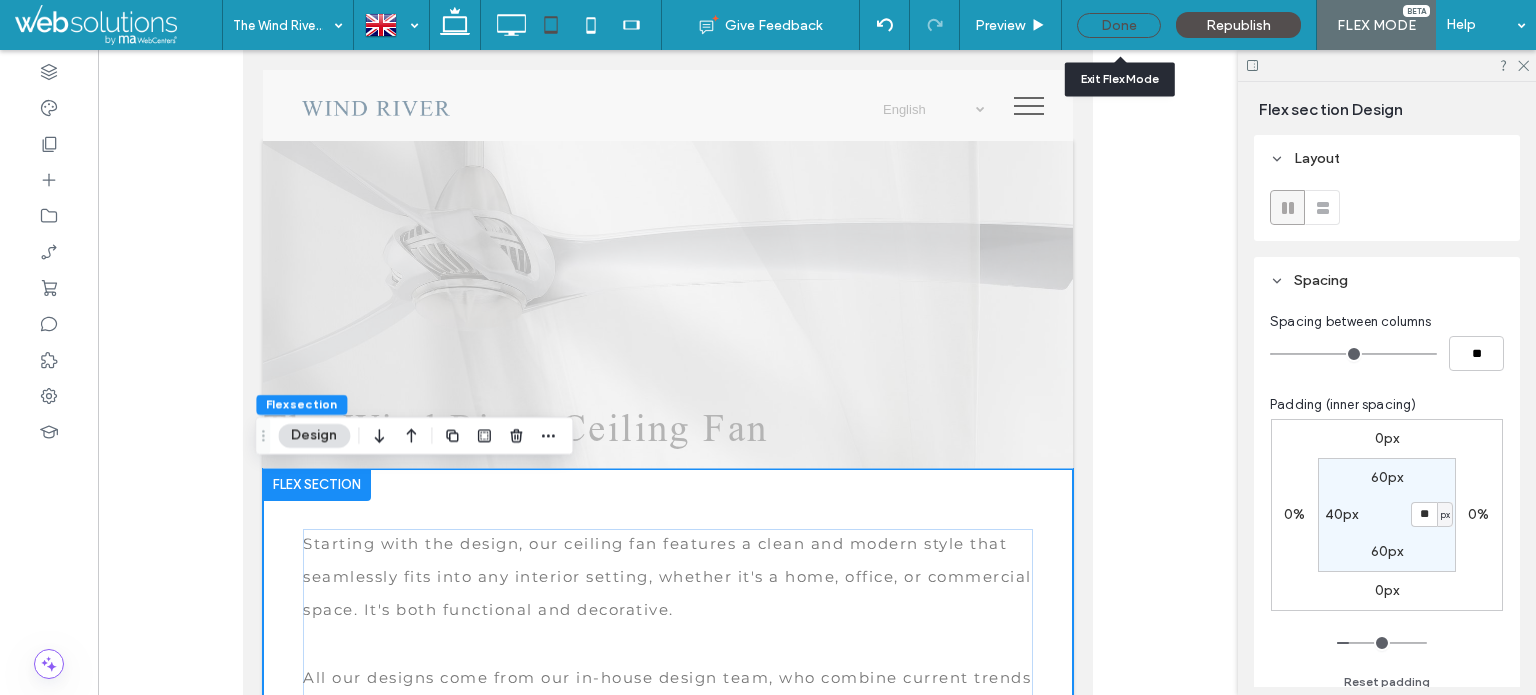 click on "Done" at bounding box center (1119, 25) 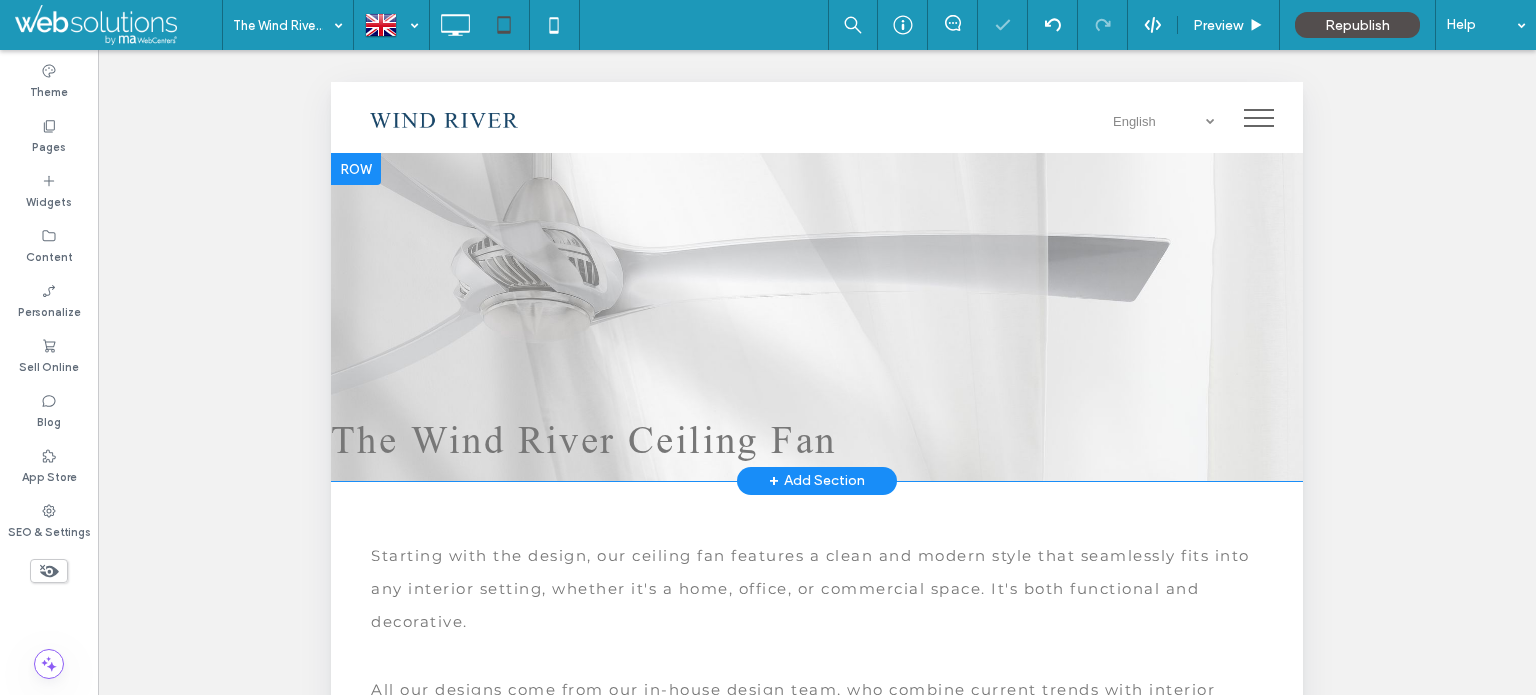click at bounding box center [356, 169] 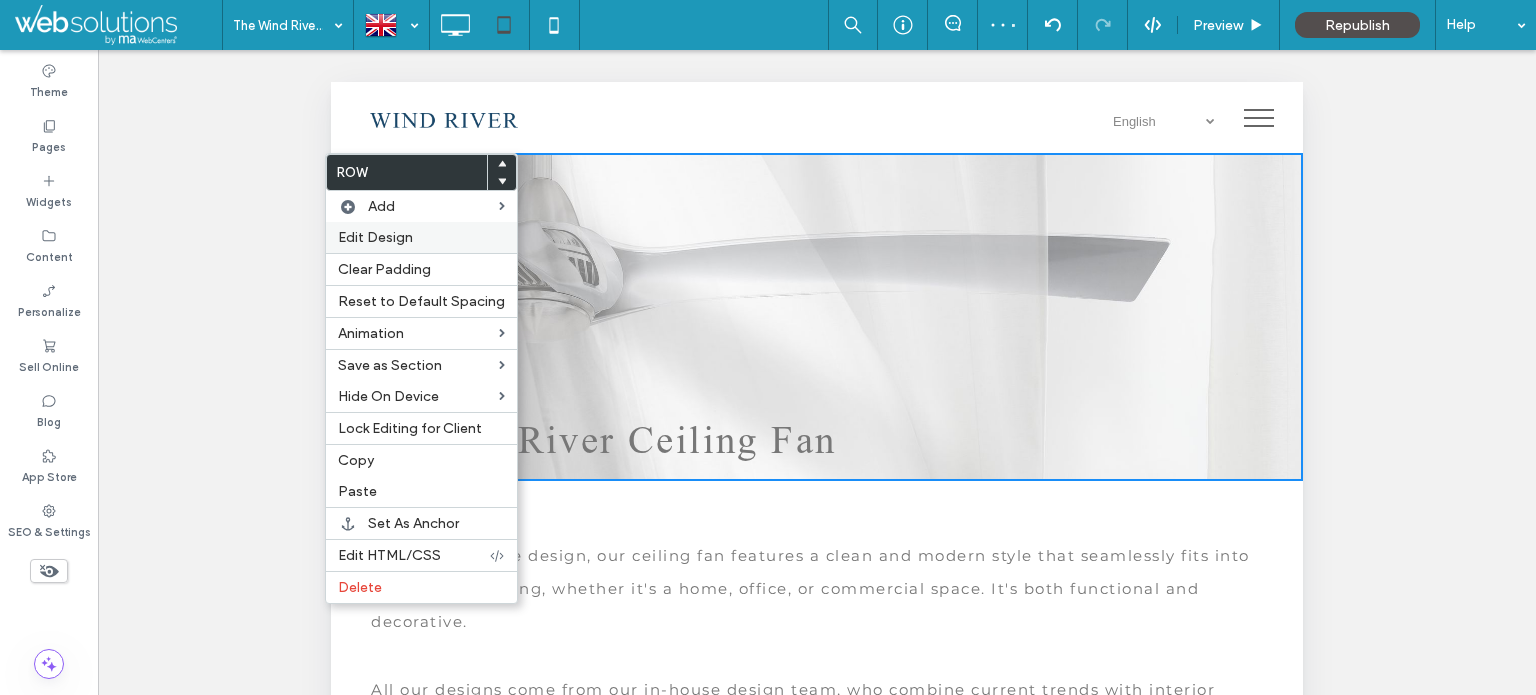 click on "Edit Design" at bounding box center [421, 237] 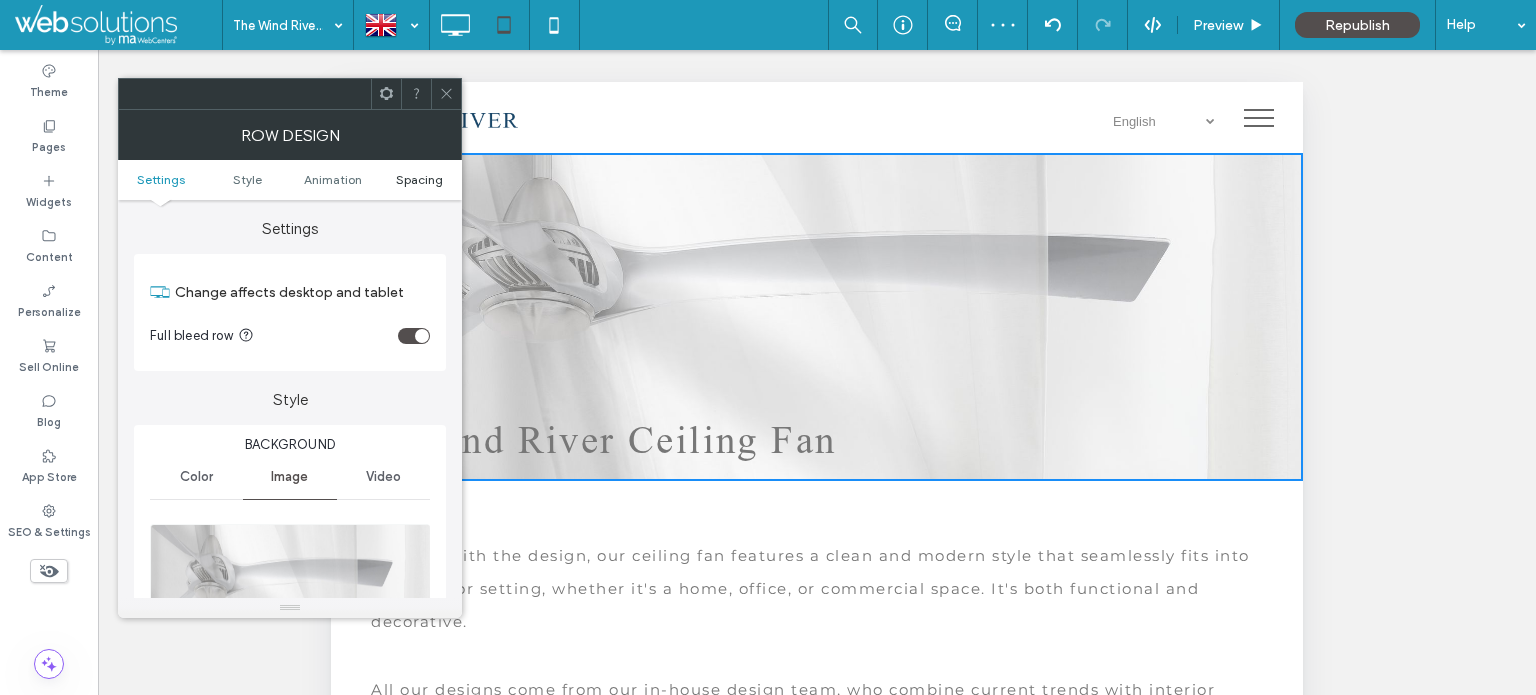 click on "Spacing" at bounding box center (419, 179) 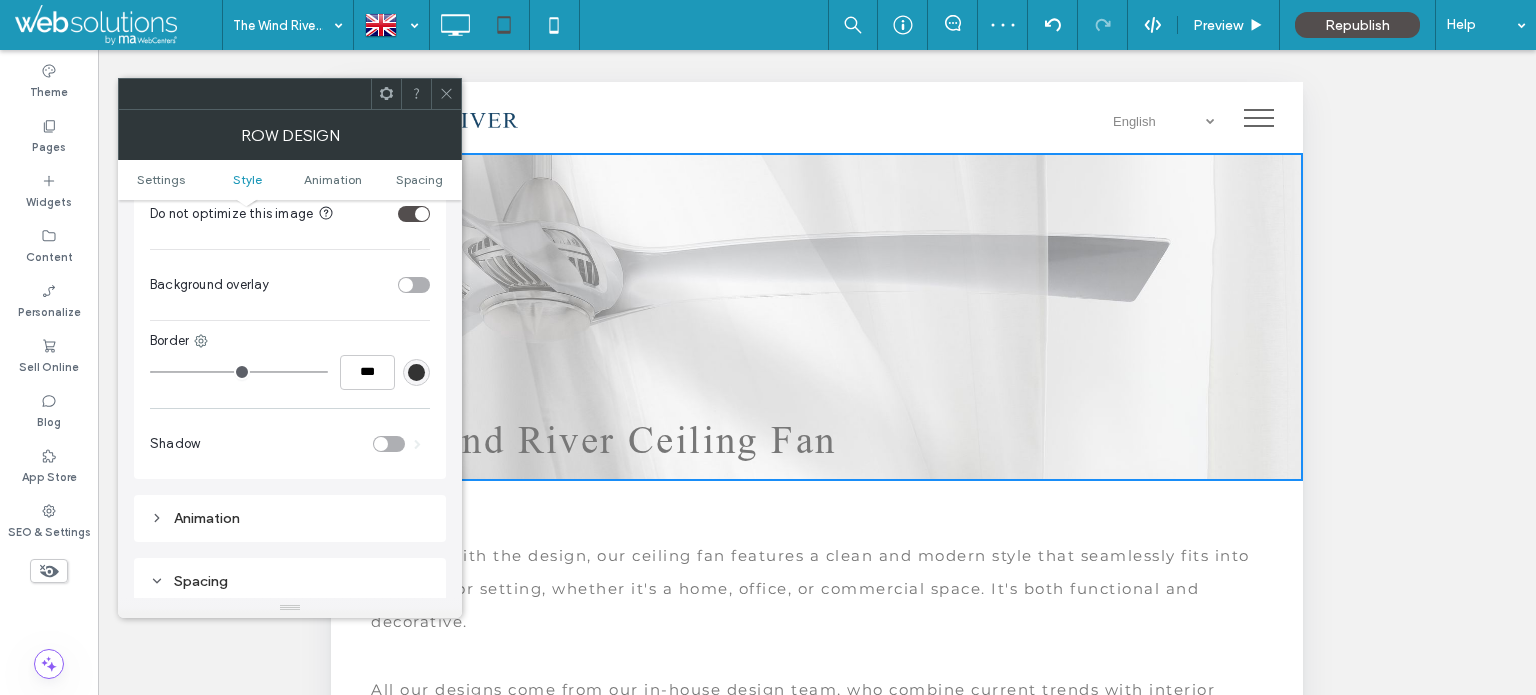scroll, scrollTop: 1222, scrollLeft: 0, axis: vertical 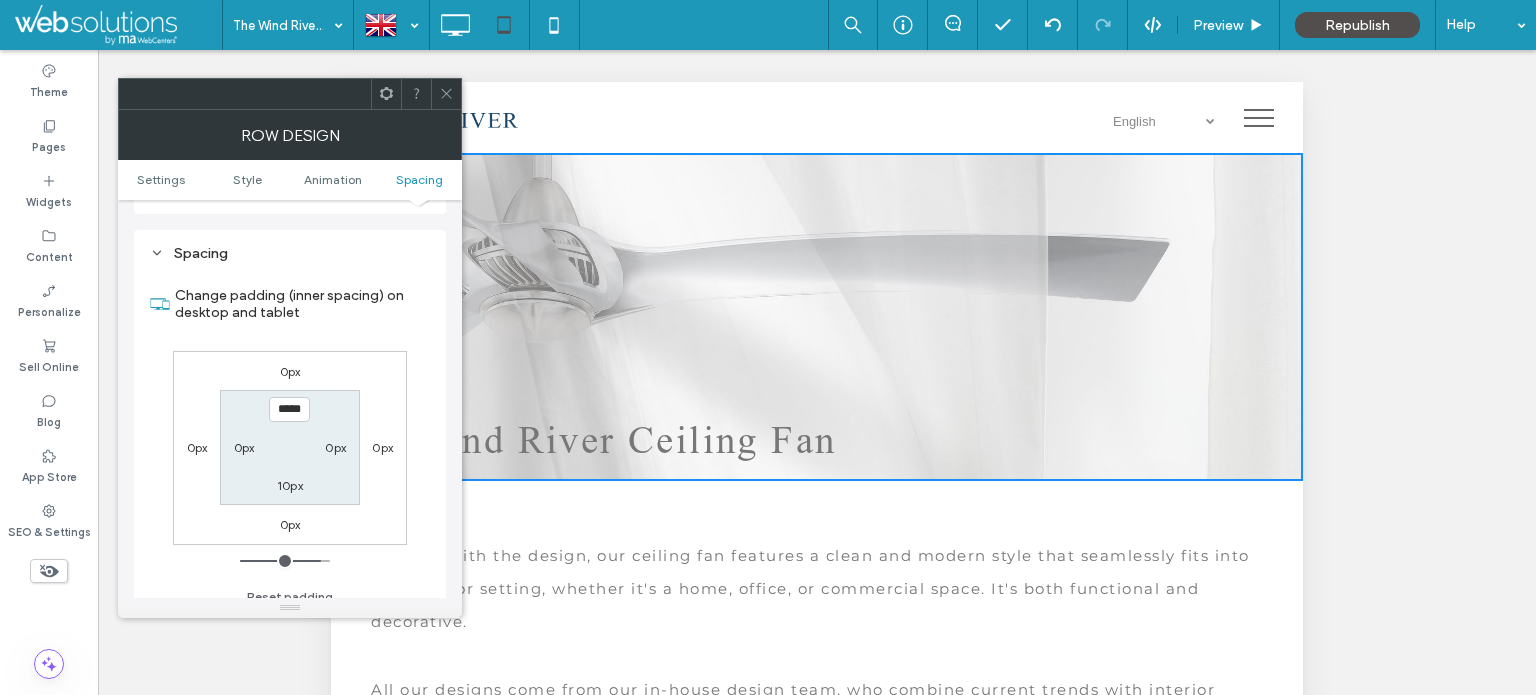 click on "0px" at bounding box center [244, 447] 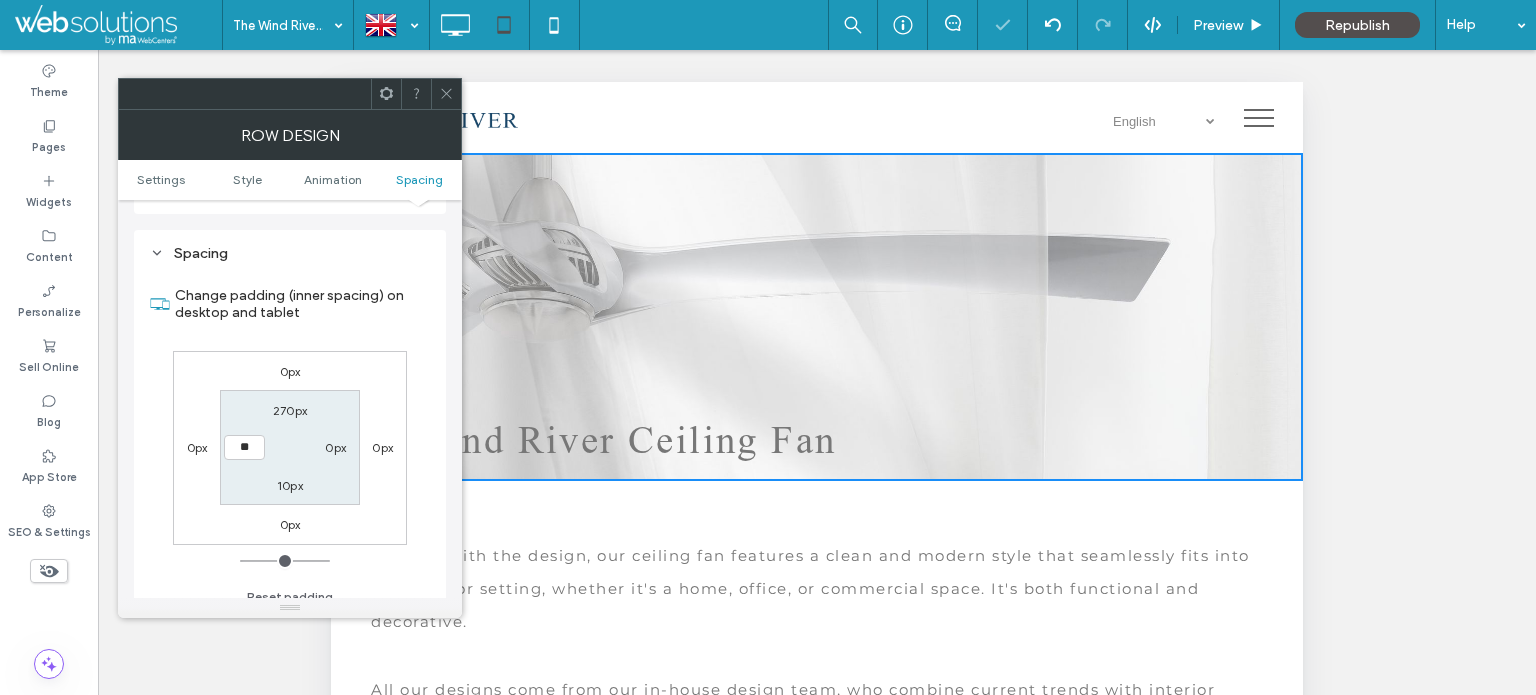 type on "**" 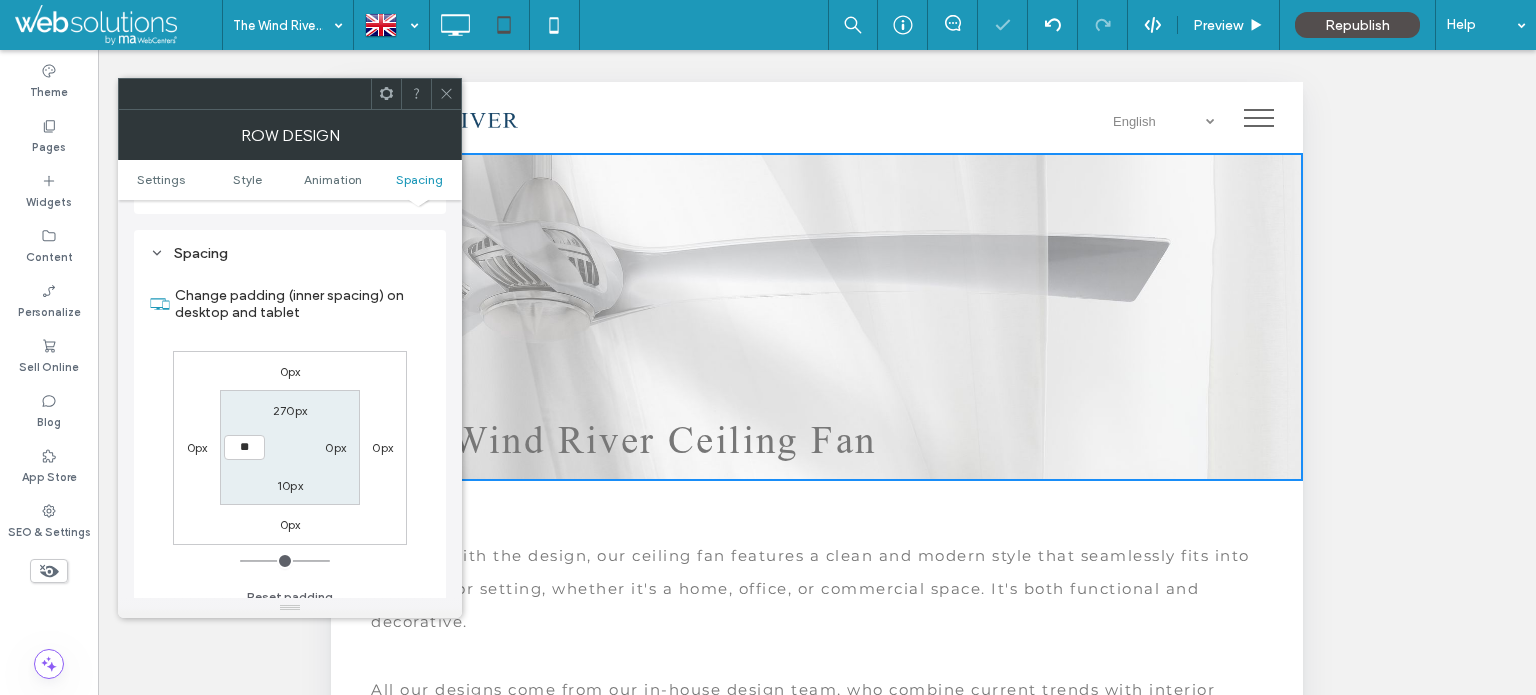 type on "**" 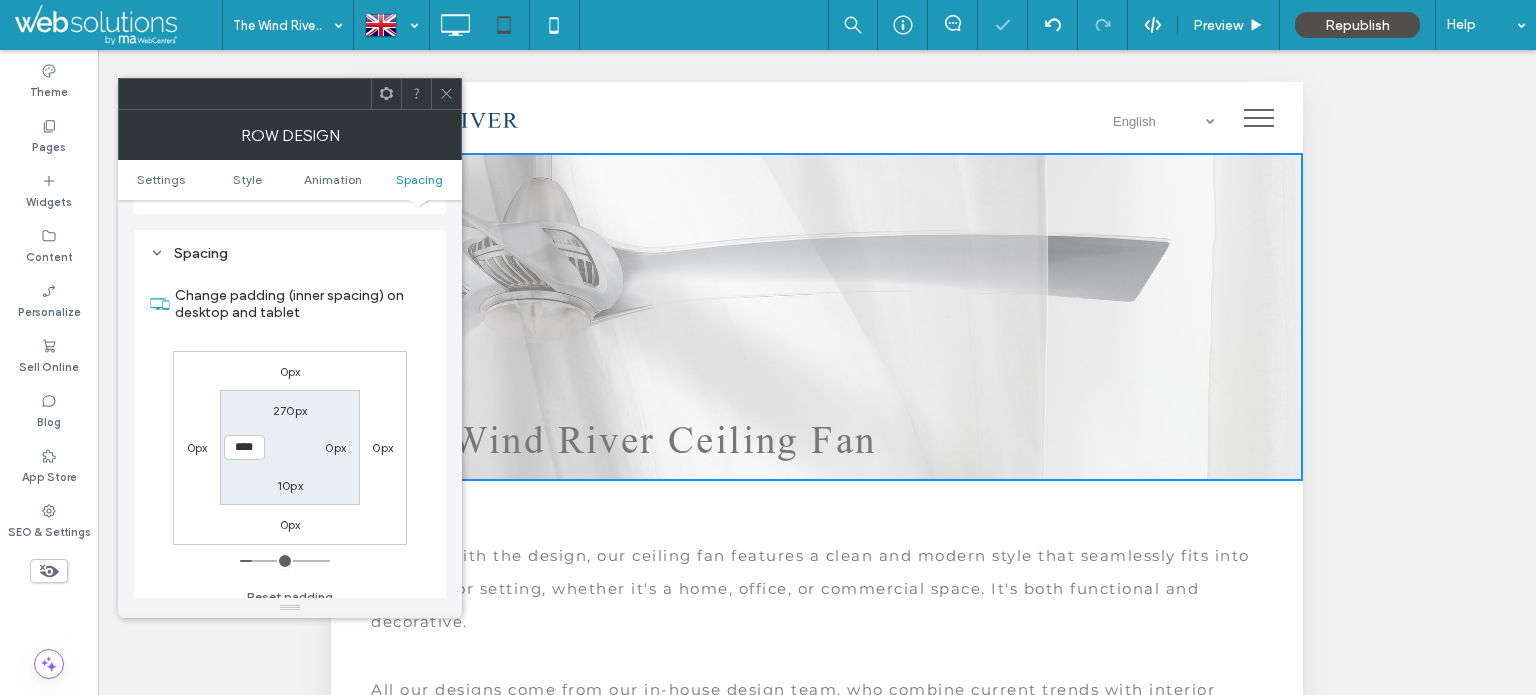 click on "0px" at bounding box center (336, 447) 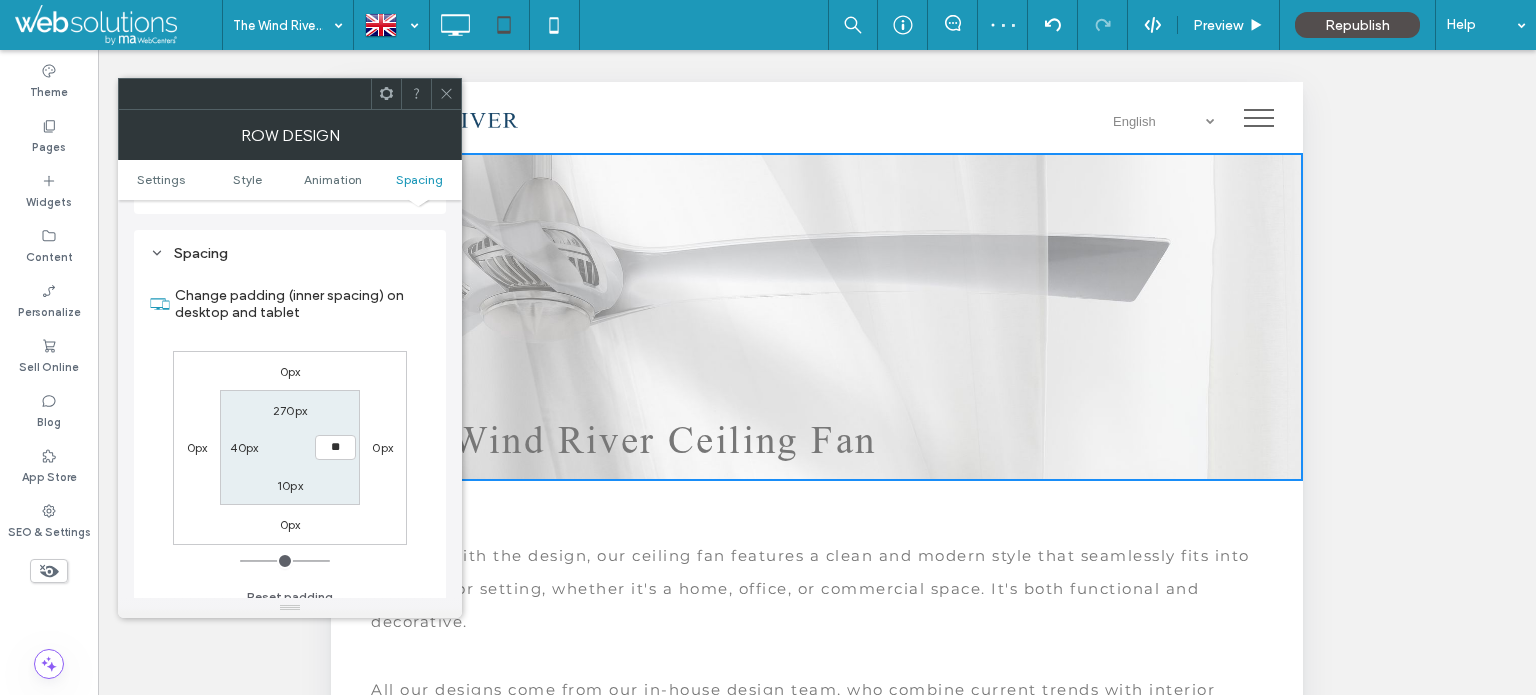 type on "**" 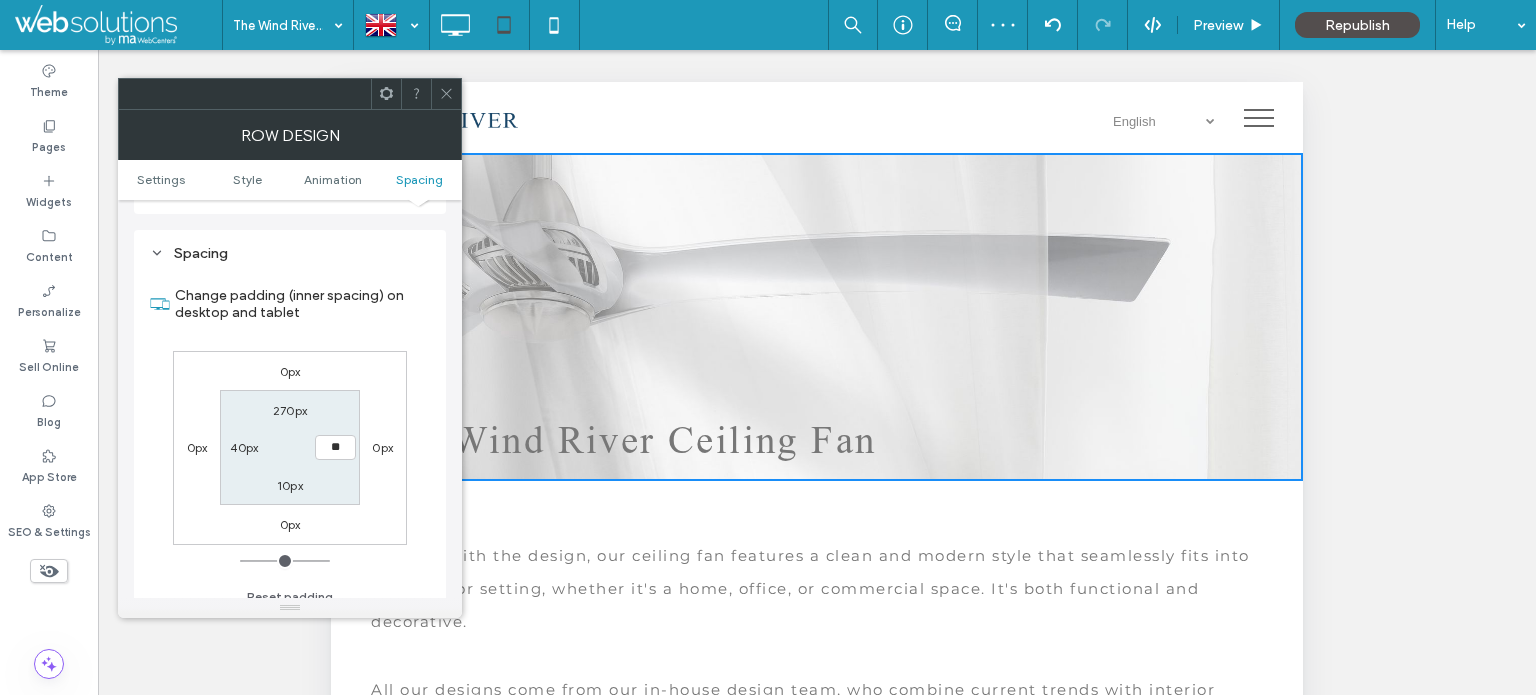 type on "**" 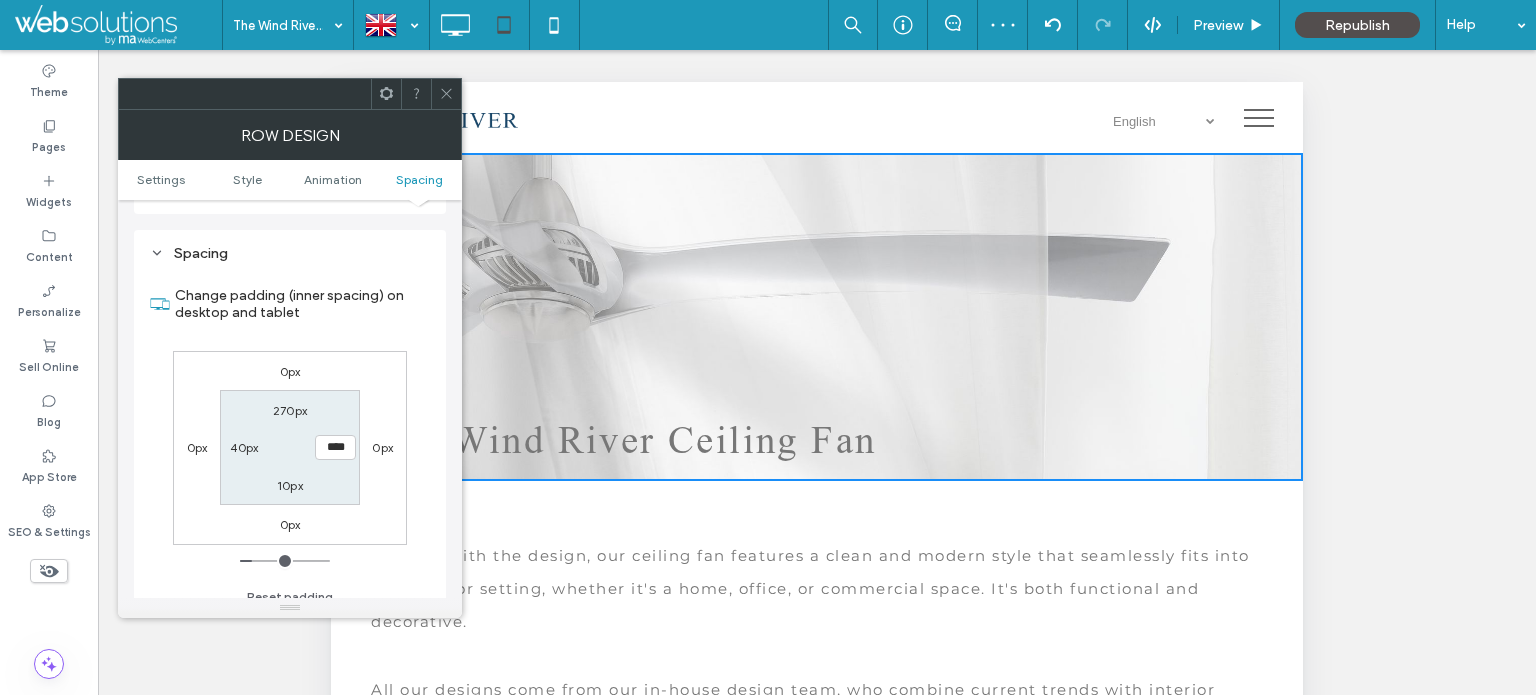 click at bounding box center (446, 94) 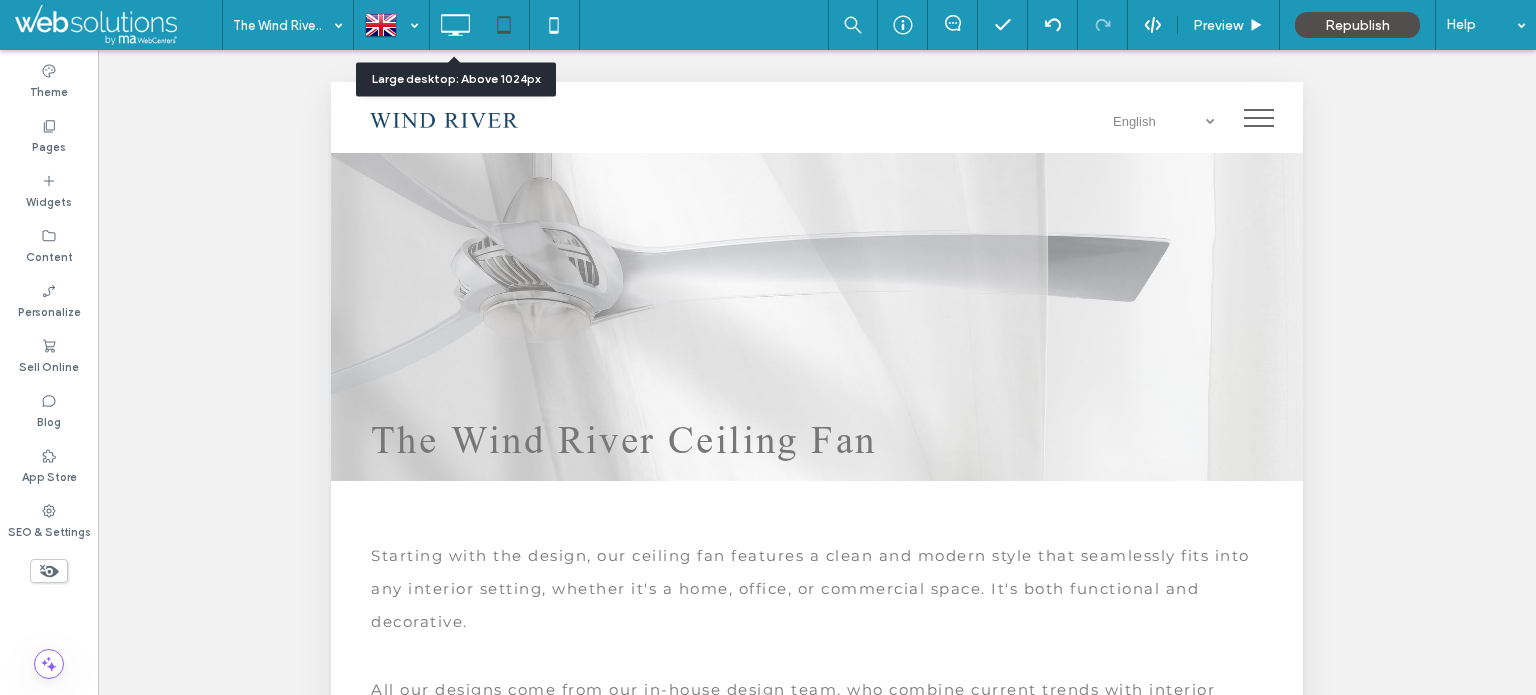 drag, startPoint x: 464, startPoint y: 27, endPoint x: 523, endPoint y: 92, distance: 87.78383 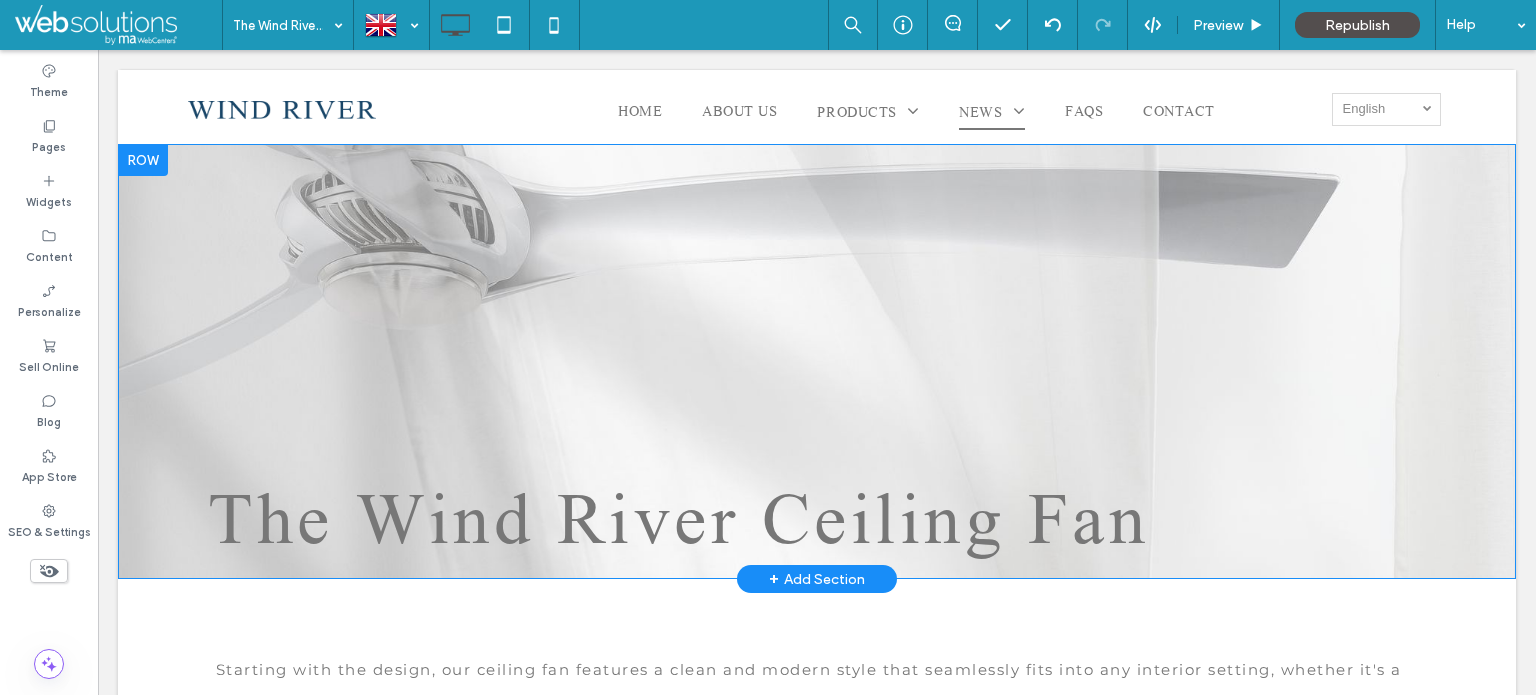 click on "The Wind River Ceiling Fan
Click To Paste     Click To Paste     Click To Paste     Click To Paste     Click To Paste     Click To Paste     Click To Paste     Click To Paste     Click To Paste     Click To Paste     Click To Paste     Click To Paste     Click To Paste     Click To Paste
Row + Add Section" at bounding box center (817, 361) 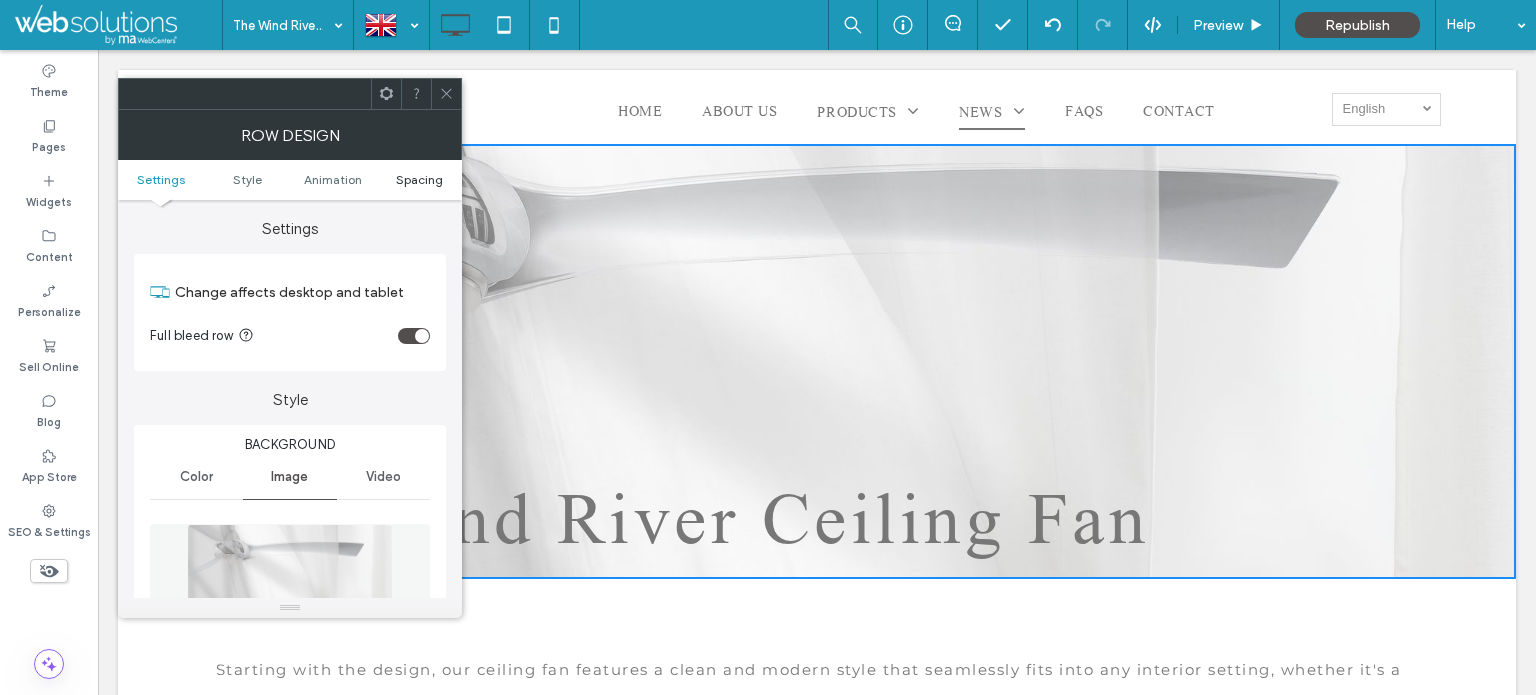click on "Spacing" at bounding box center (419, 179) 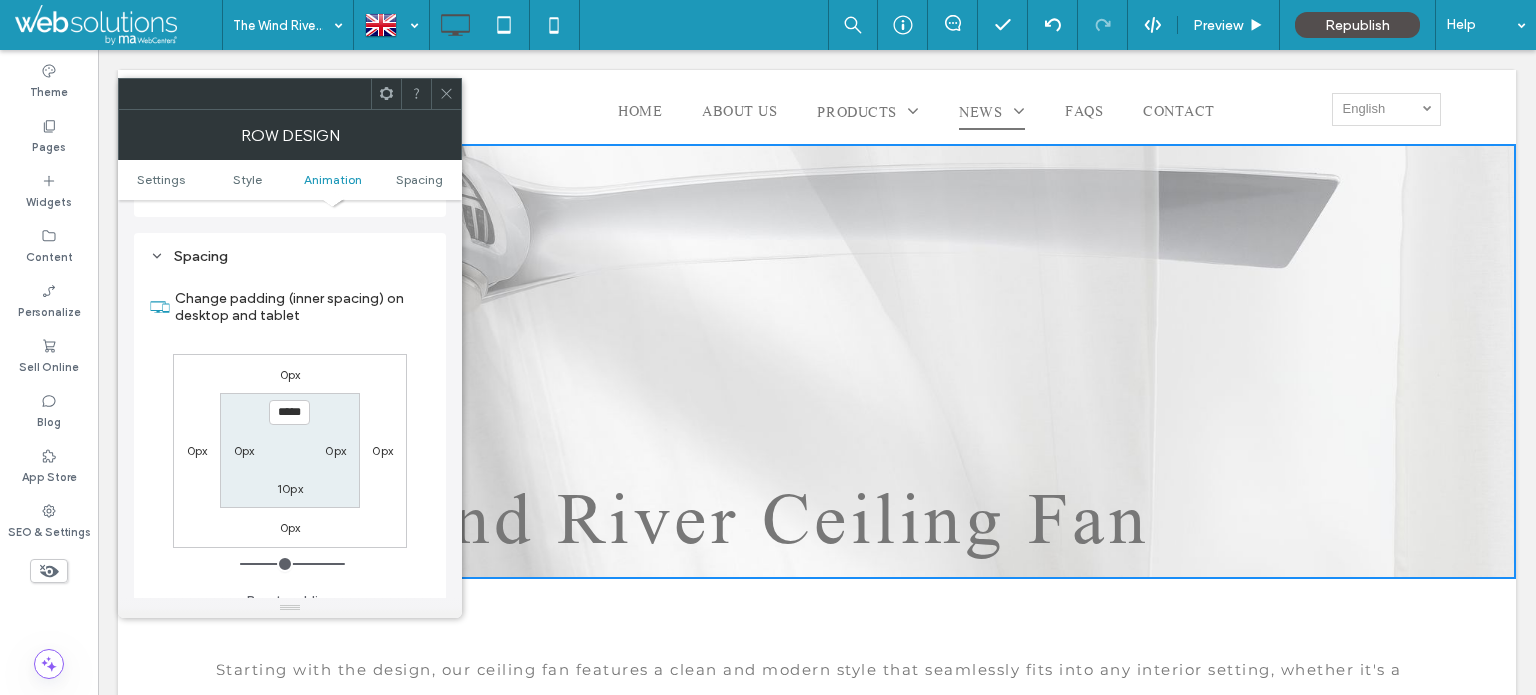 scroll, scrollTop: 1096, scrollLeft: 0, axis: vertical 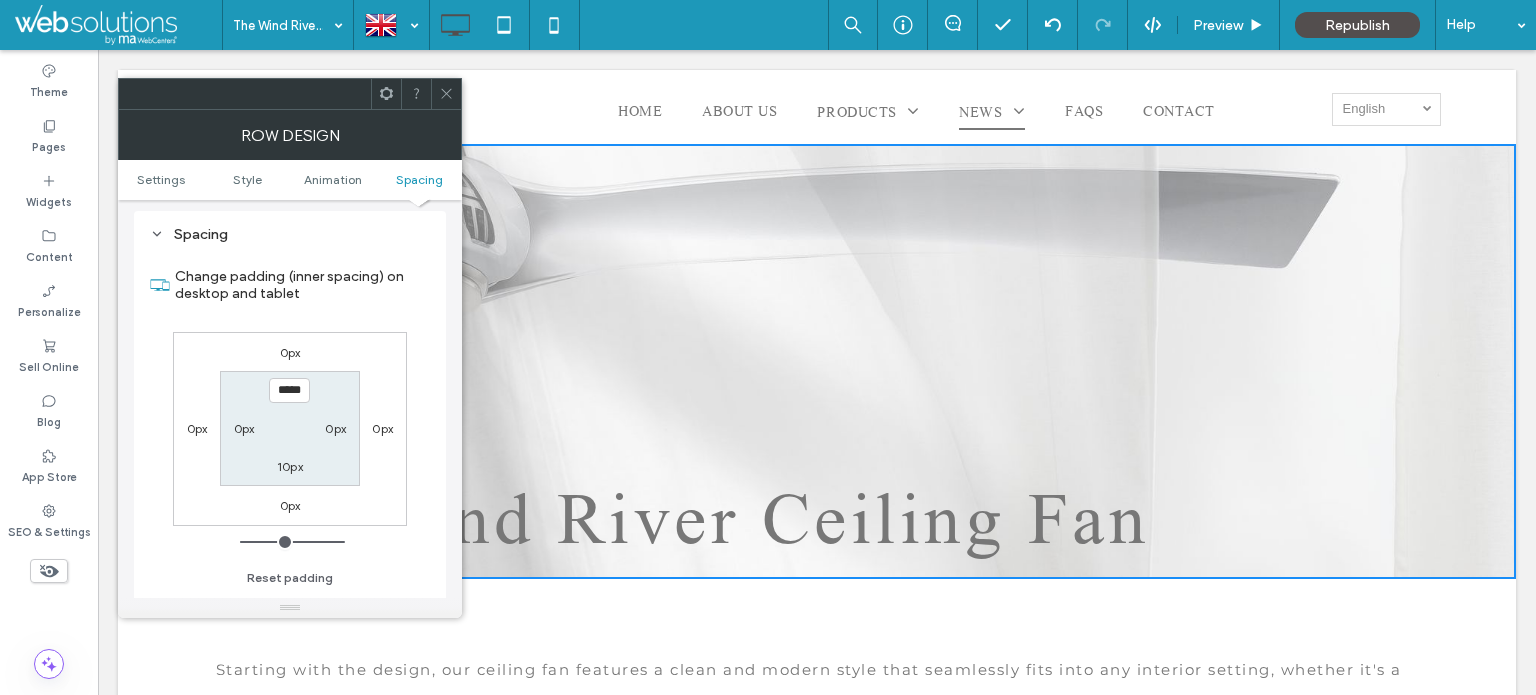click at bounding box center (446, 94) 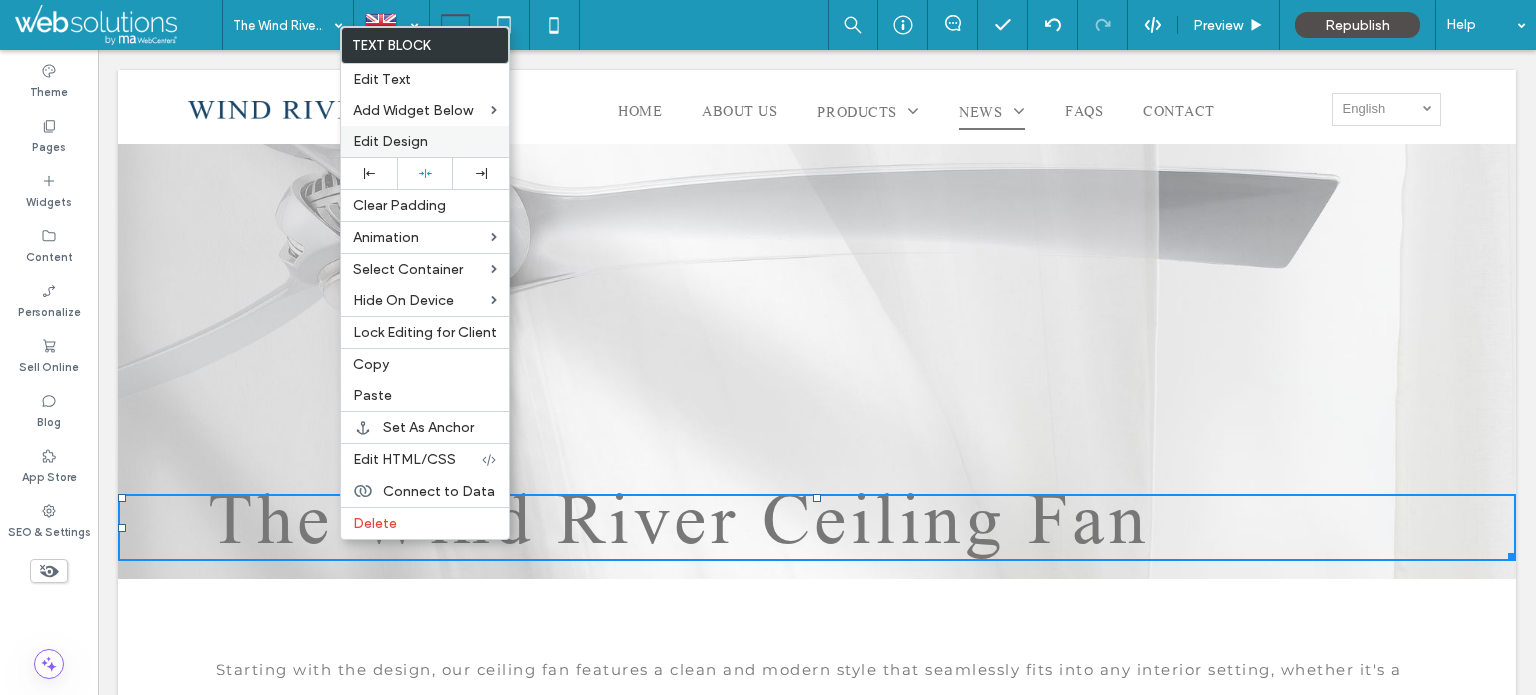click on "Edit Design" at bounding box center [390, 141] 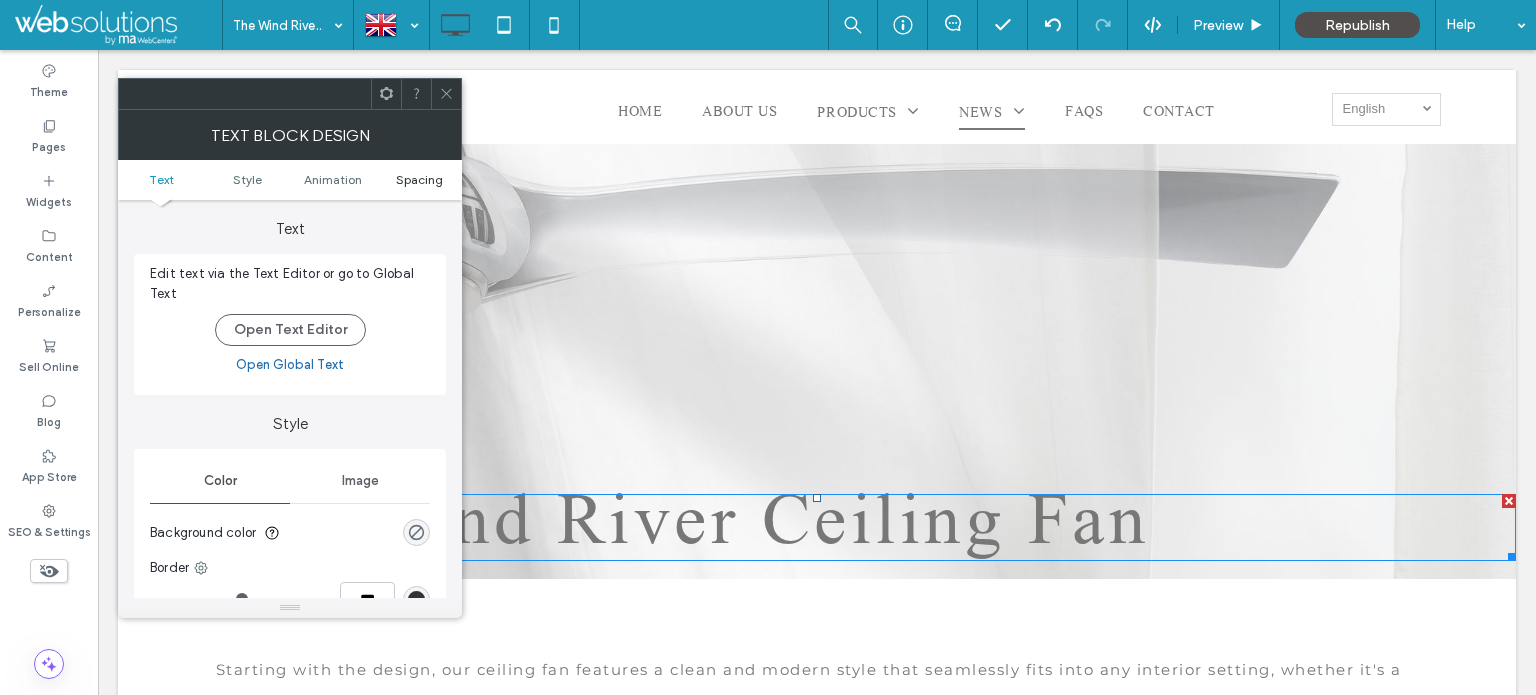 click on "Spacing" at bounding box center [419, 179] 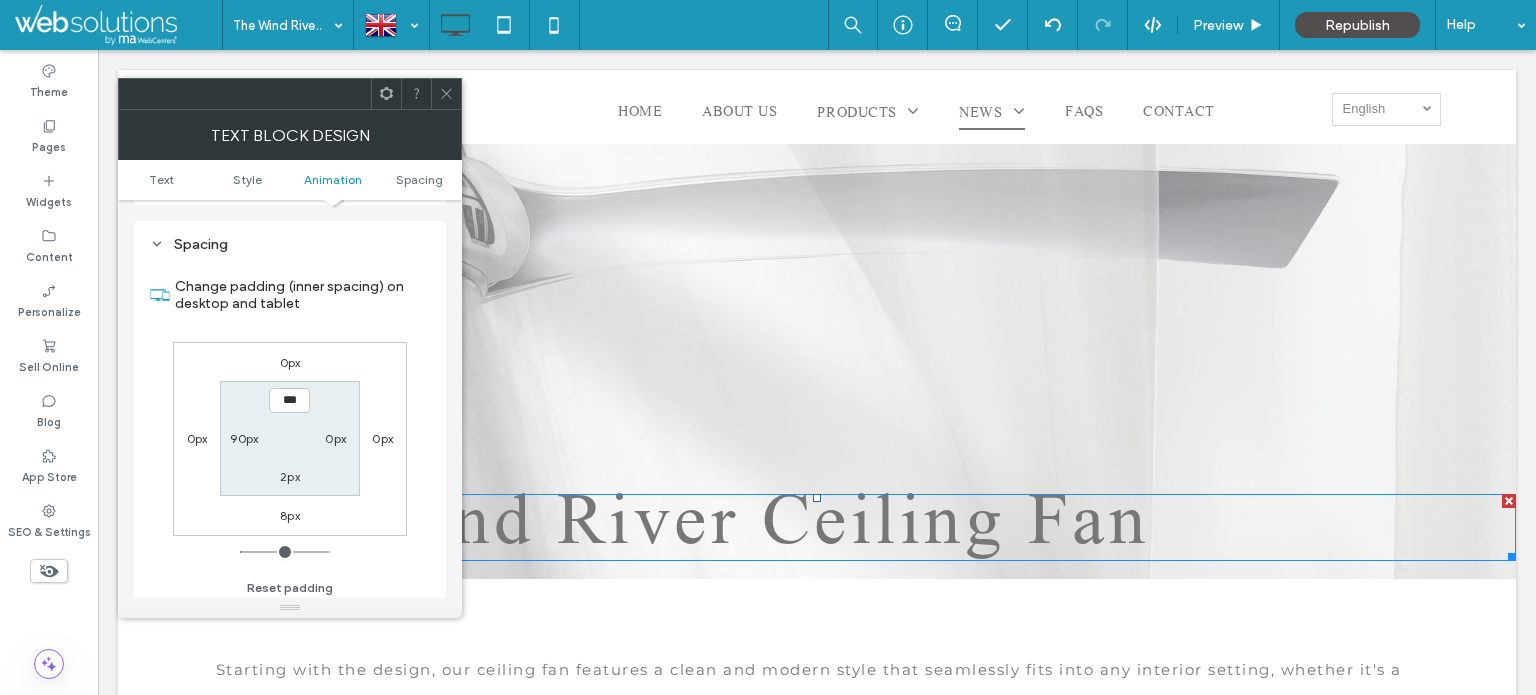 scroll, scrollTop: 572, scrollLeft: 0, axis: vertical 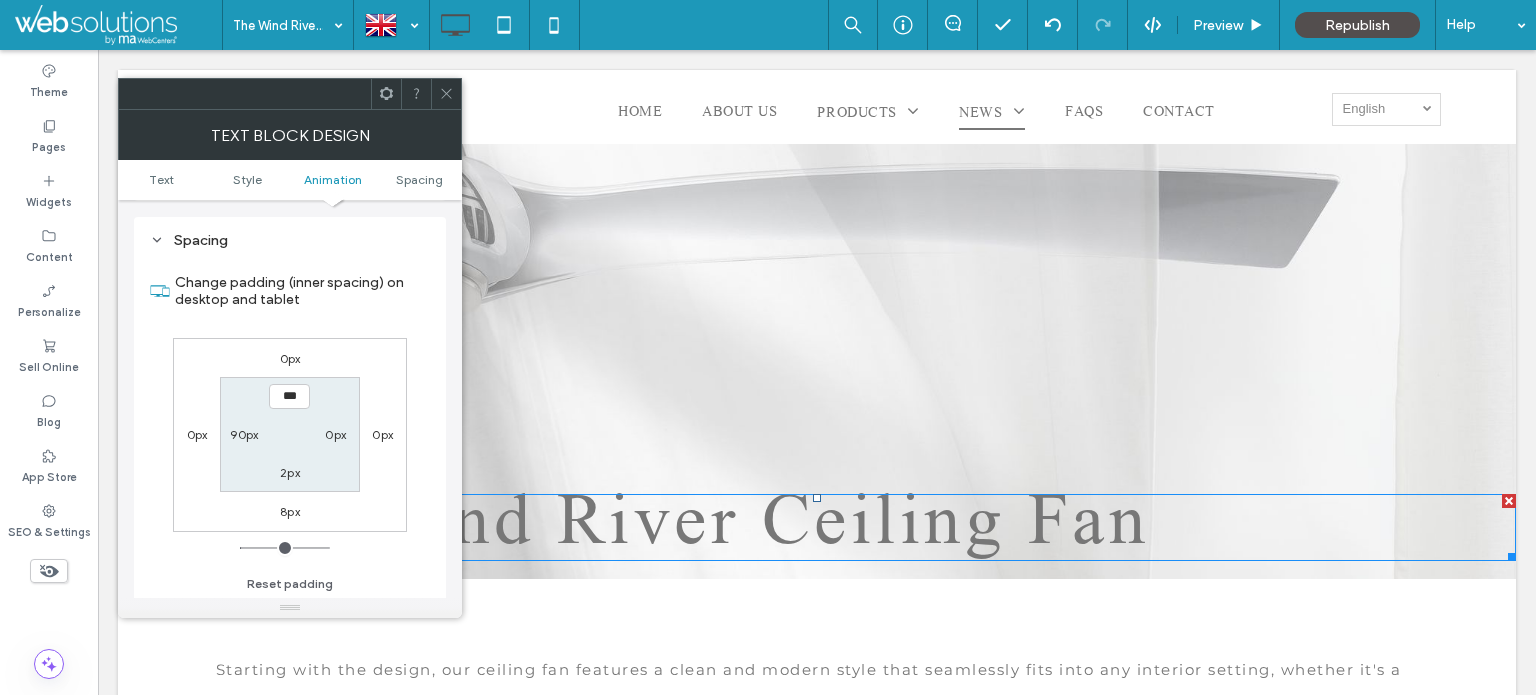 click at bounding box center [446, 94] 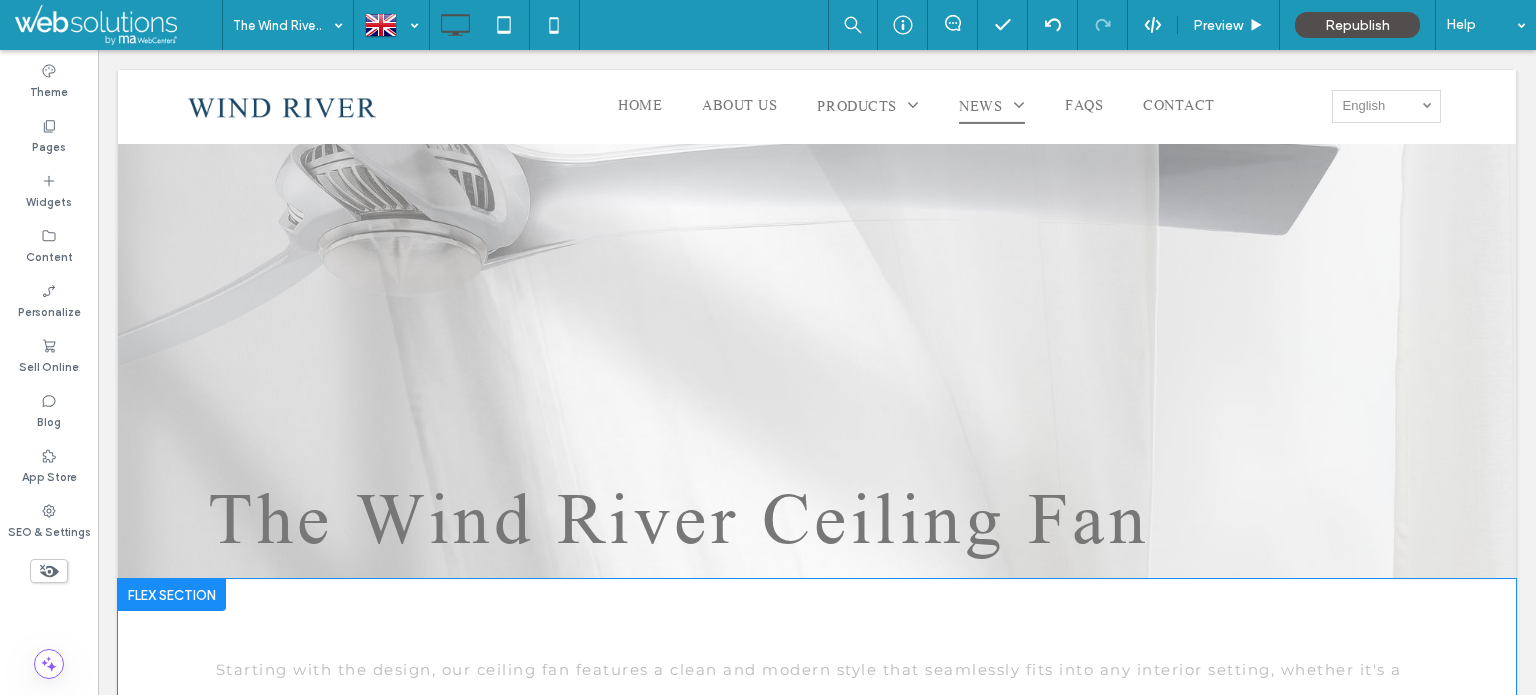 scroll, scrollTop: 400, scrollLeft: 0, axis: vertical 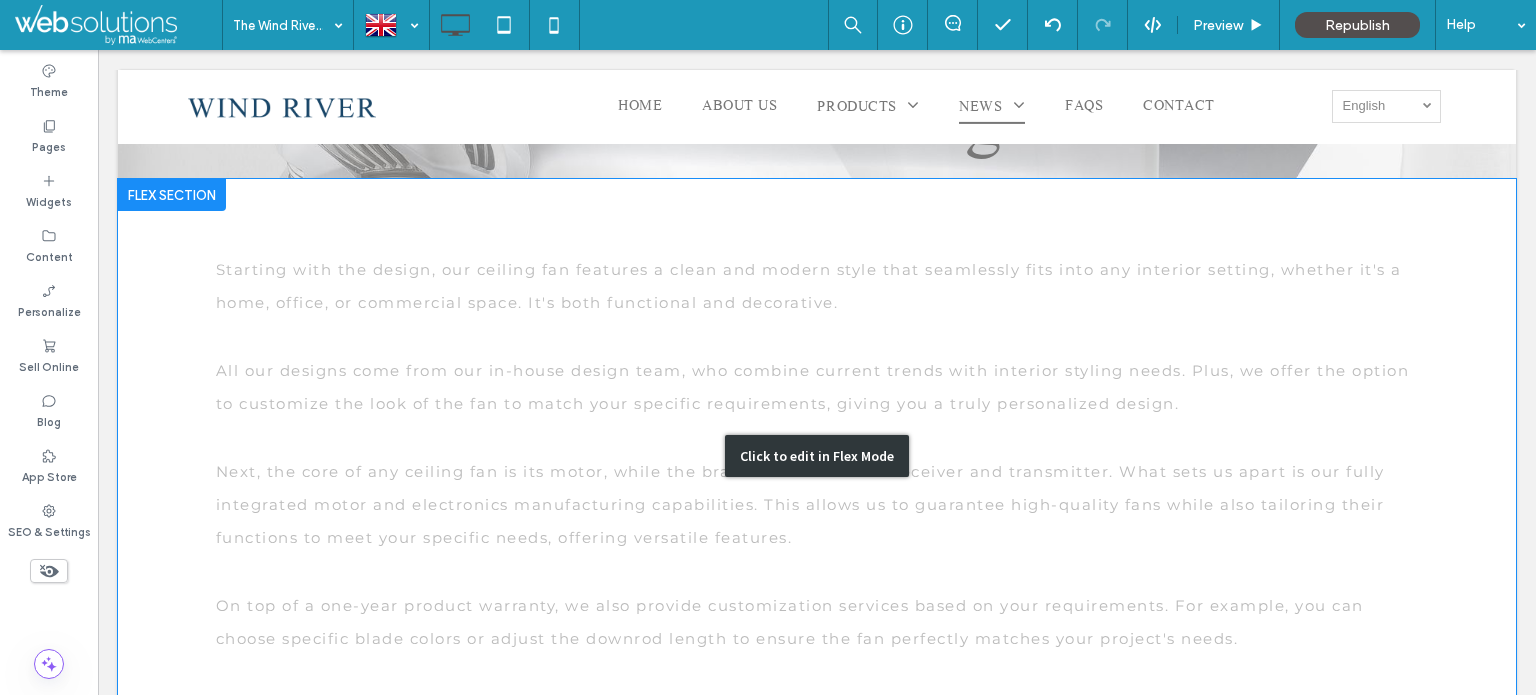 click on "Click to edit in Flex Mode" at bounding box center [817, 456] 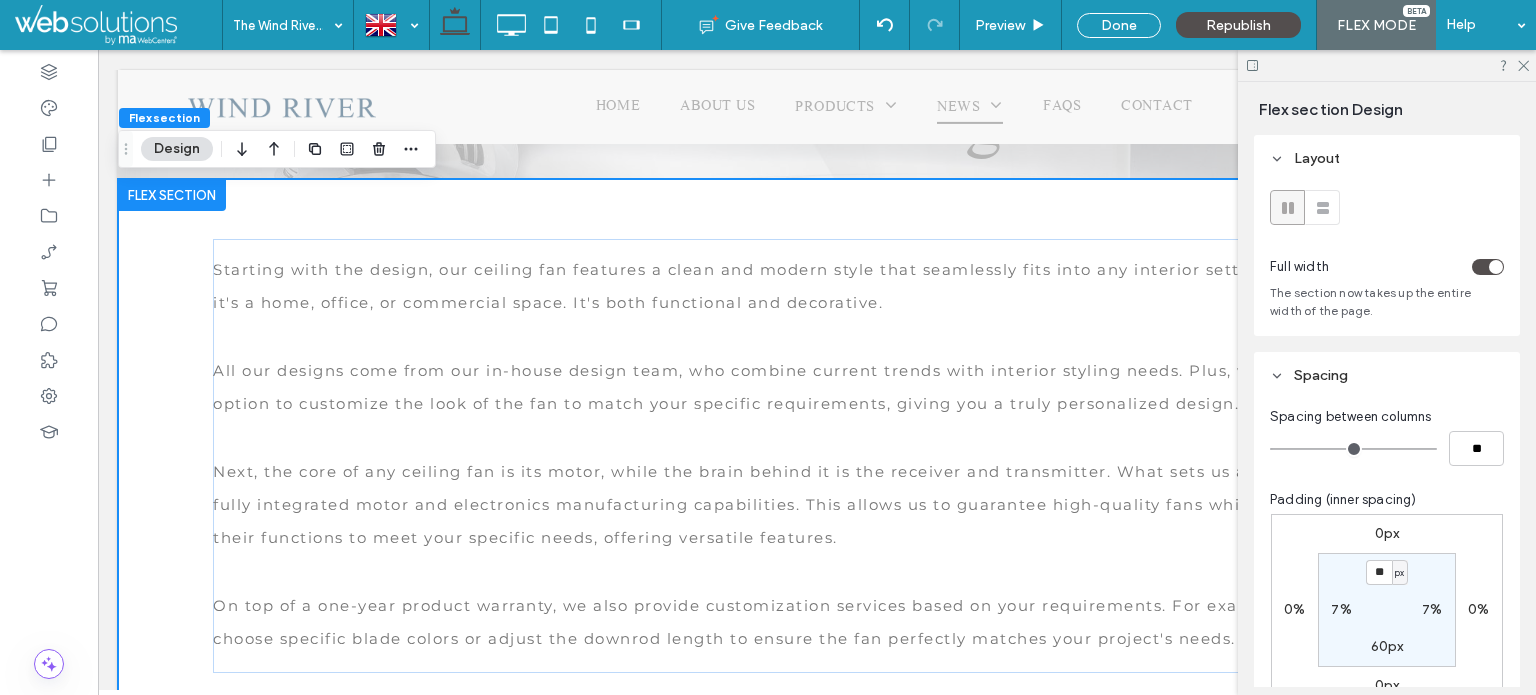 click on "Starting with the design, our ceiling fan features a clean and modern style that seamlessly fits into any interior setting, whether it's a home, office, or commercial space. It's both functional and decorative. All our designs come from our in-house design team, who combine current trends with interior styling needs. Plus, we offer the option to customize the look of the fan to match your specific requirements, giving you a truly personalized design. Next, the core of any ceiling fan is its motor, while the brain behind it is the receiver and transmitter. What sets us apart is our fully integrated motor and electronics manufacturing capabilities. This allows us to guarantee high-quality fans while also tailoring their functions to meet your specific needs, offering versatile features." at bounding box center (797, 456) 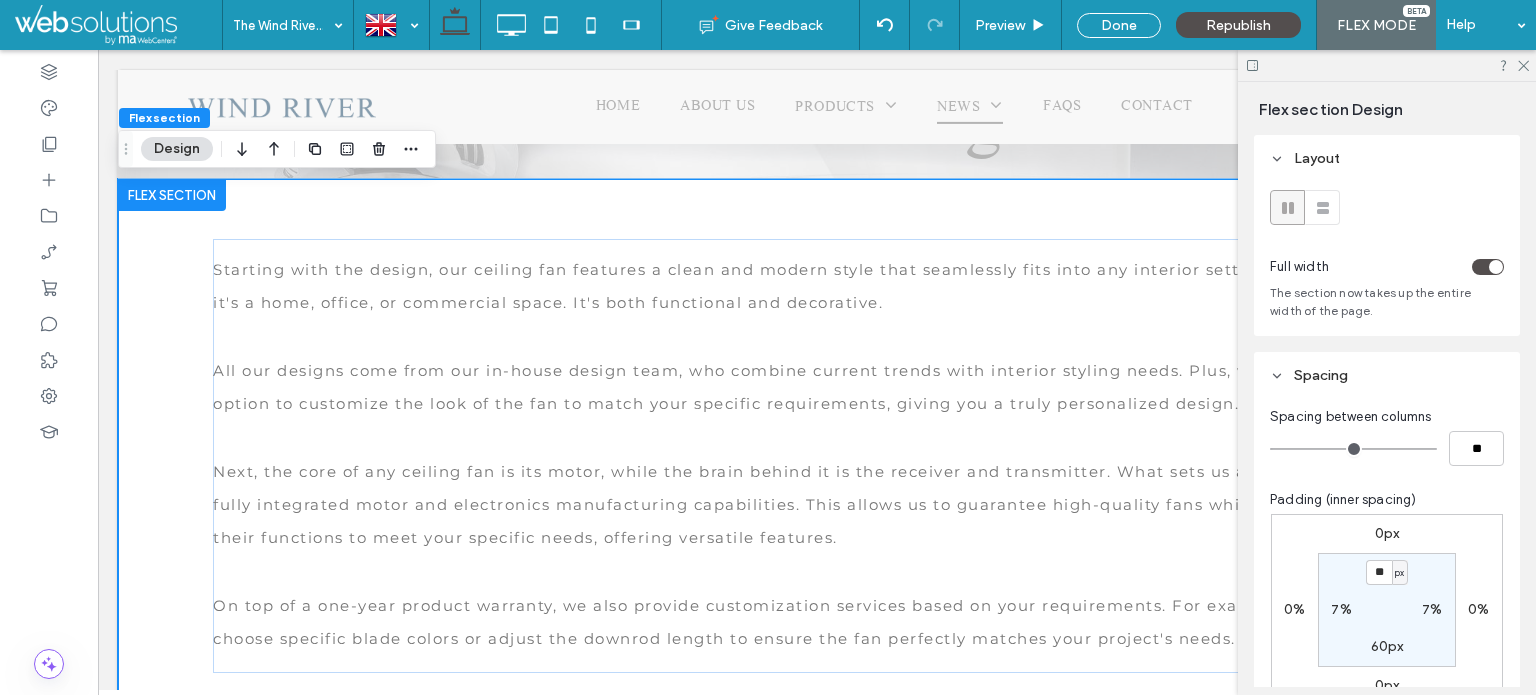 click on "7%" at bounding box center (1341, 609) 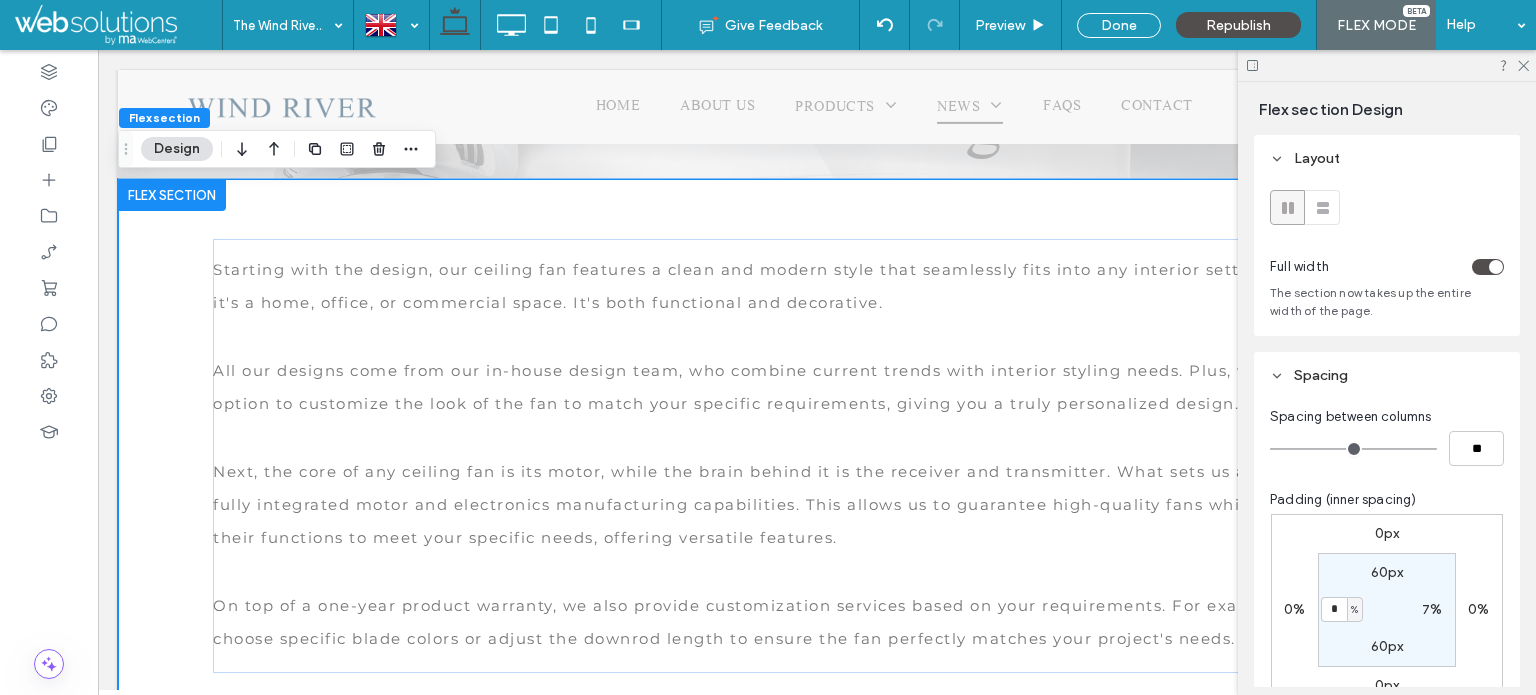 click on "%" at bounding box center (1354, 610) 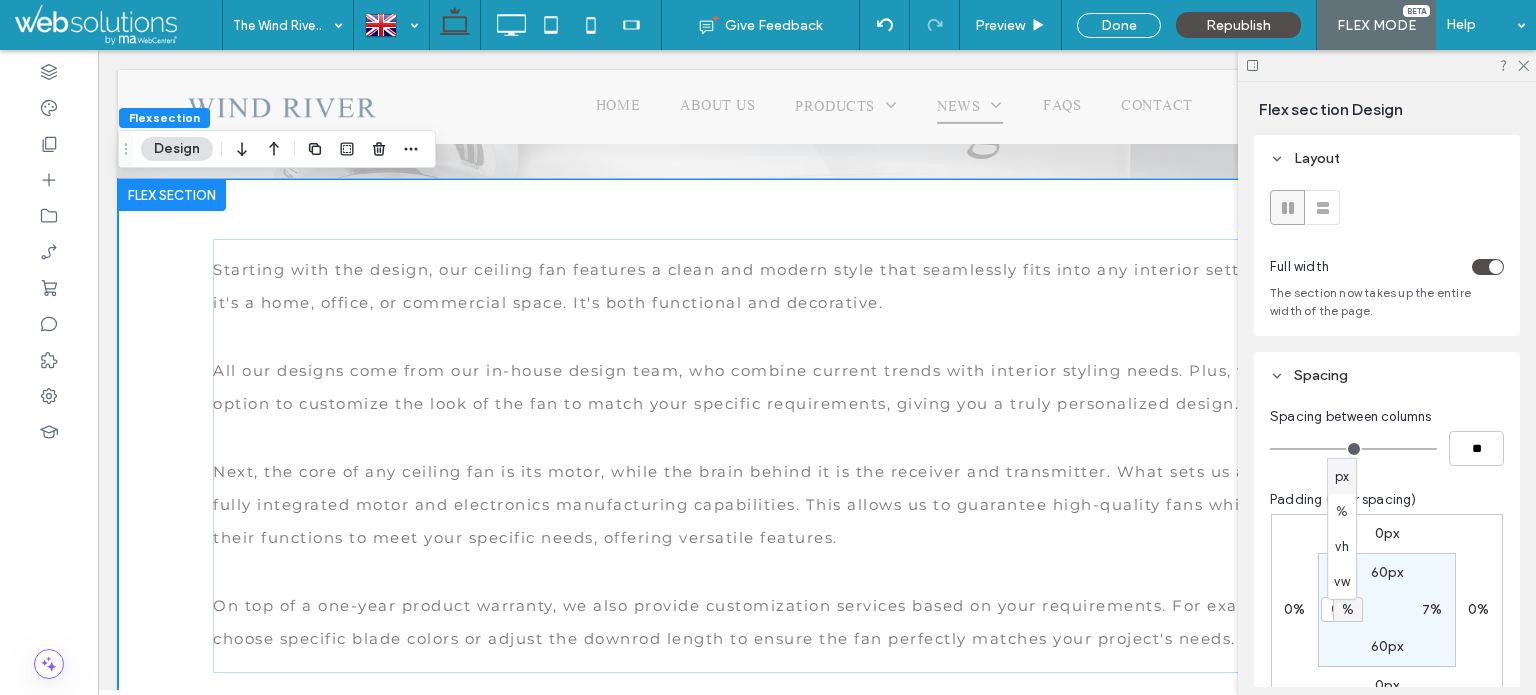 click on "px" at bounding box center [1342, 476] 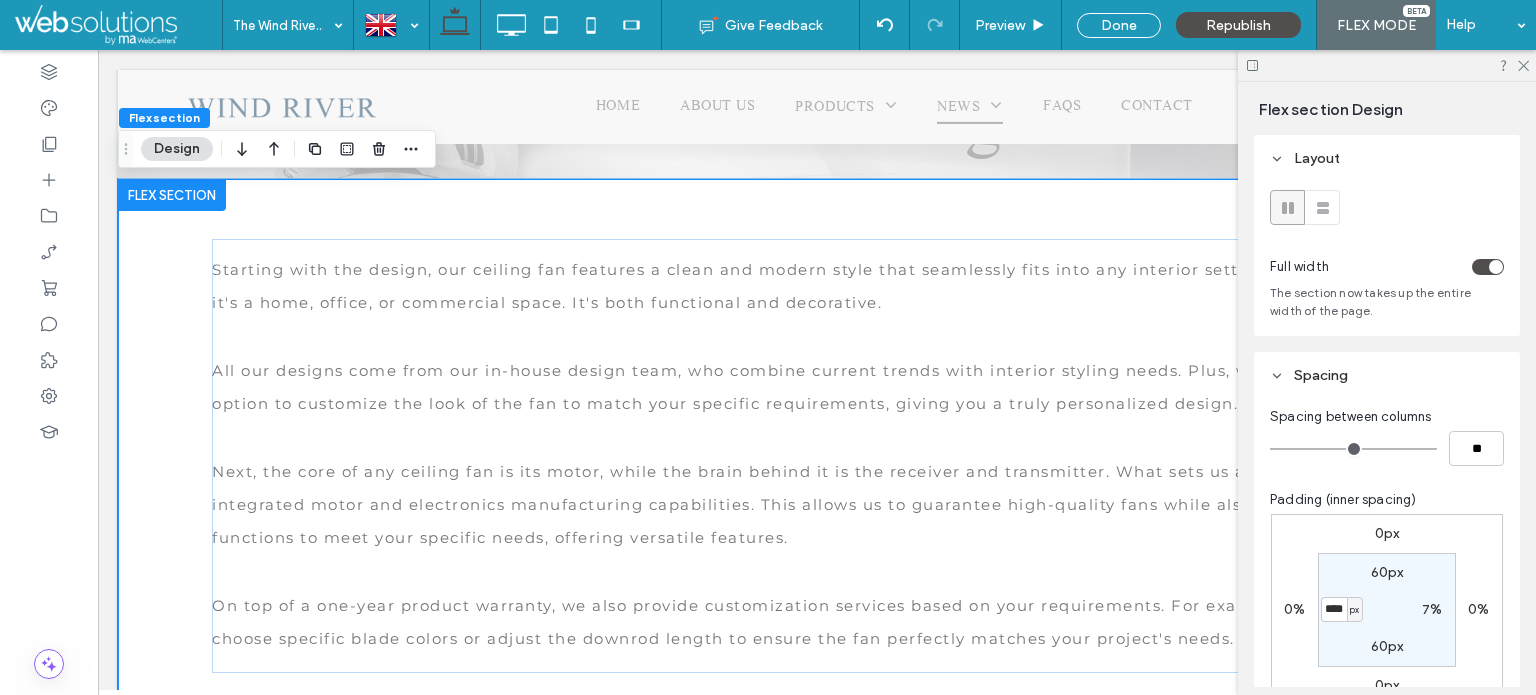 click on "px" at bounding box center (1354, 610) 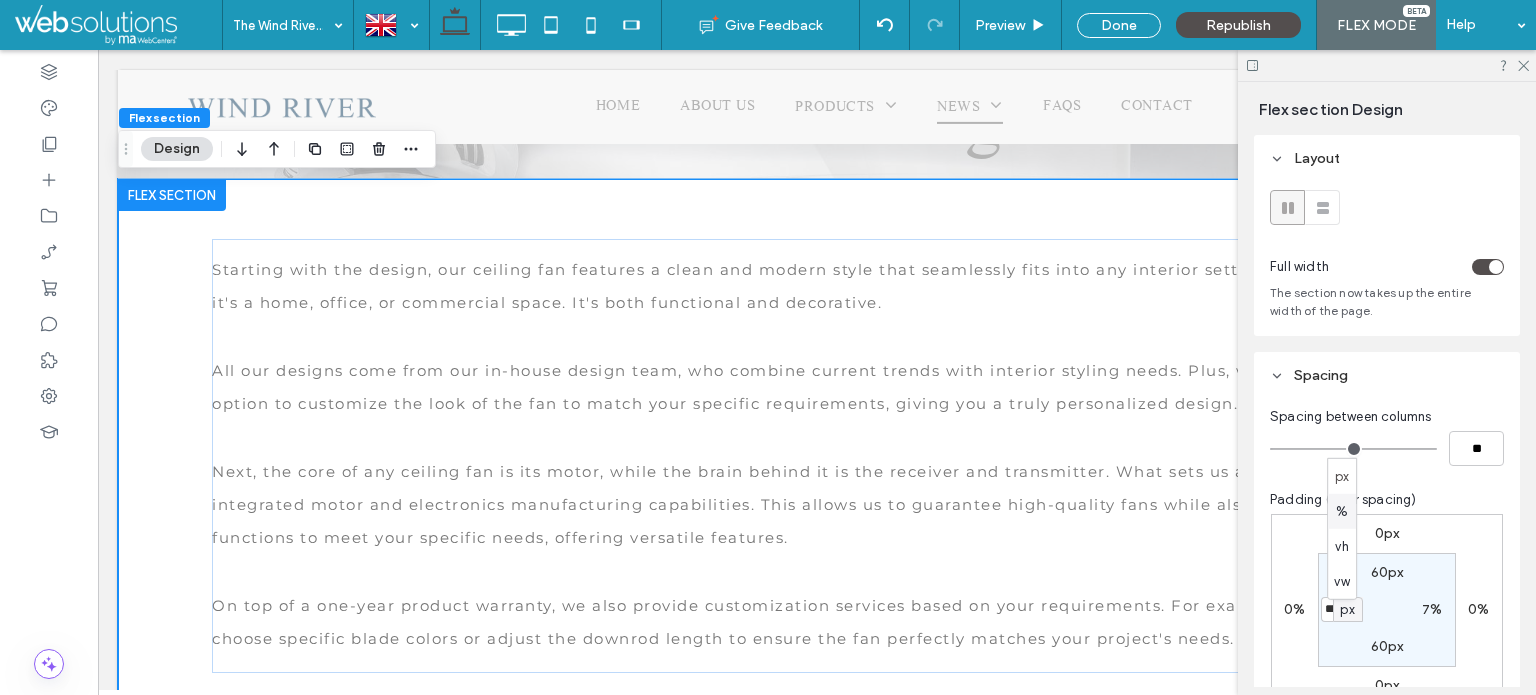 drag, startPoint x: 1344, startPoint y: 507, endPoint x: 1310, endPoint y: 519, distance: 36.05551 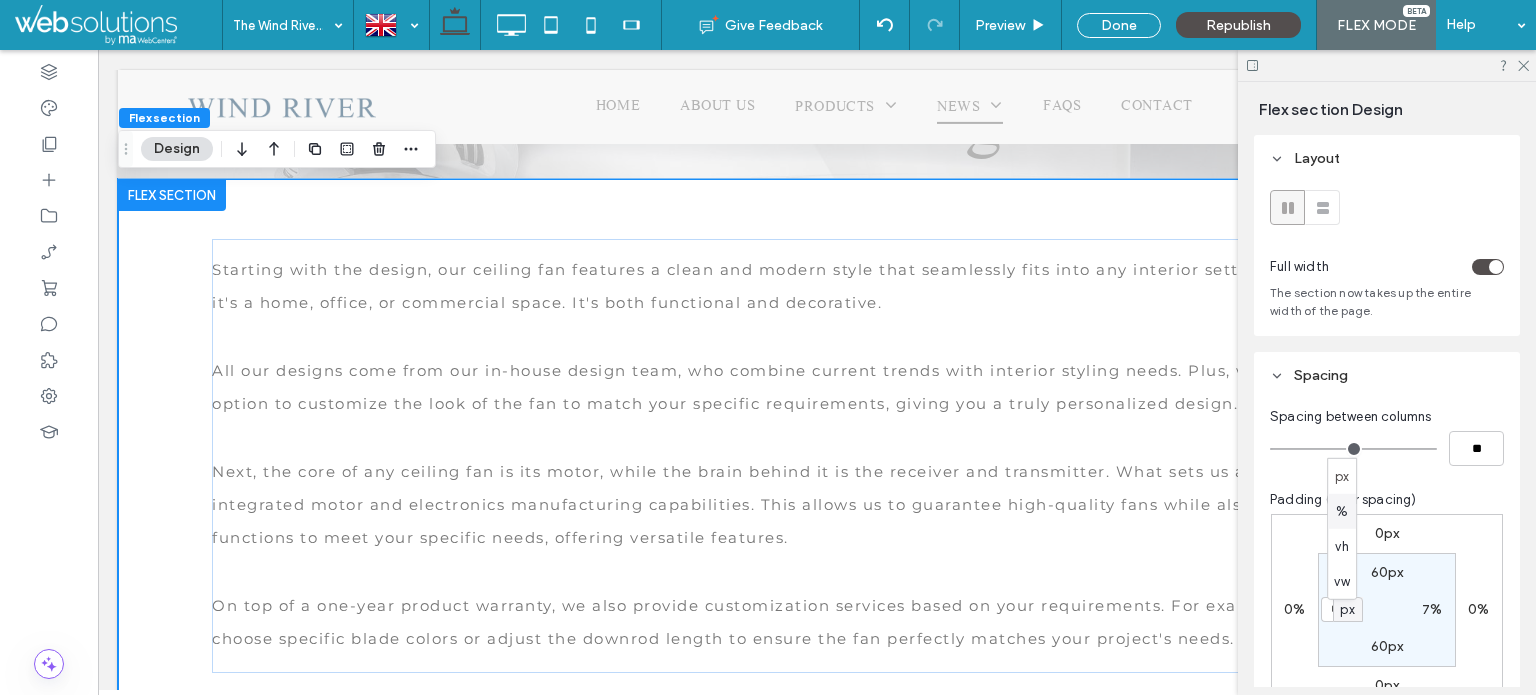 type on "*" 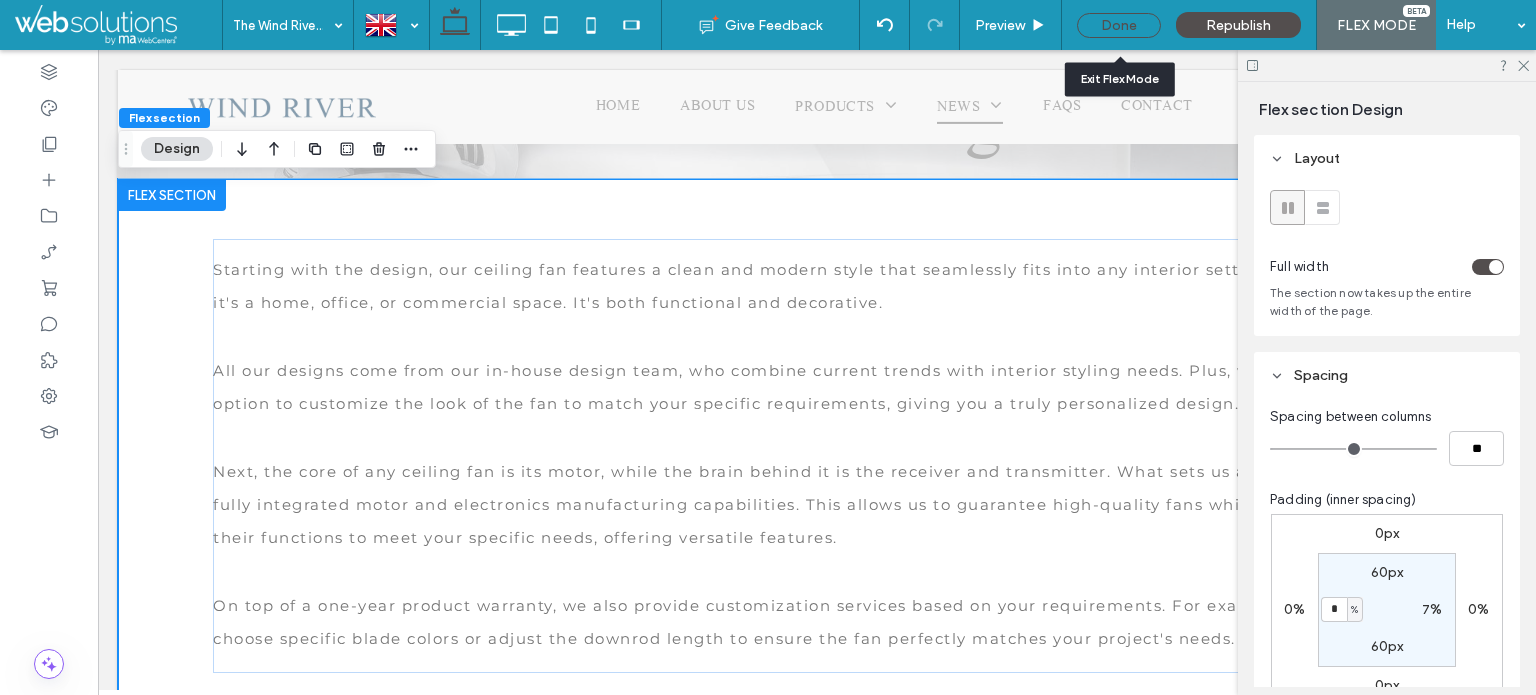 drag, startPoint x: 458, startPoint y: 35, endPoint x: 1116, endPoint y: 27, distance: 658.04865 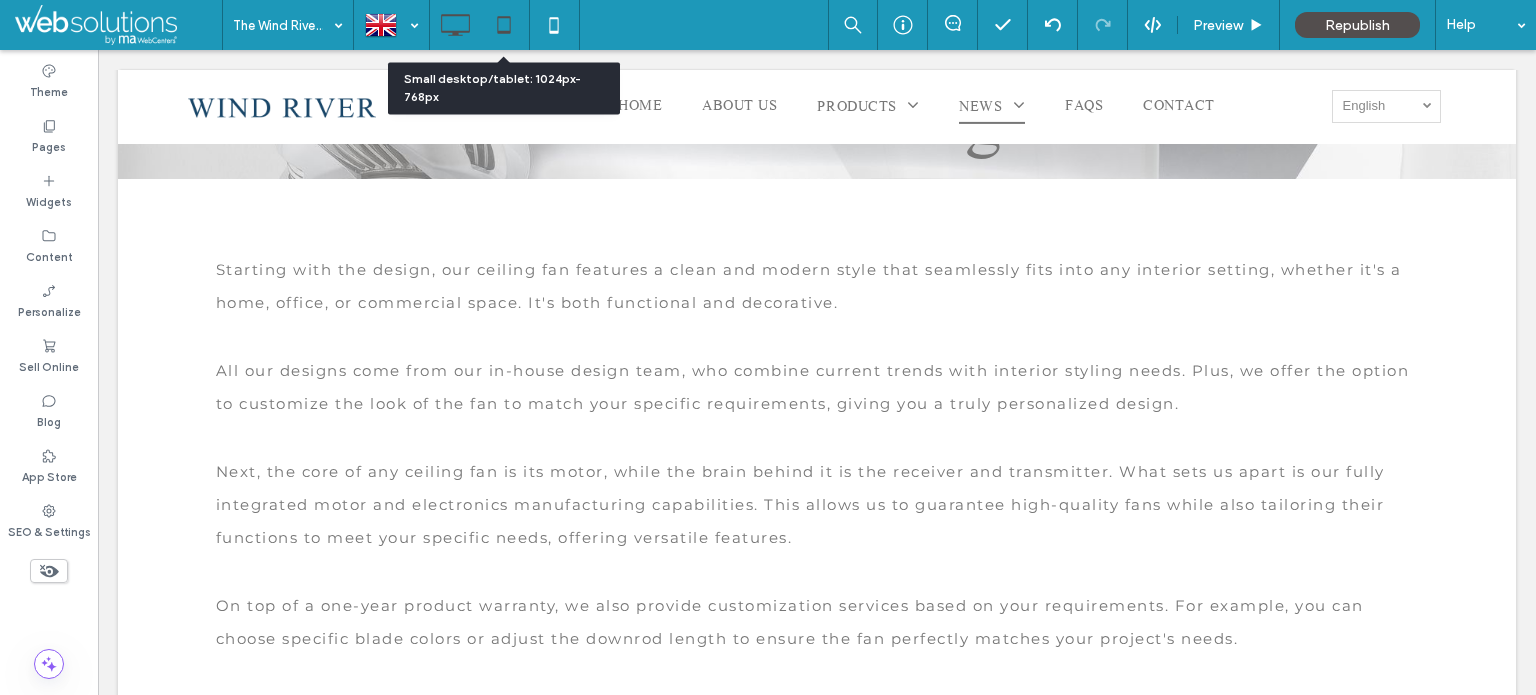 drag, startPoint x: 506, startPoint y: 27, endPoint x: 509, endPoint y: 68, distance: 41.109608 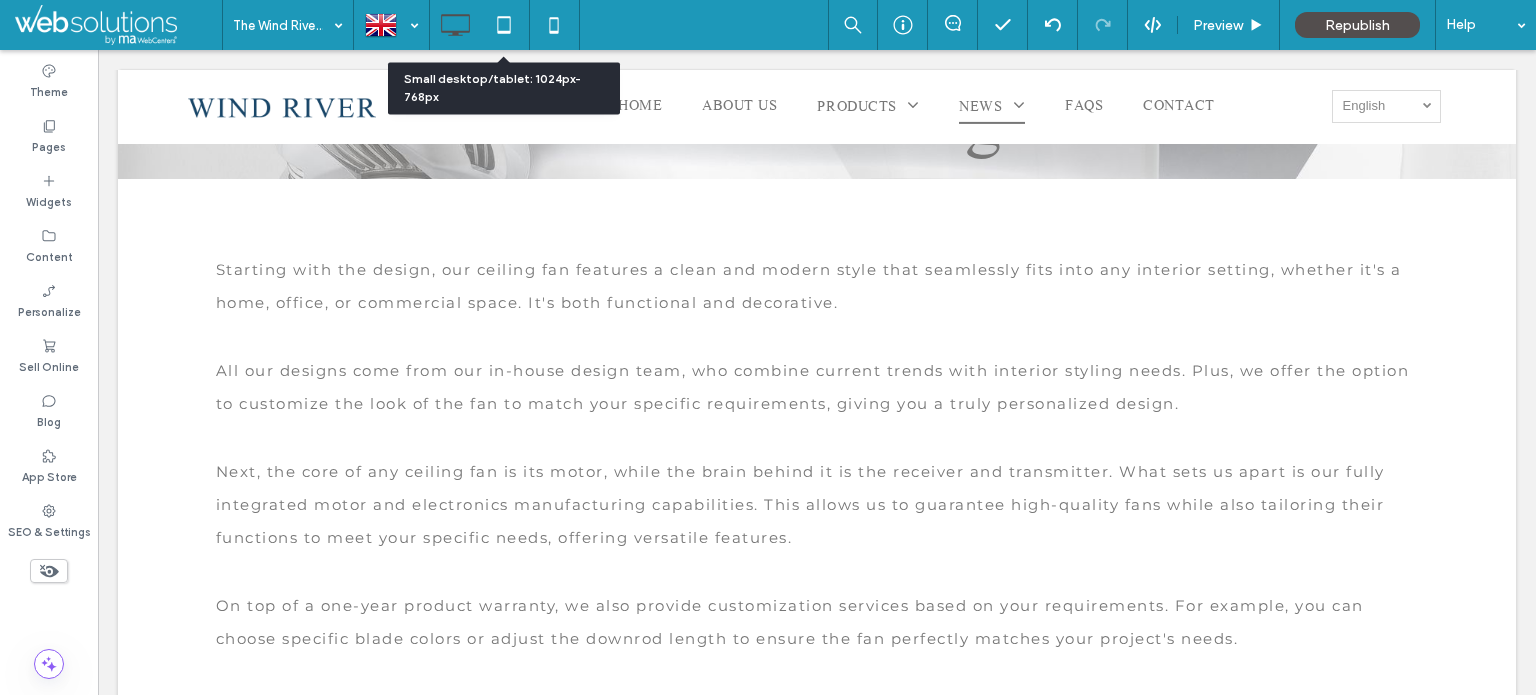 click 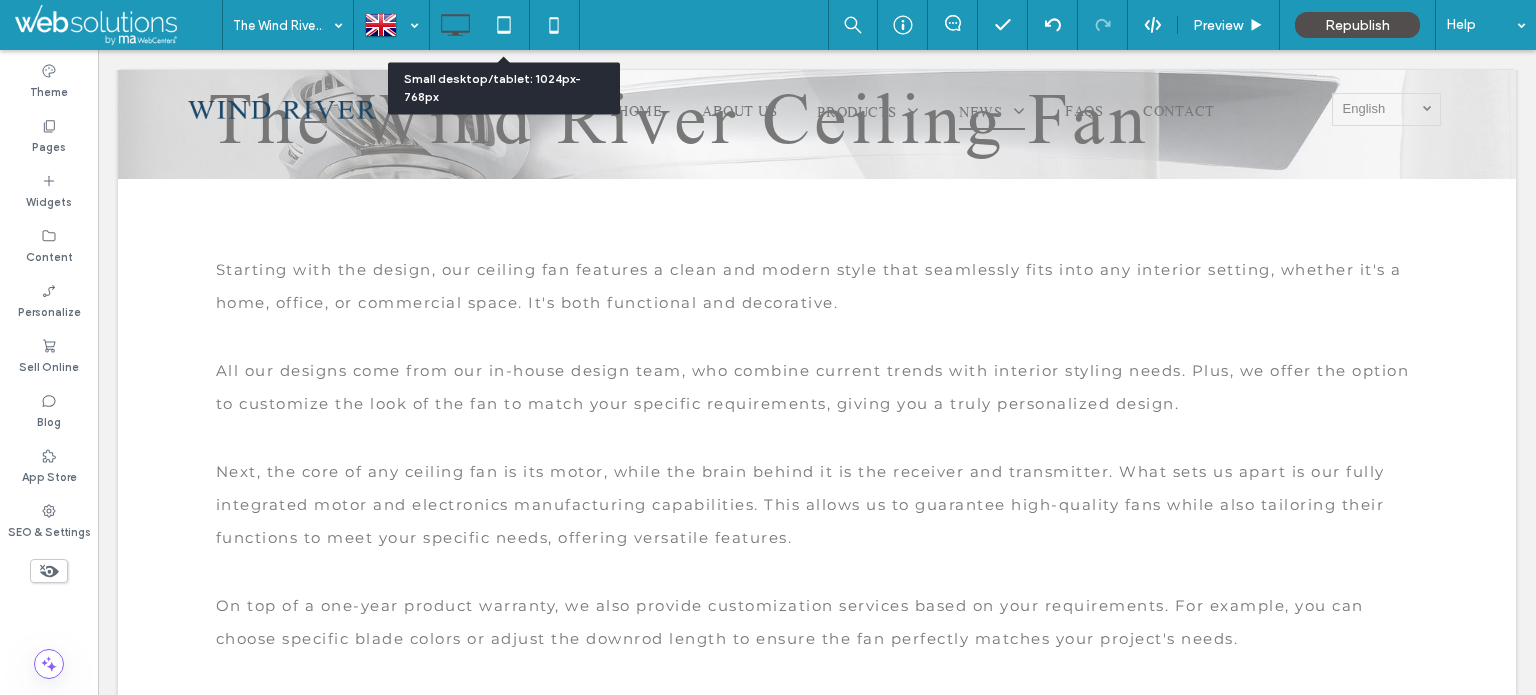scroll, scrollTop: 170, scrollLeft: 0, axis: vertical 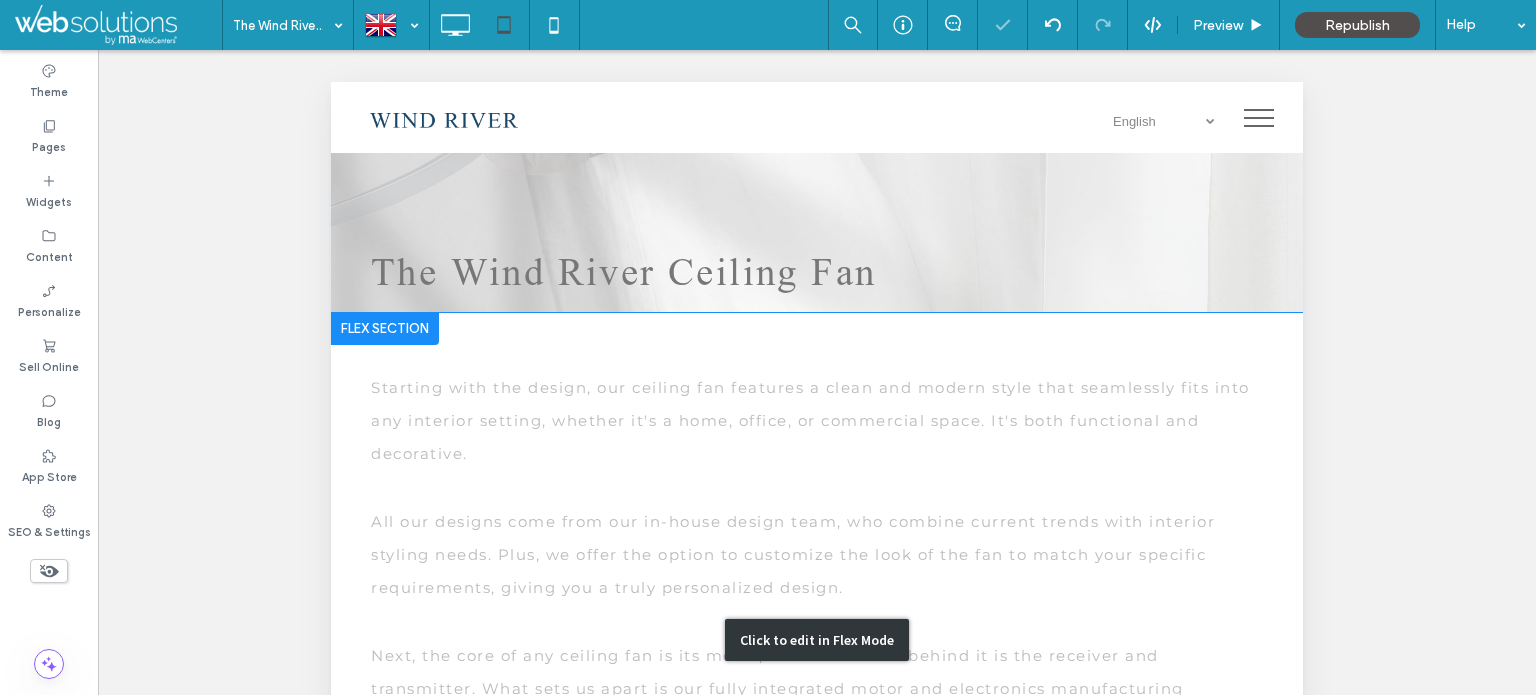 click on "Click to edit in Flex Mode" at bounding box center [817, 640] 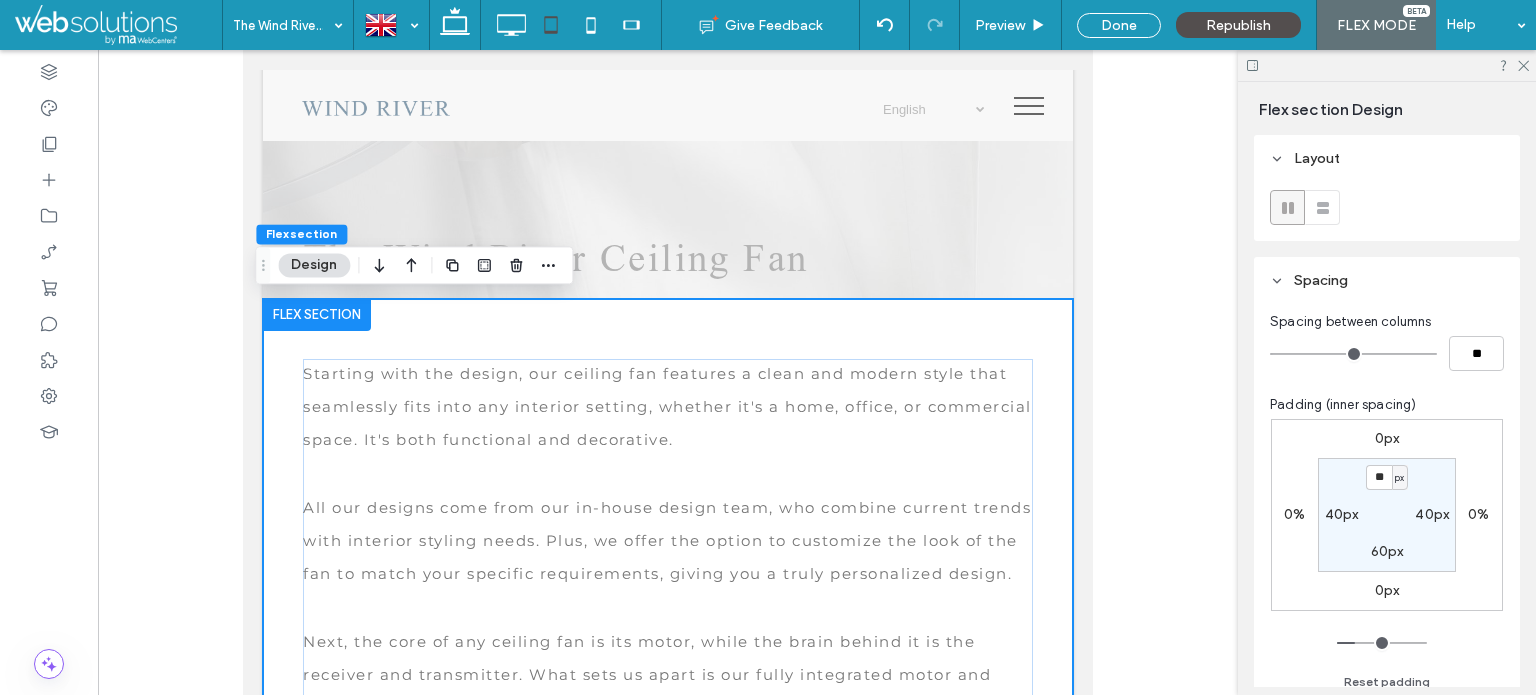 click on "Starting with the design, our ceiling fan features a clean and modern style that seamlessly fits into any interior setting, whether it's a home, office, or commercial space. It's both functional and decorative. All our designs come from our in-house design team, who combine current trends with interior styling needs. Plus, we offer the option to customize the look of the fan to match your specific requirements, giving you a truly personalized design. Next, the core of any ceiling fan is its motor, while the brain behind it is the receiver and transmitter. What sets us apart is our fully integrated motor and electronics manufacturing capabilities. This allows us to guarantee high-quality fans while also tailoring their functions to meet your specific needs, offering versatile features." at bounding box center (668, 659) 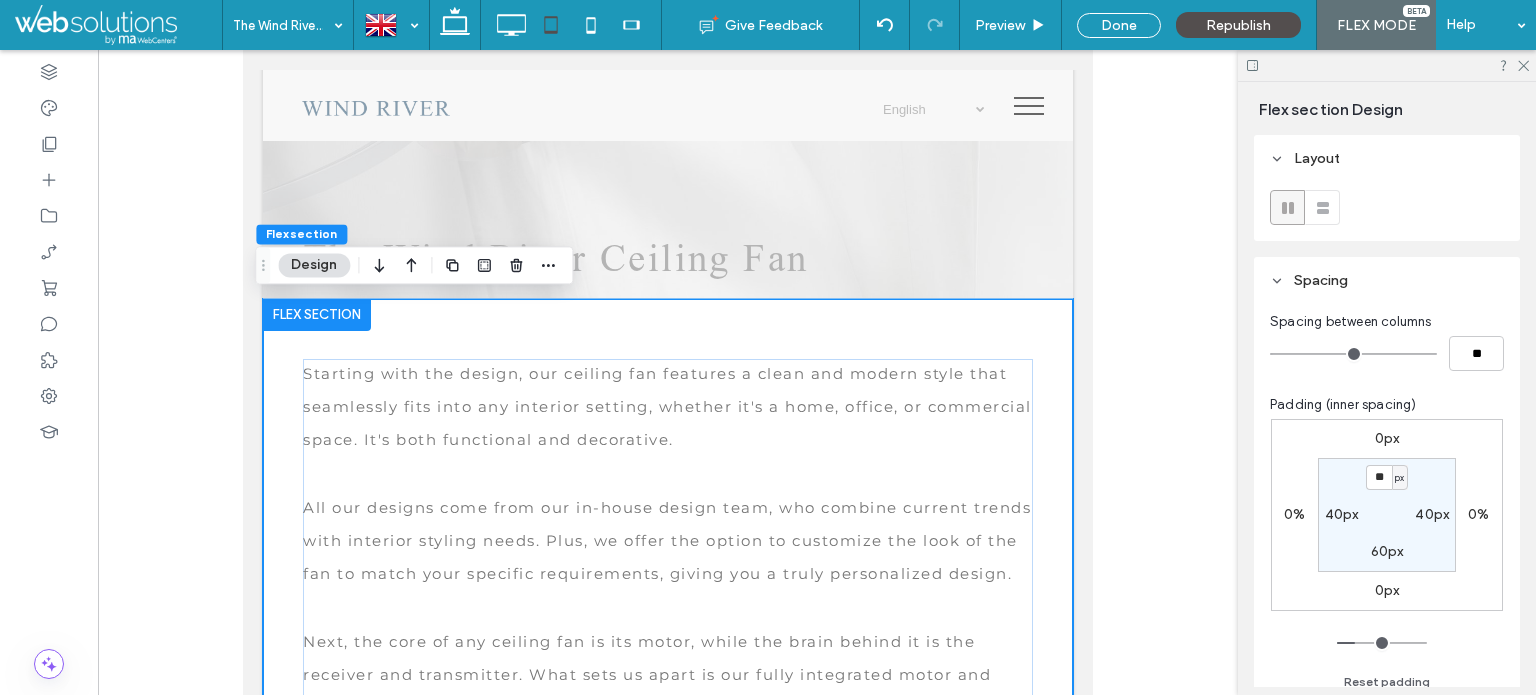 click on "40px" at bounding box center [1342, 514] 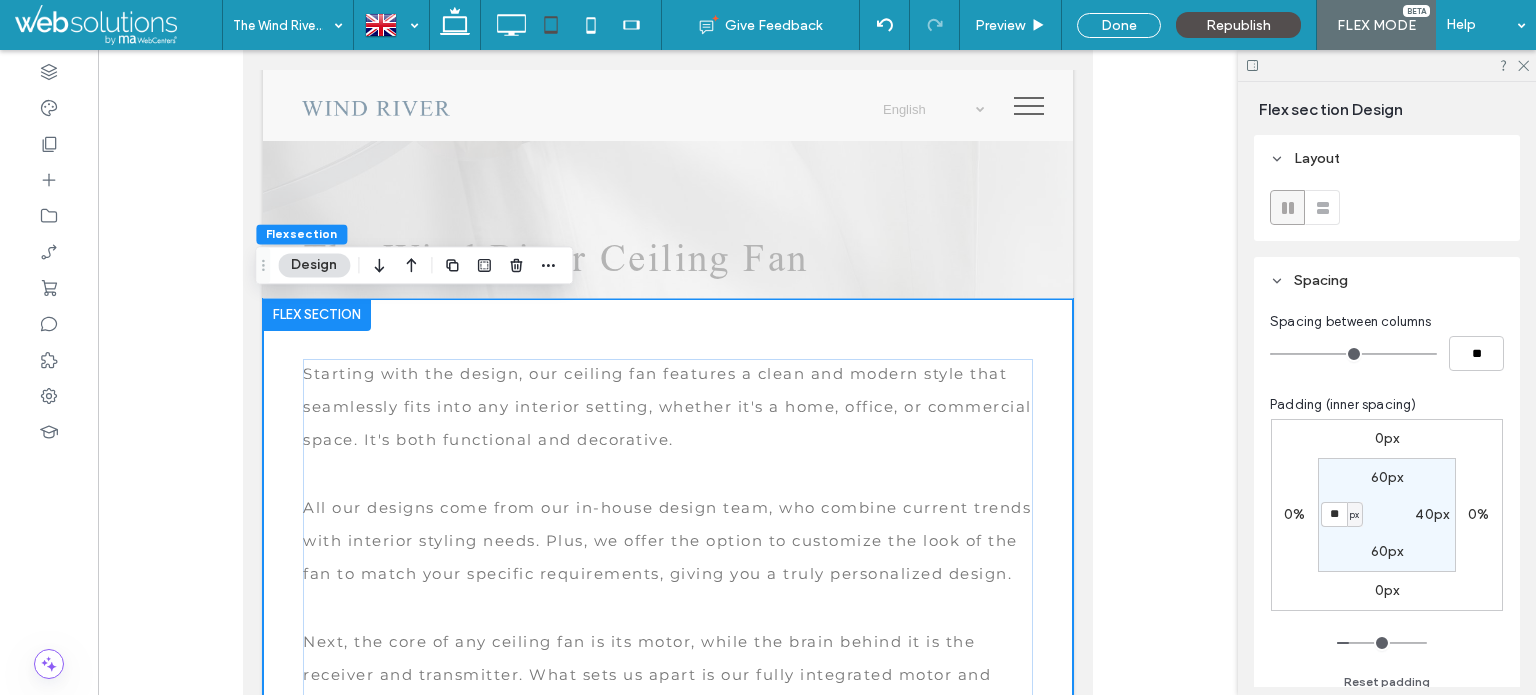 type on "**" 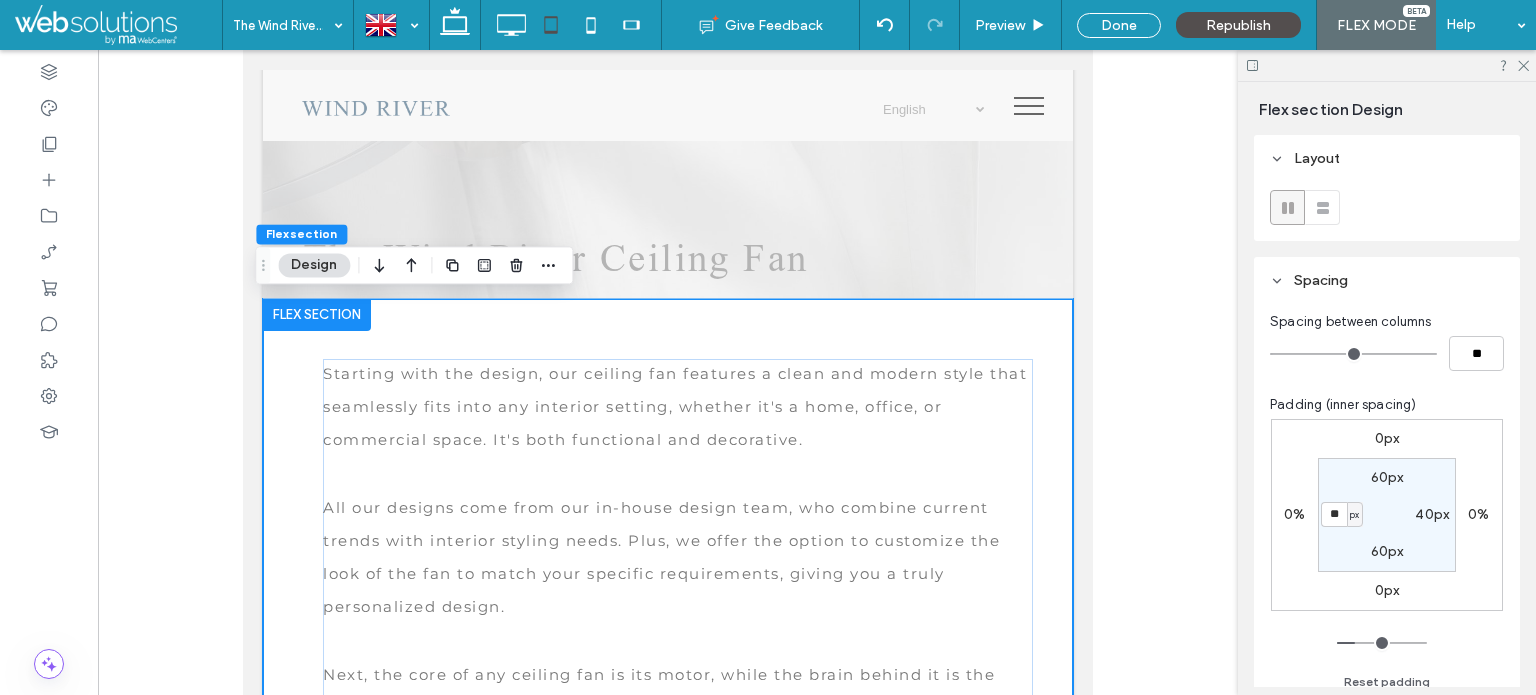 click on "40px" at bounding box center [1432, 514] 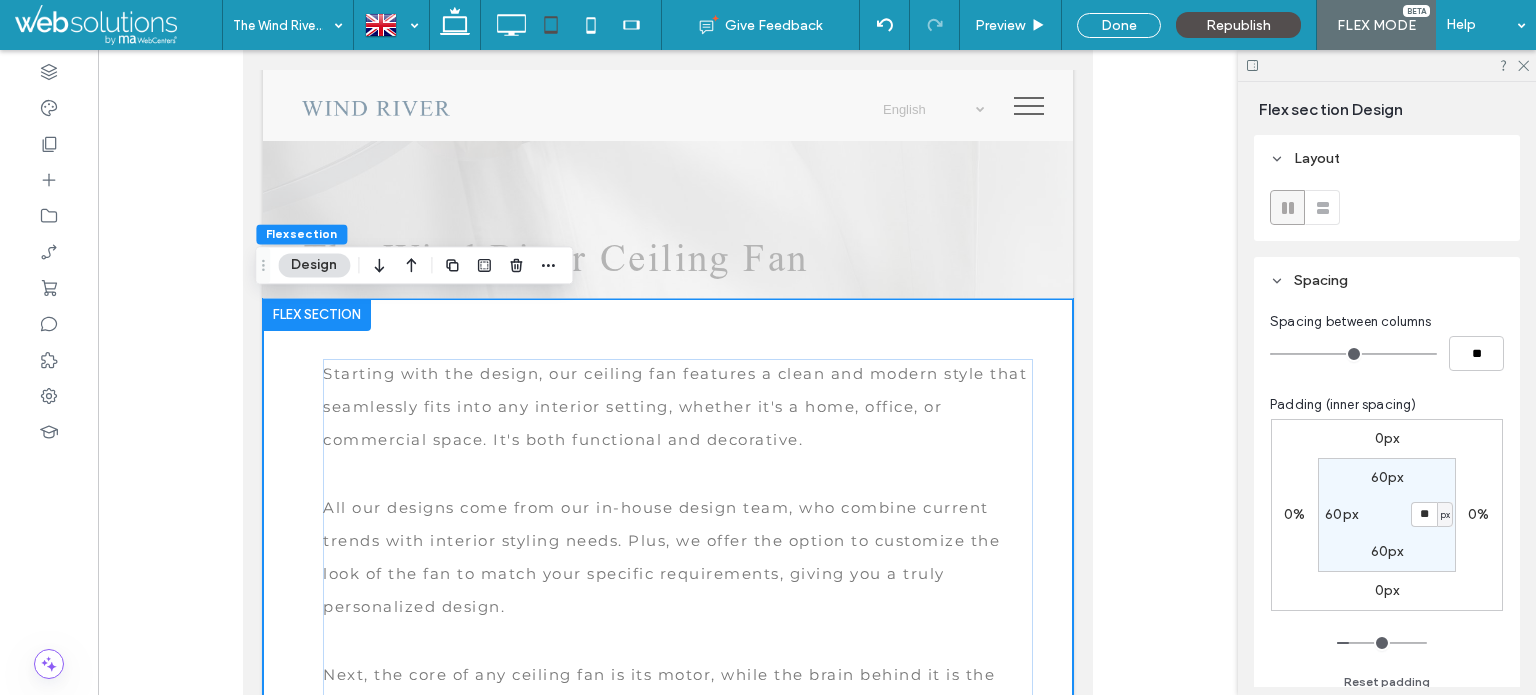 type on "**" 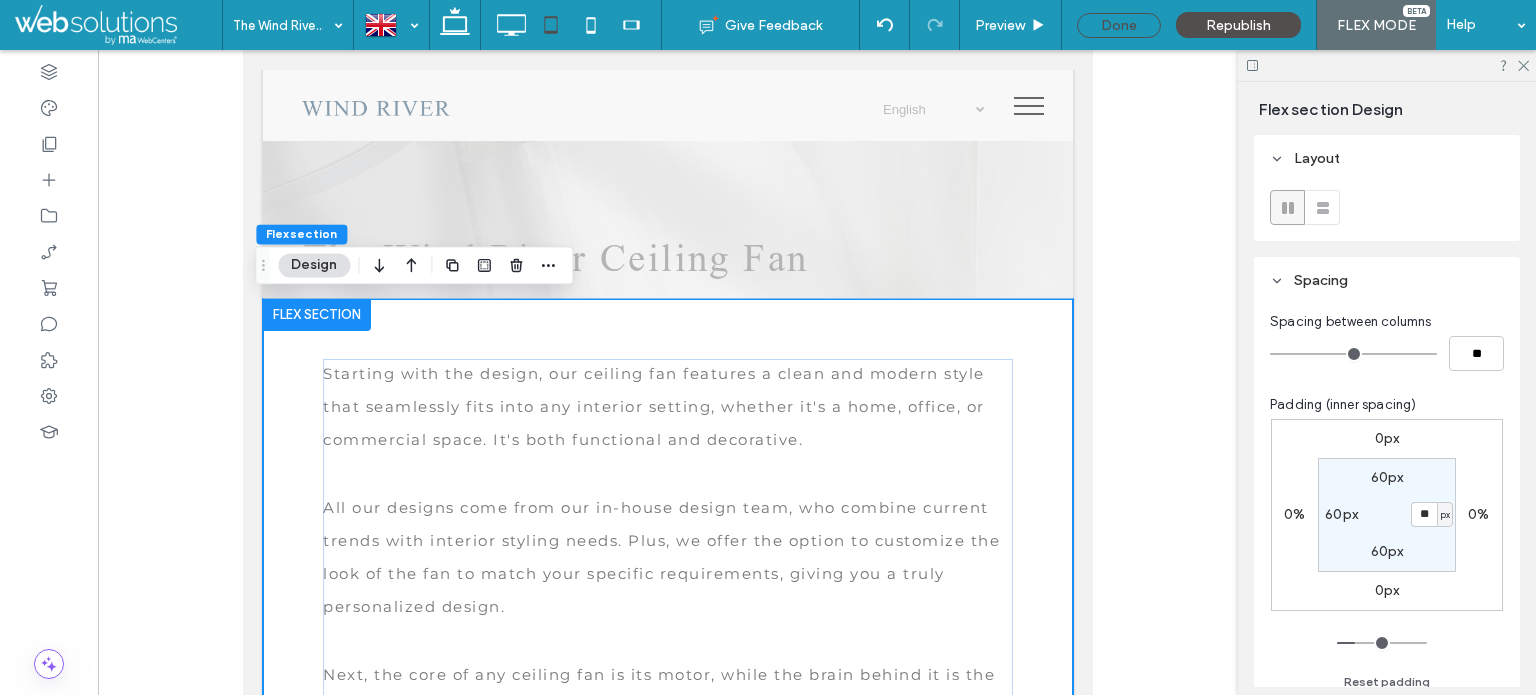click on "Done" at bounding box center [1119, 25] 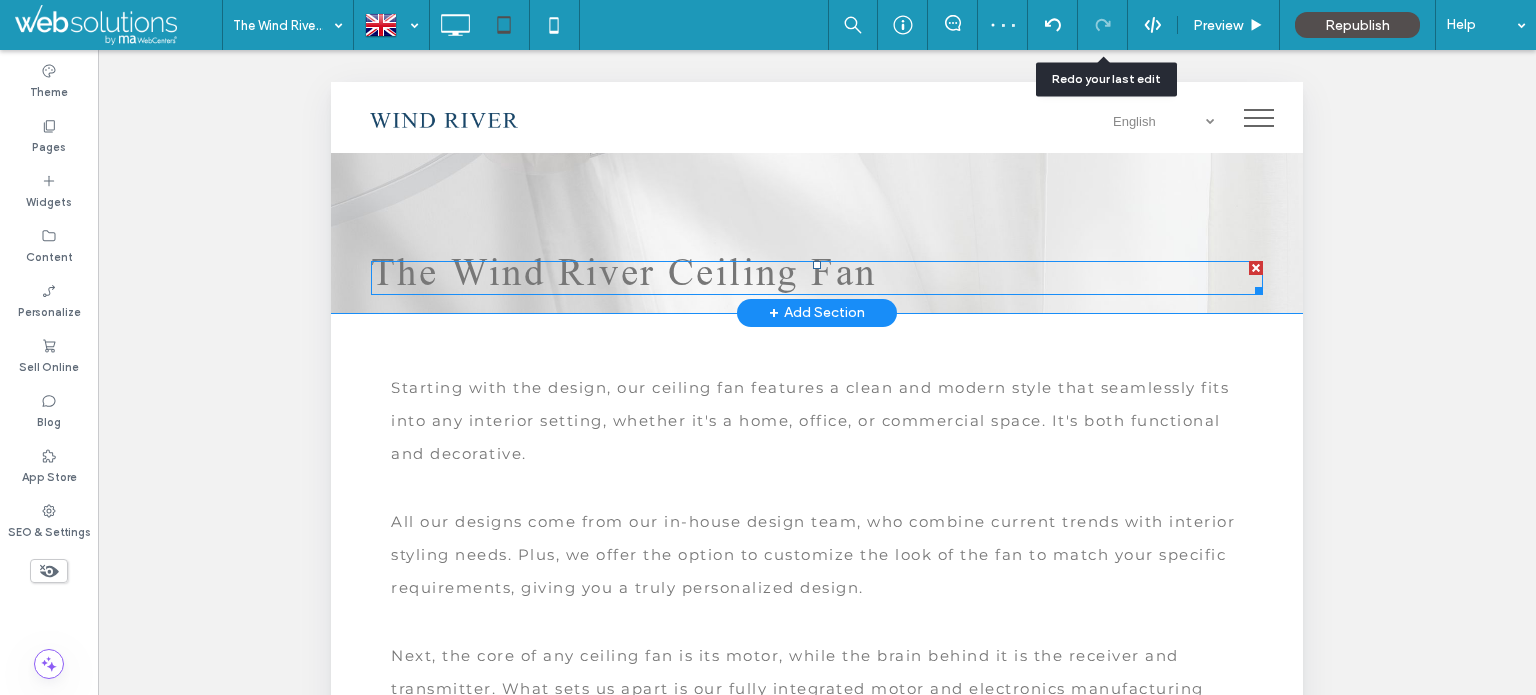 click on "The Wind River Ceiling Fan" at bounding box center [817, 278] 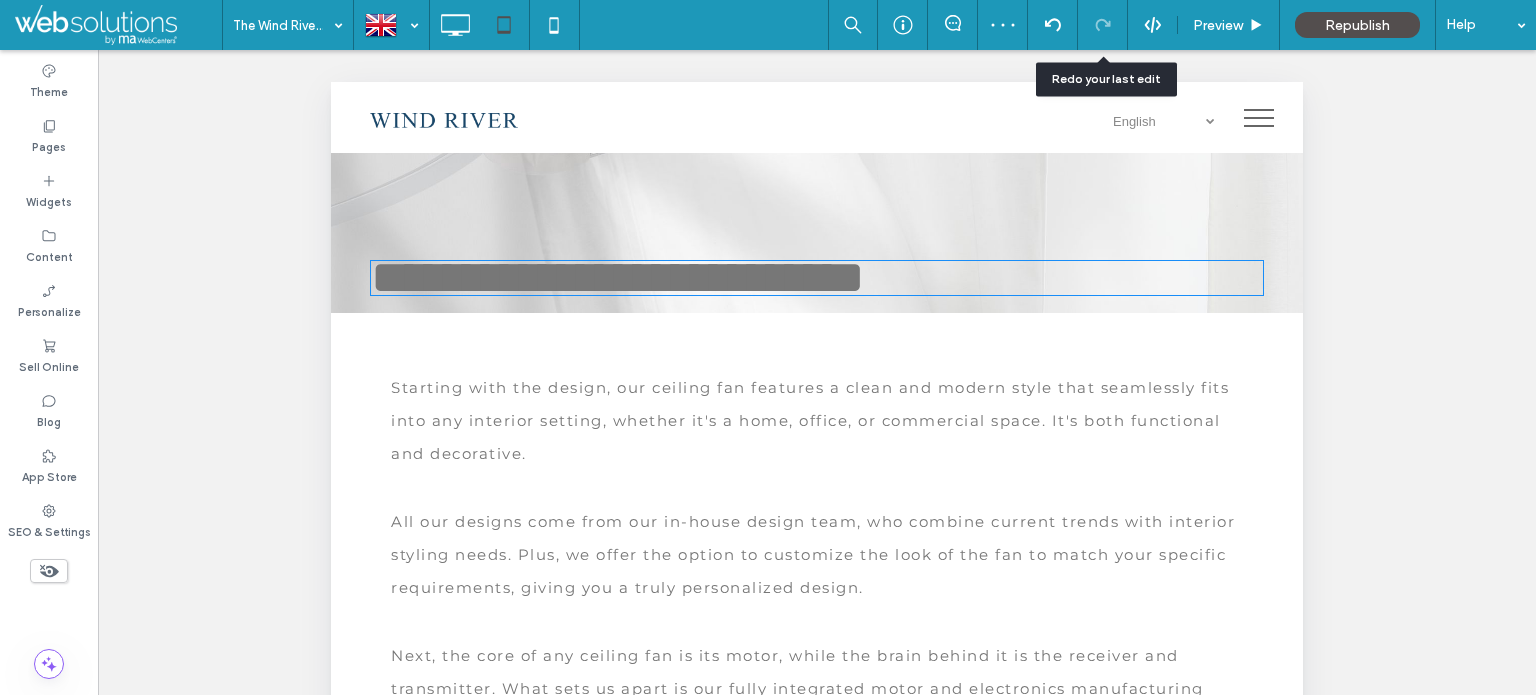 type on "******" 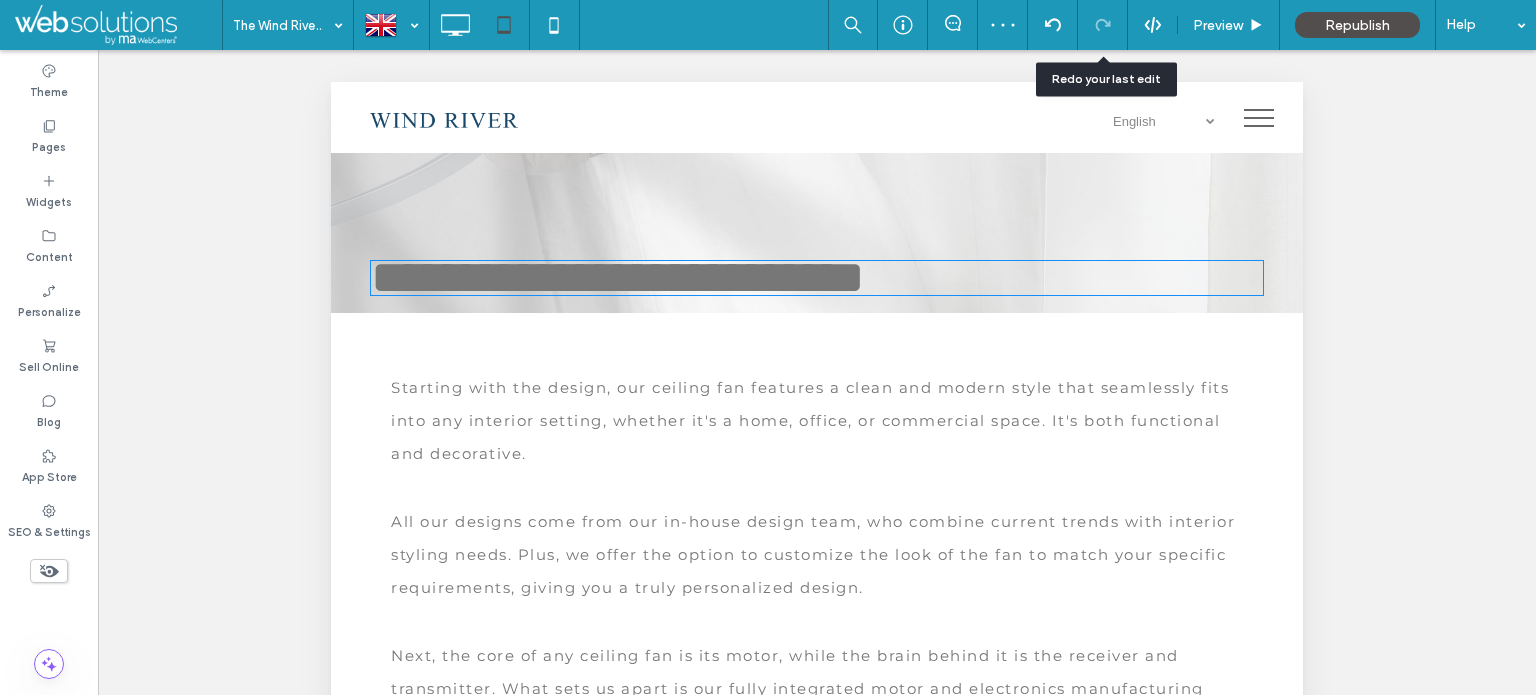 type on "**" 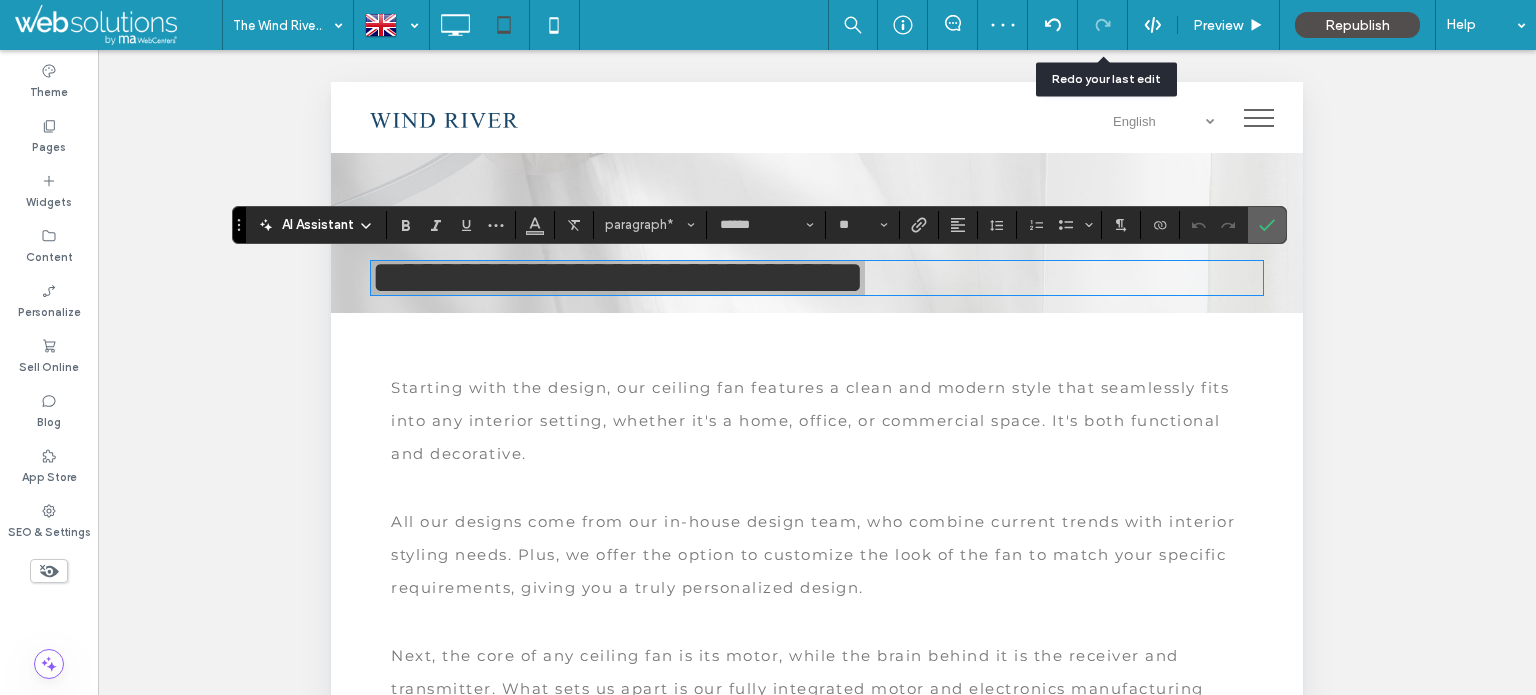 click 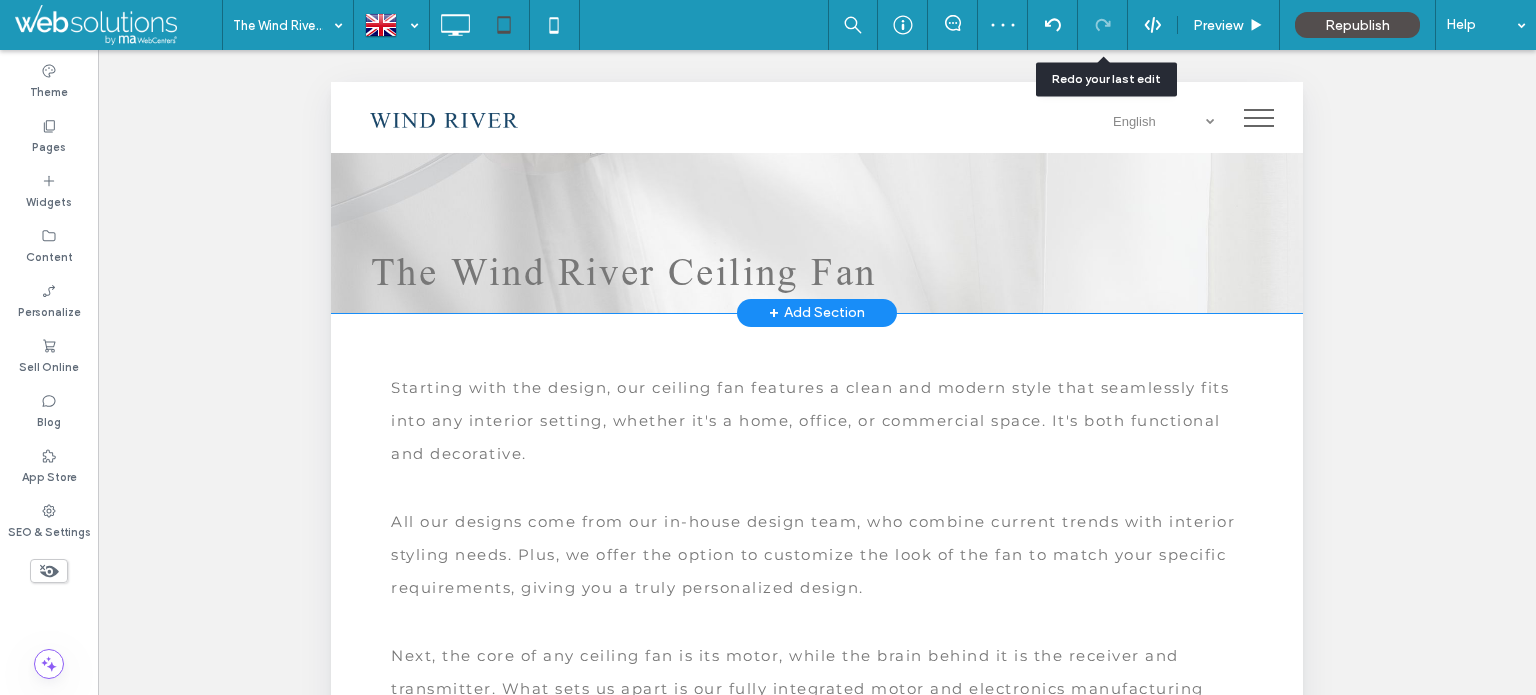 click on "The Wind River Ceiling Fan
Click To Paste     Click To Paste     Click To Paste     Click To Paste     Click To Paste     Click To Paste     Click To Paste     Click To Paste     Click To Paste     Click To Paste     Click To Paste     Click To Paste     Click To Paste     Click To Paste     Click To Paste     Click To Paste     Click To Paste     Click To Paste     Click To Paste     Click To Paste     Click To Paste     Click To Paste     Click To Paste     Click To Paste     Click To Paste     Click To Paste     Click To Paste     Click To Paste     Click To Paste     Click To Paste     Click To Paste     Click To Paste     Click To Paste     Click To Paste     Click To Paste     Click To Paste     Click To Paste     Click To Paste     Click To Paste     Click To Paste
Row + Add Section" at bounding box center [817, 149] 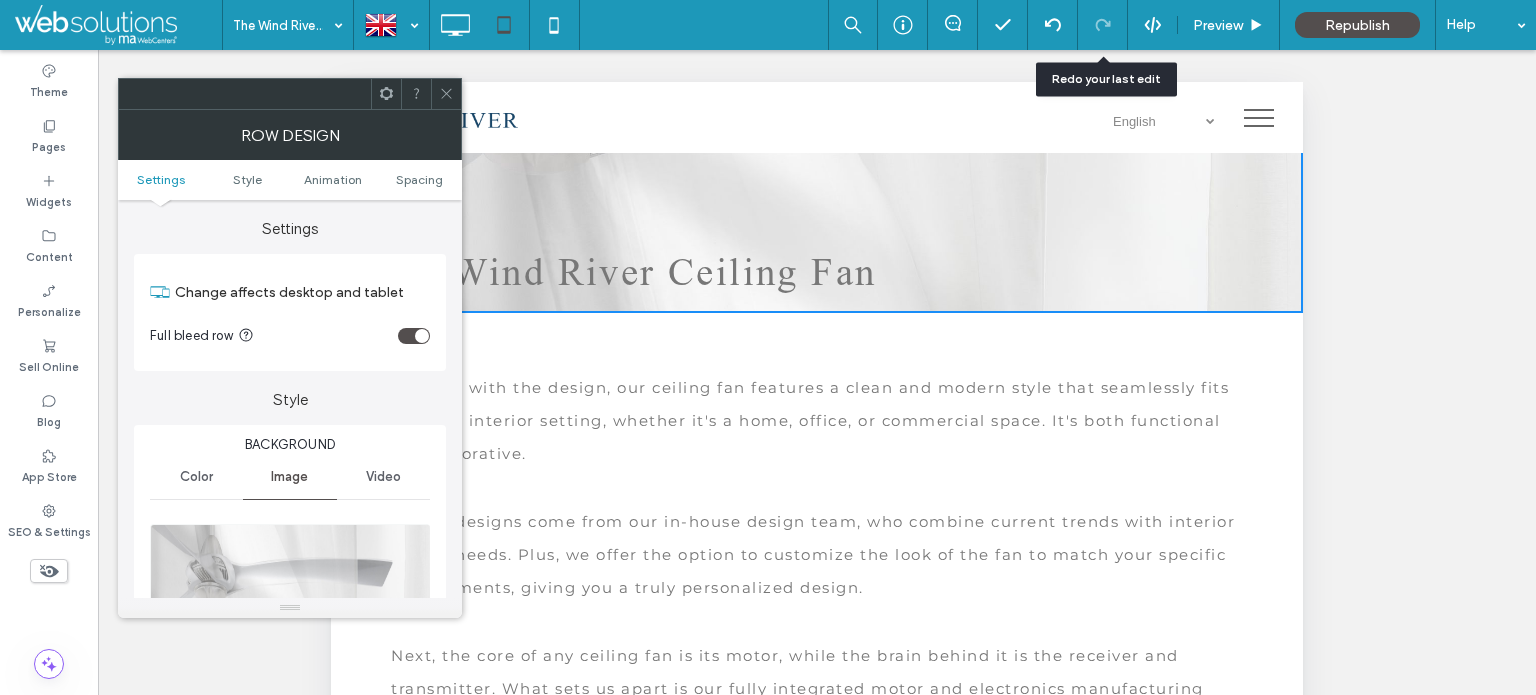 scroll, scrollTop: 0, scrollLeft: 0, axis: both 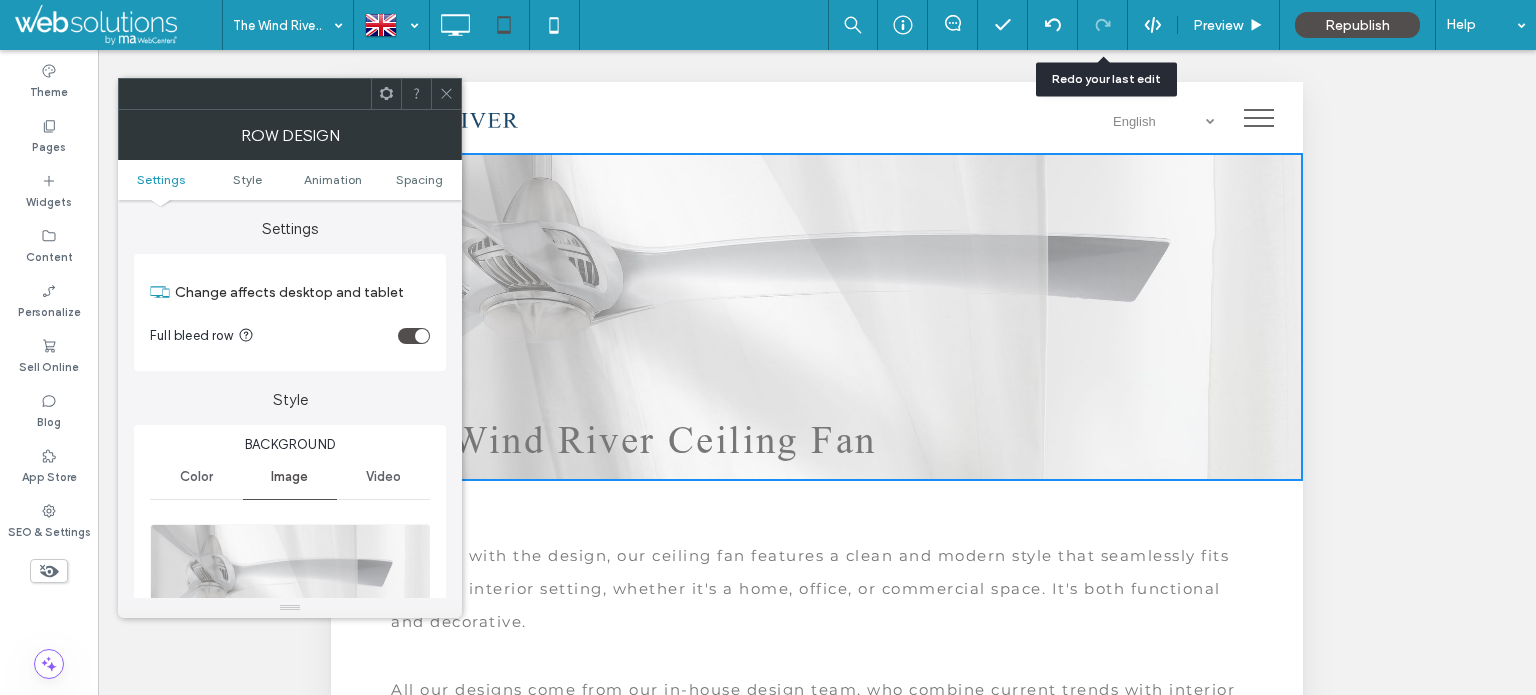 drag, startPoint x: 428, startPoint y: 181, endPoint x: 416, endPoint y: 167, distance: 18.439089 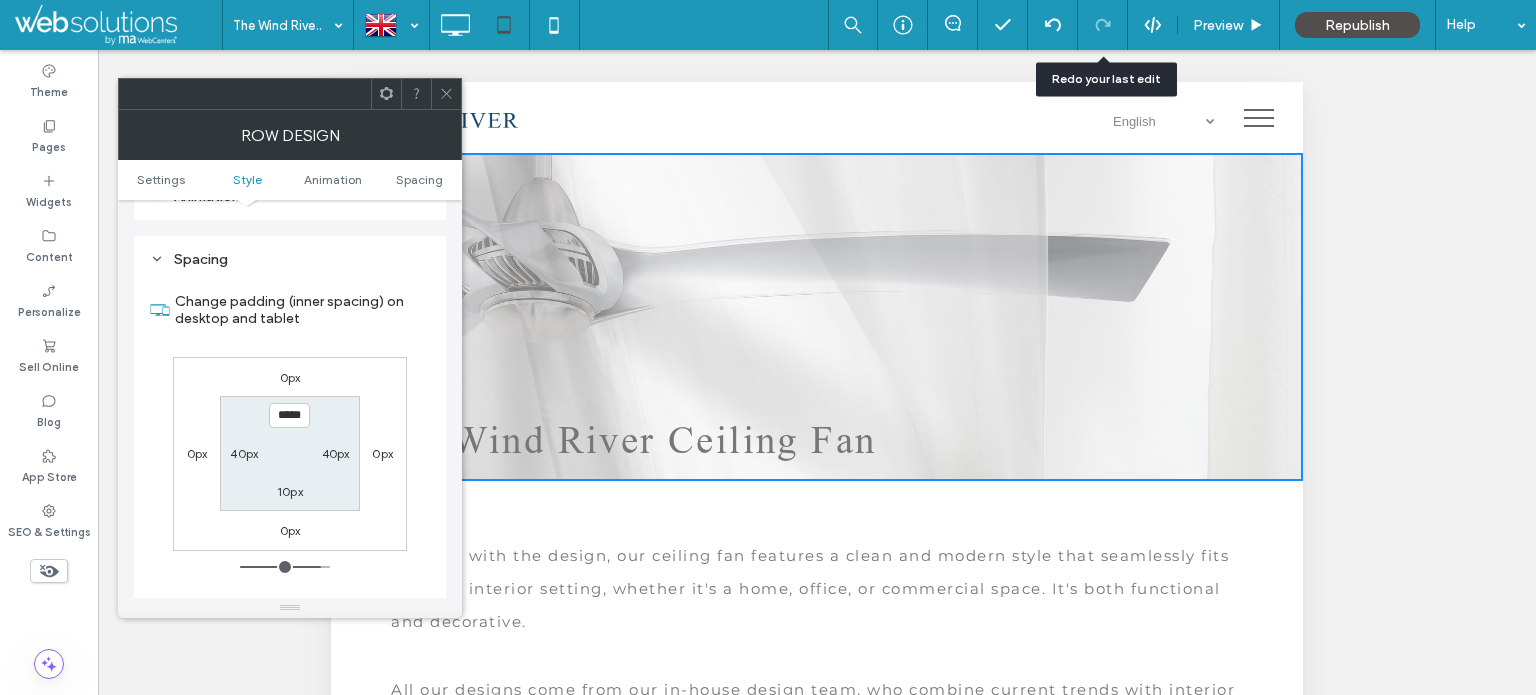 scroll, scrollTop: 1222, scrollLeft: 0, axis: vertical 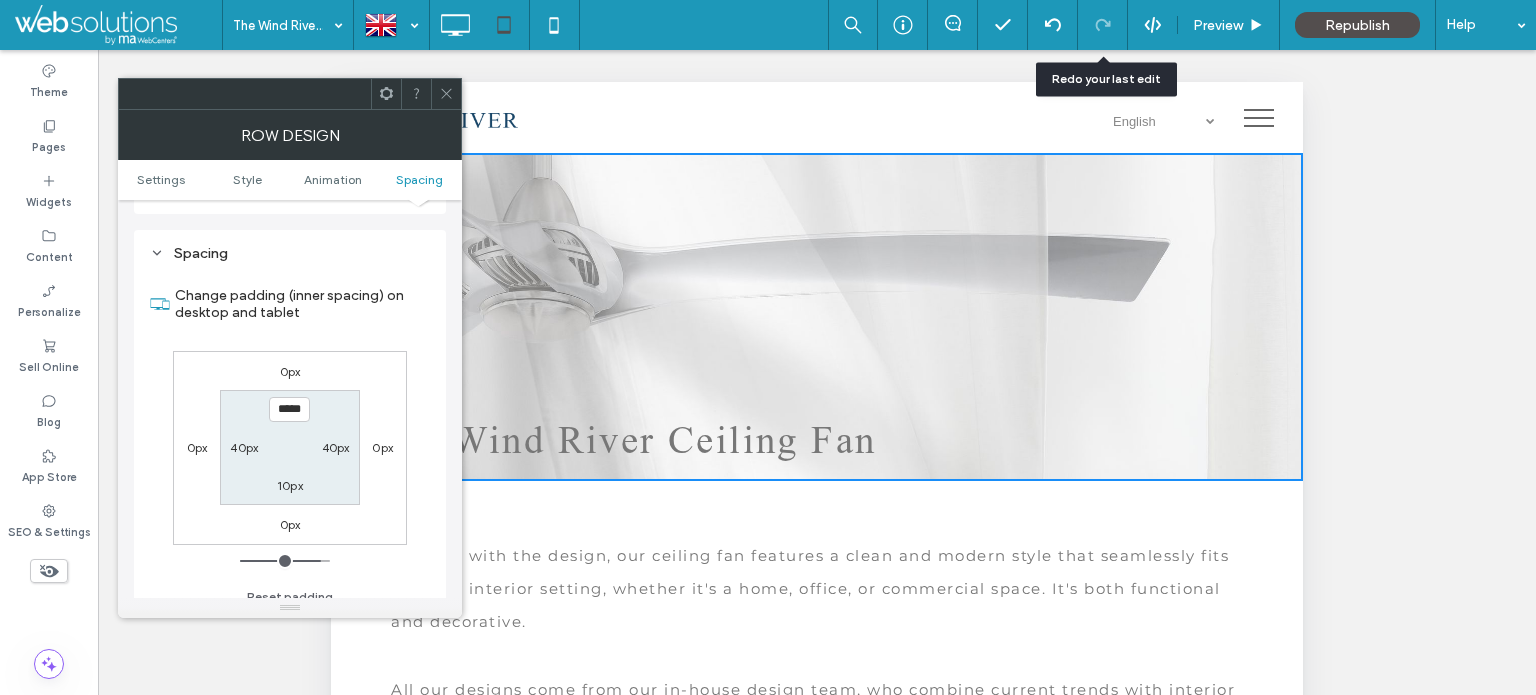 click on "40px" at bounding box center (244, 447) 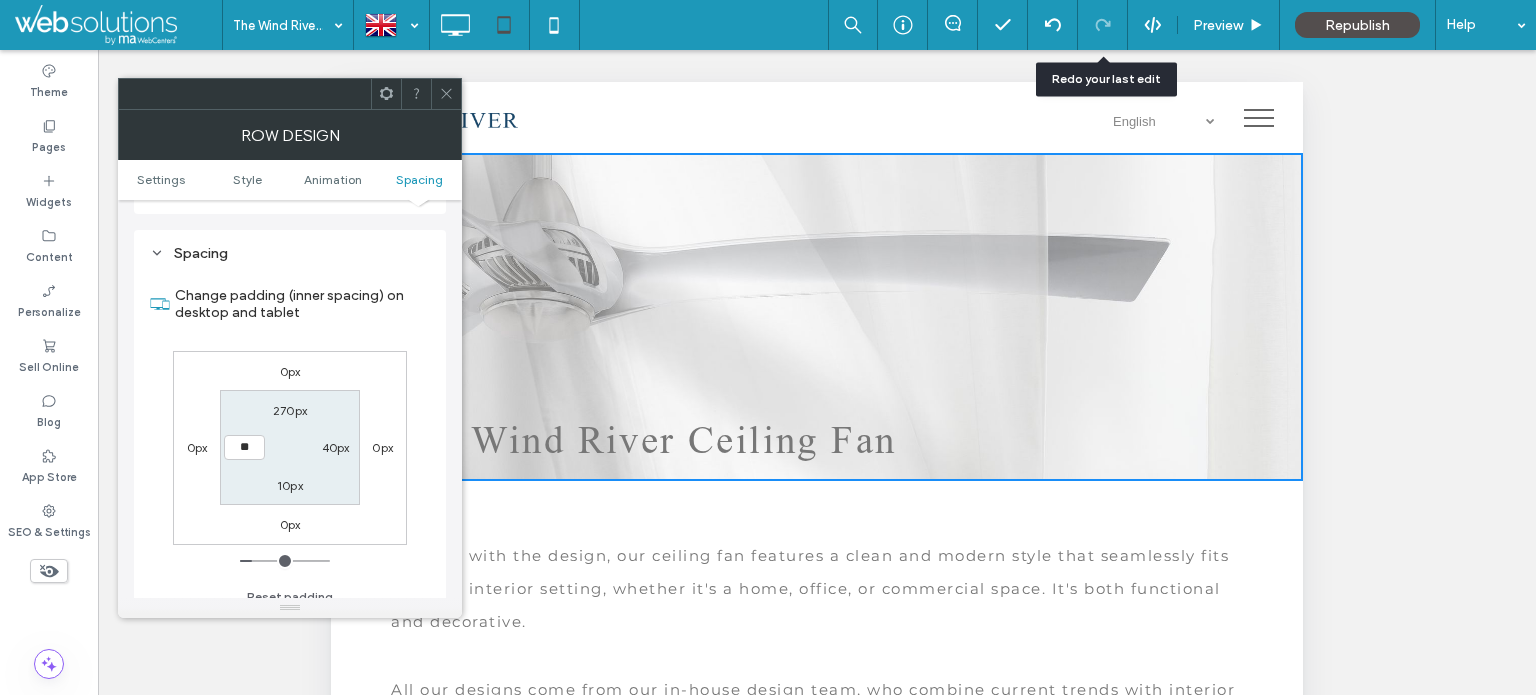 type on "****" 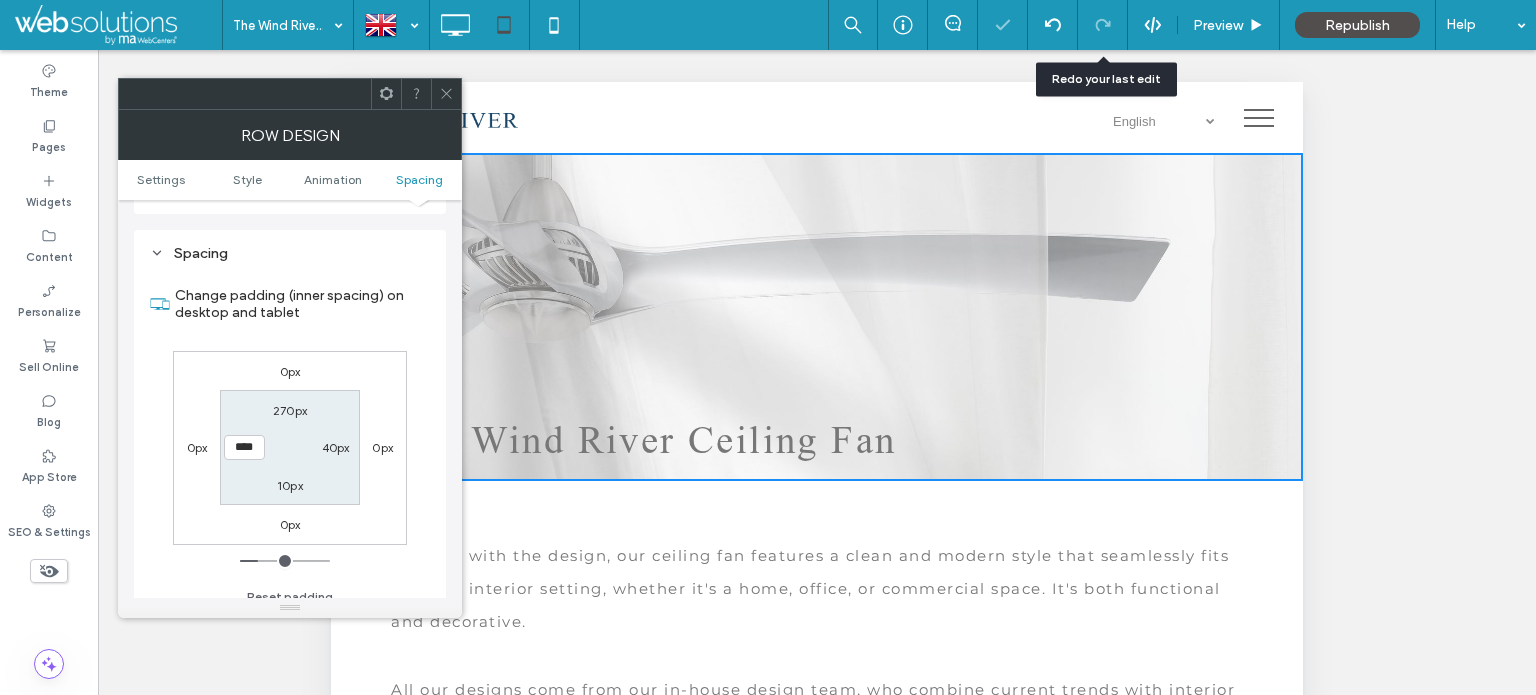 click on "40px" at bounding box center (336, 447) 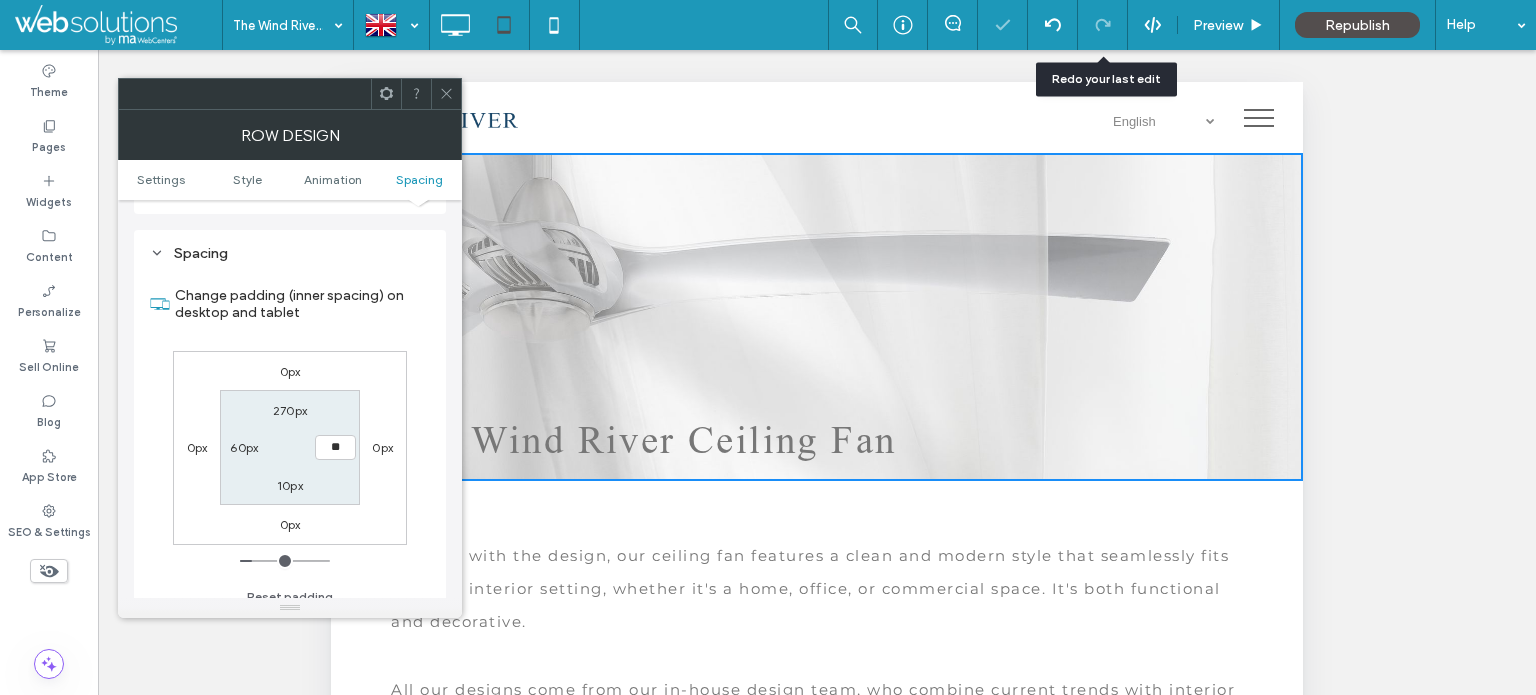 type on "**" 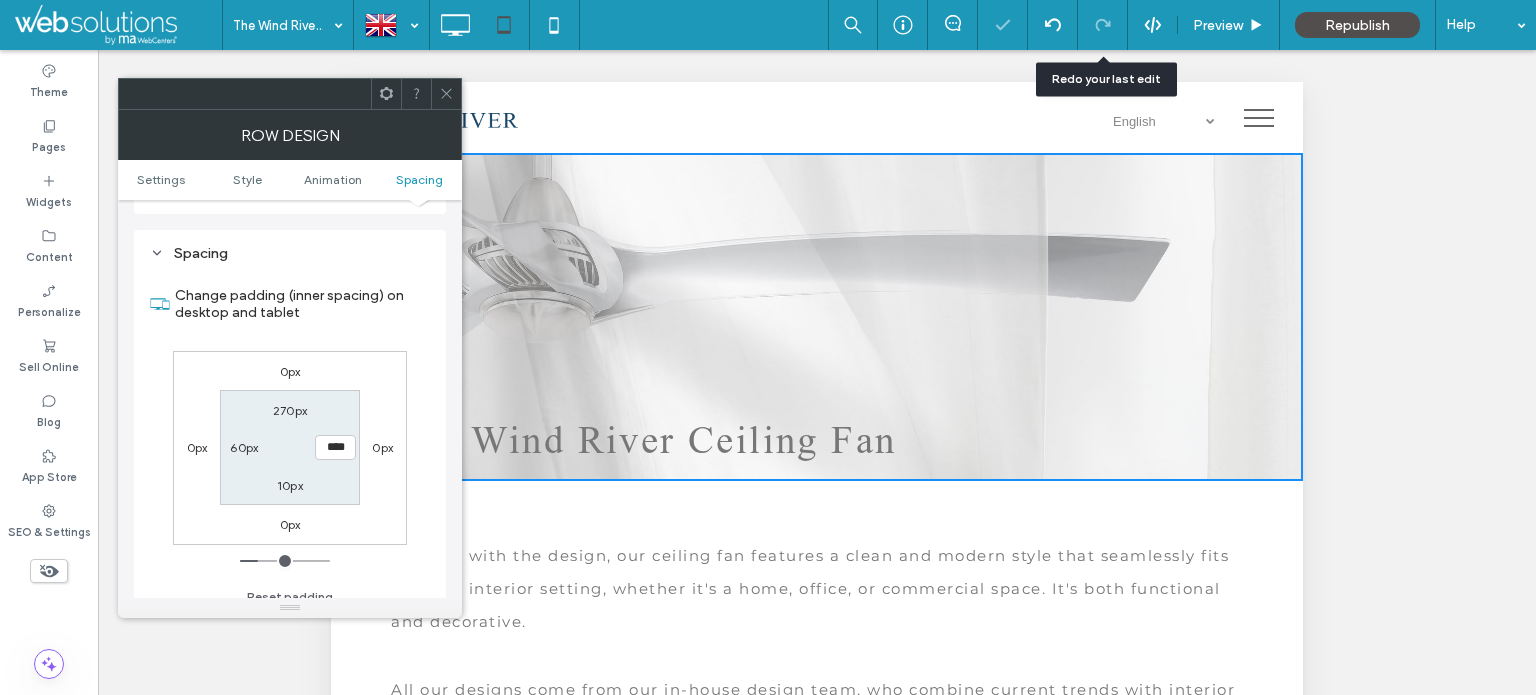 click at bounding box center (446, 94) 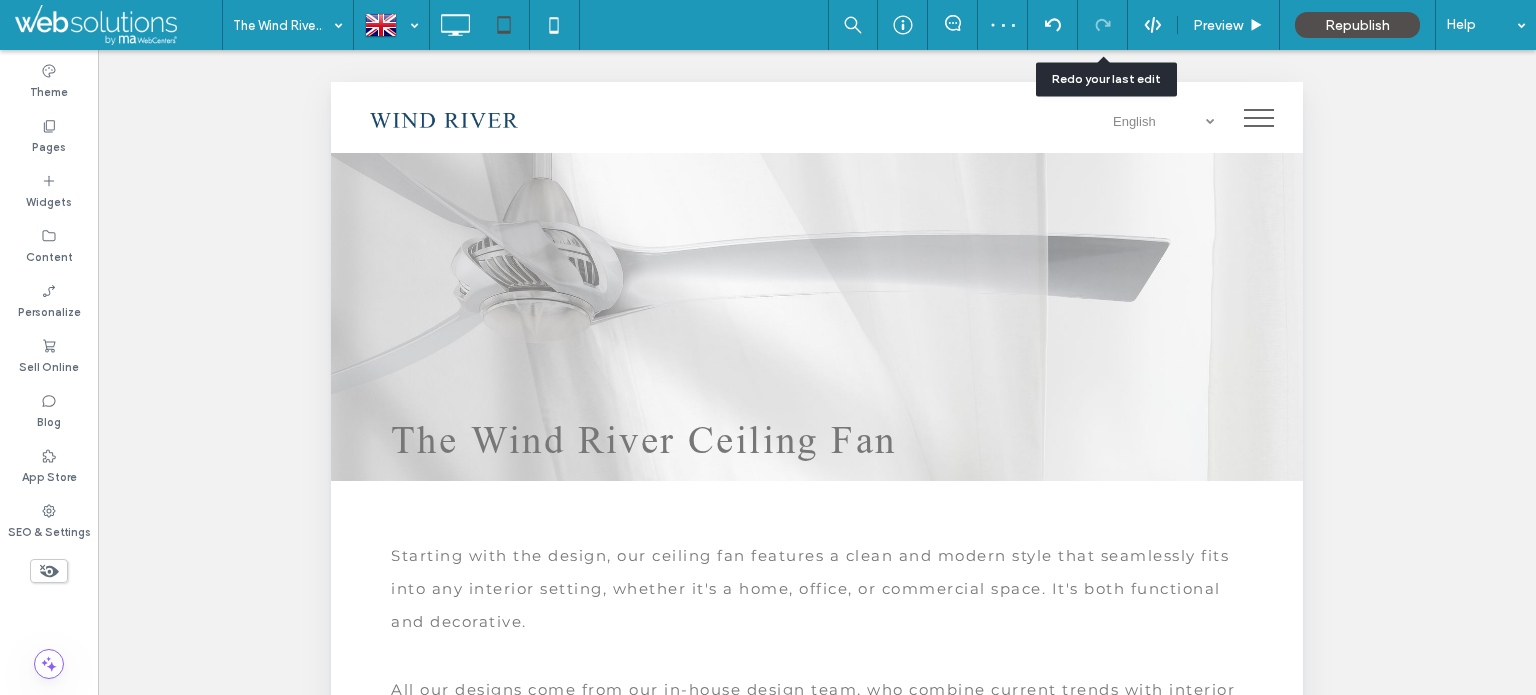 drag, startPoint x: 52, startPoint y: 569, endPoint x: 260, endPoint y: 535, distance: 210.76053 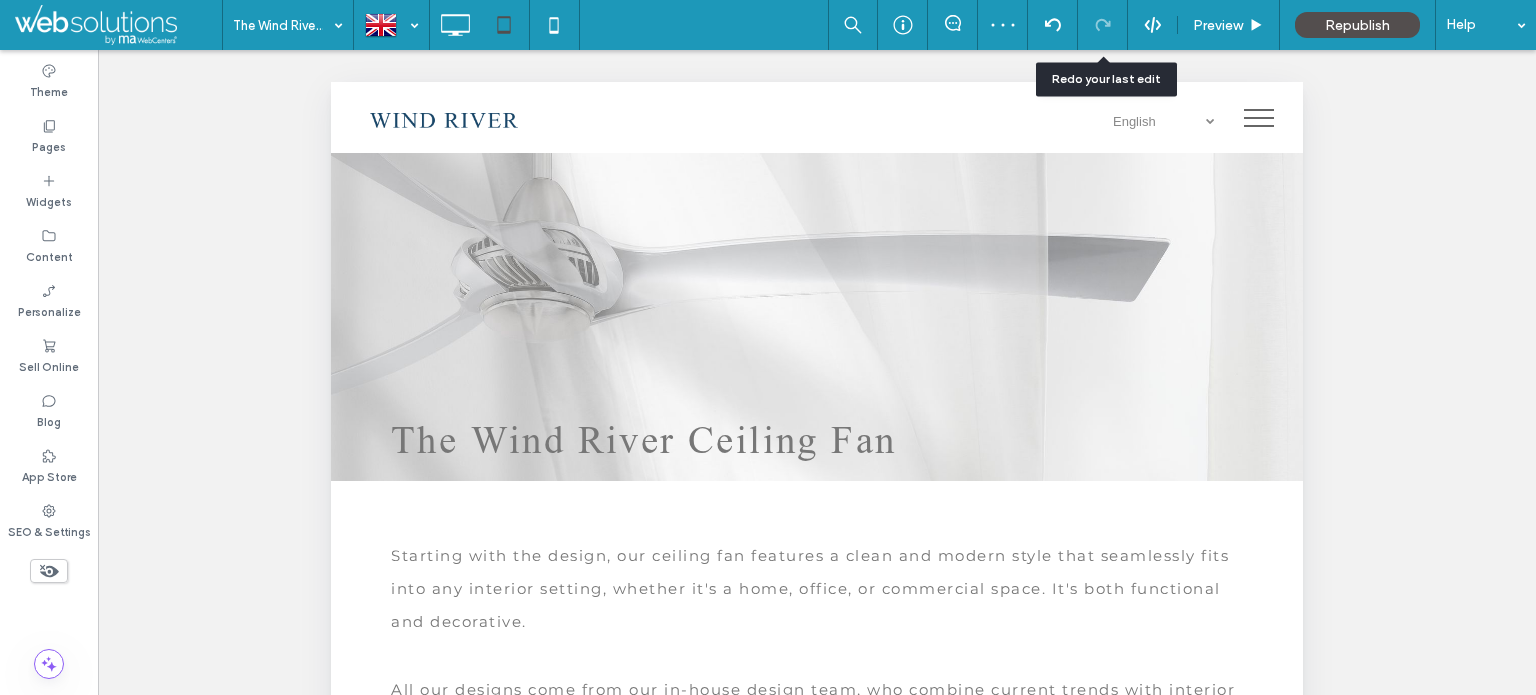 click 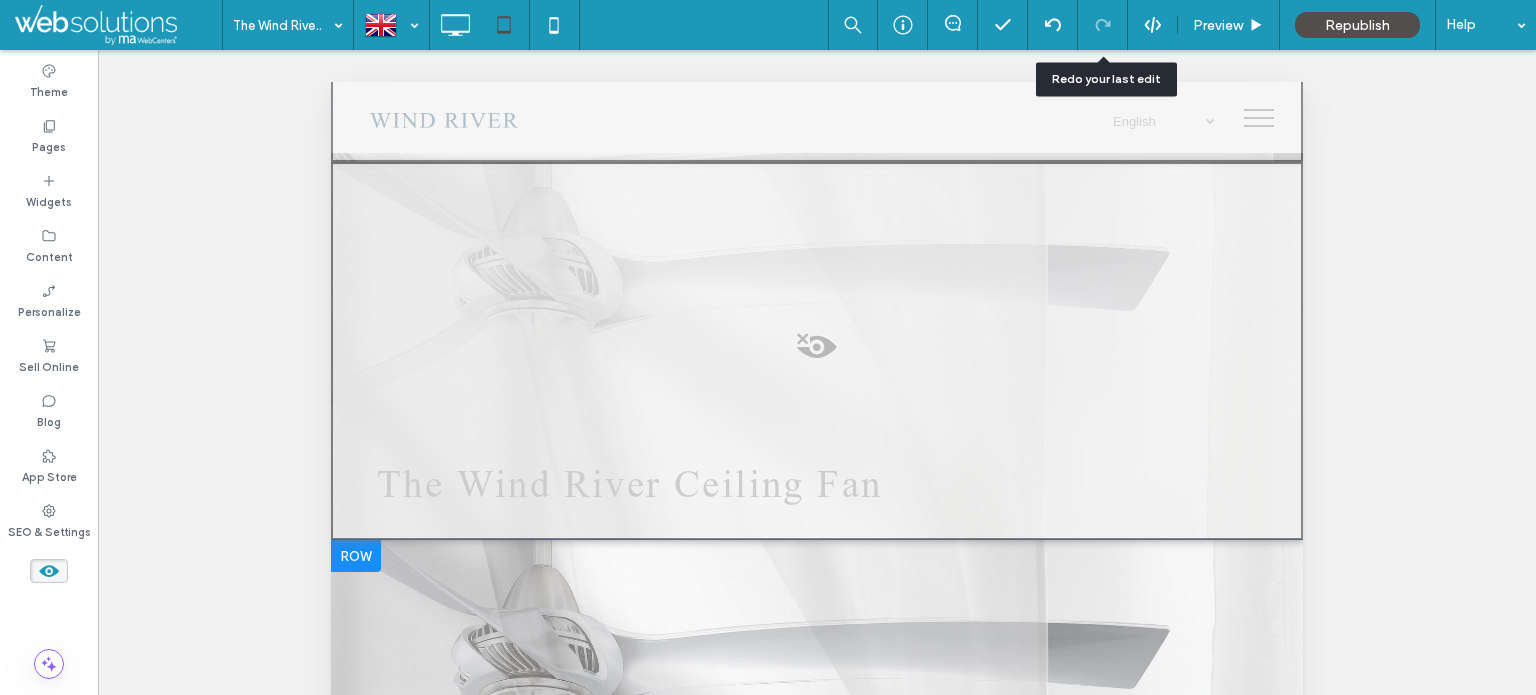 scroll, scrollTop: 700, scrollLeft: 0, axis: vertical 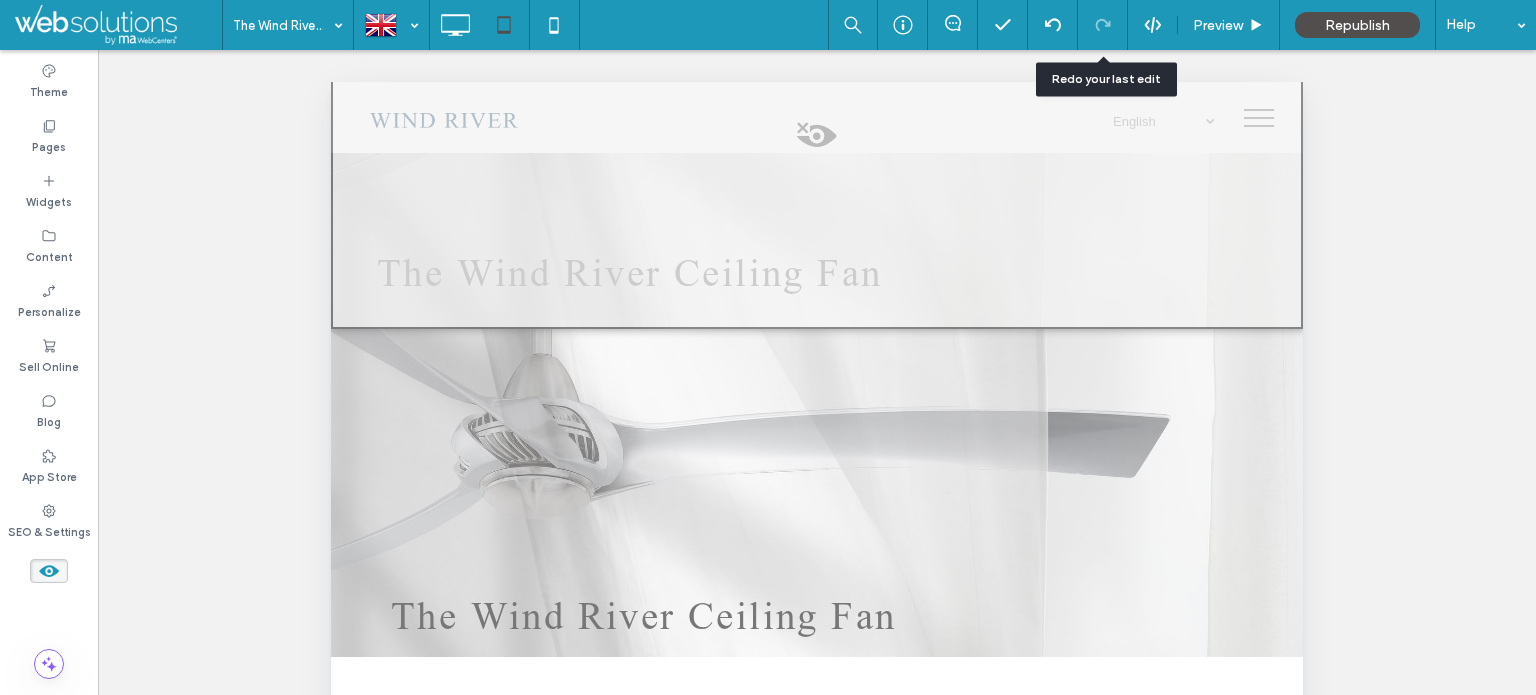 click at bounding box center (817, 141) 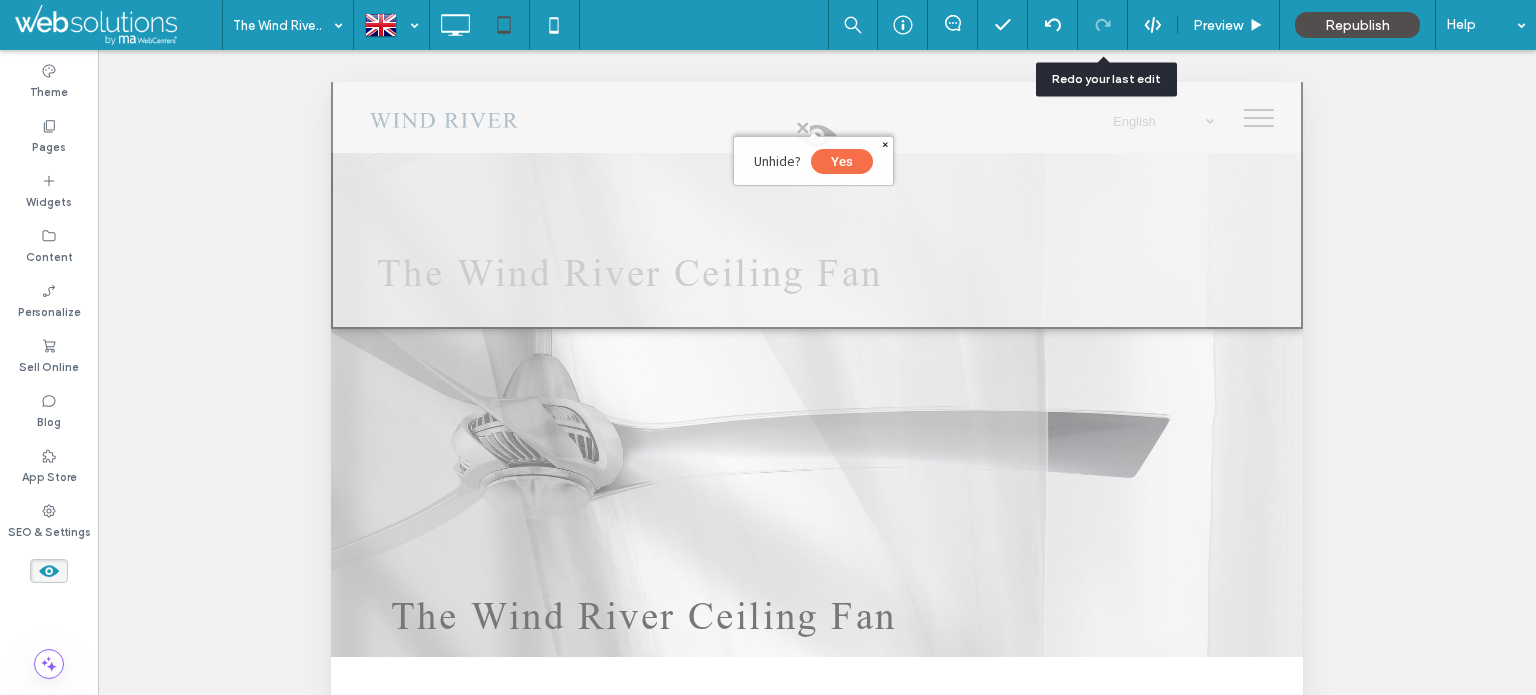 drag, startPoint x: 814, startPoint y: 136, endPoint x: 823, endPoint y: 170, distance: 35.17101 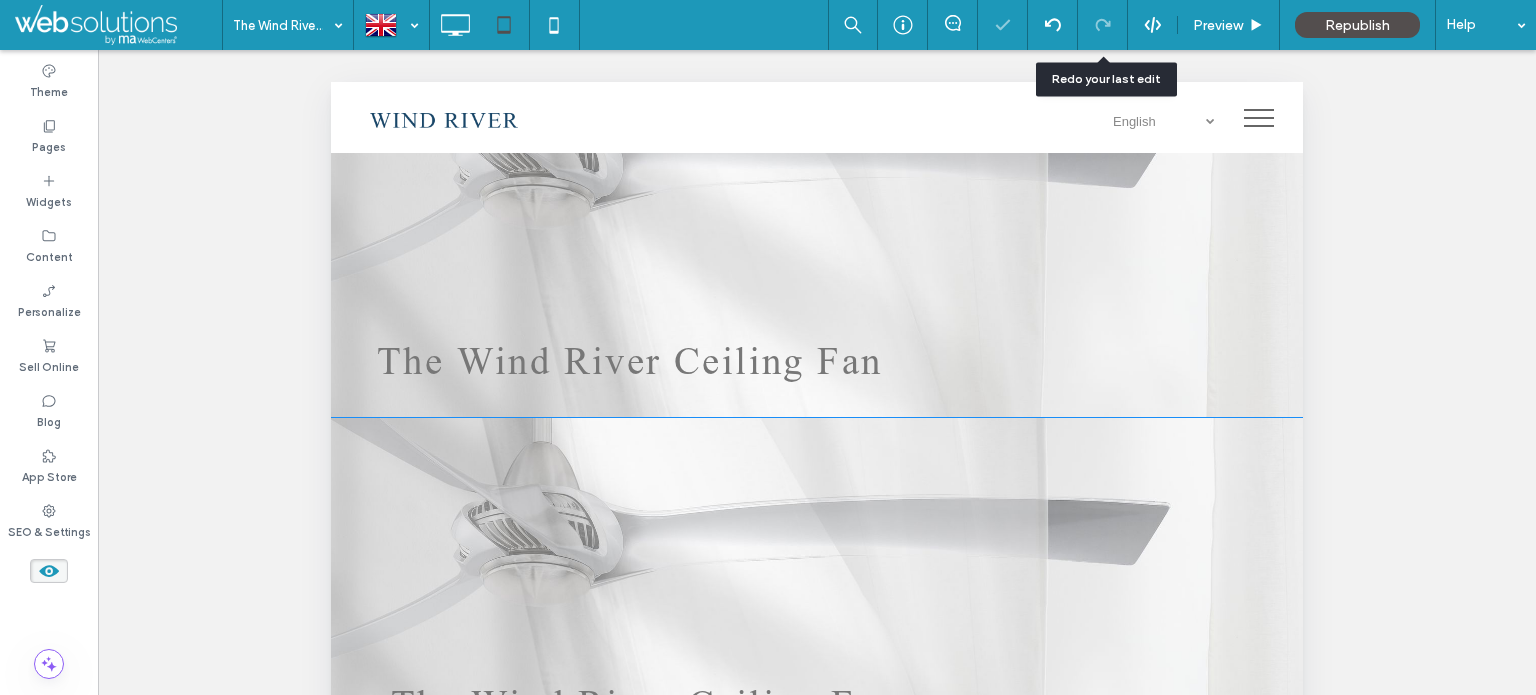 scroll, scrollTop: 400, scrollLeft: 0, axis: vertical 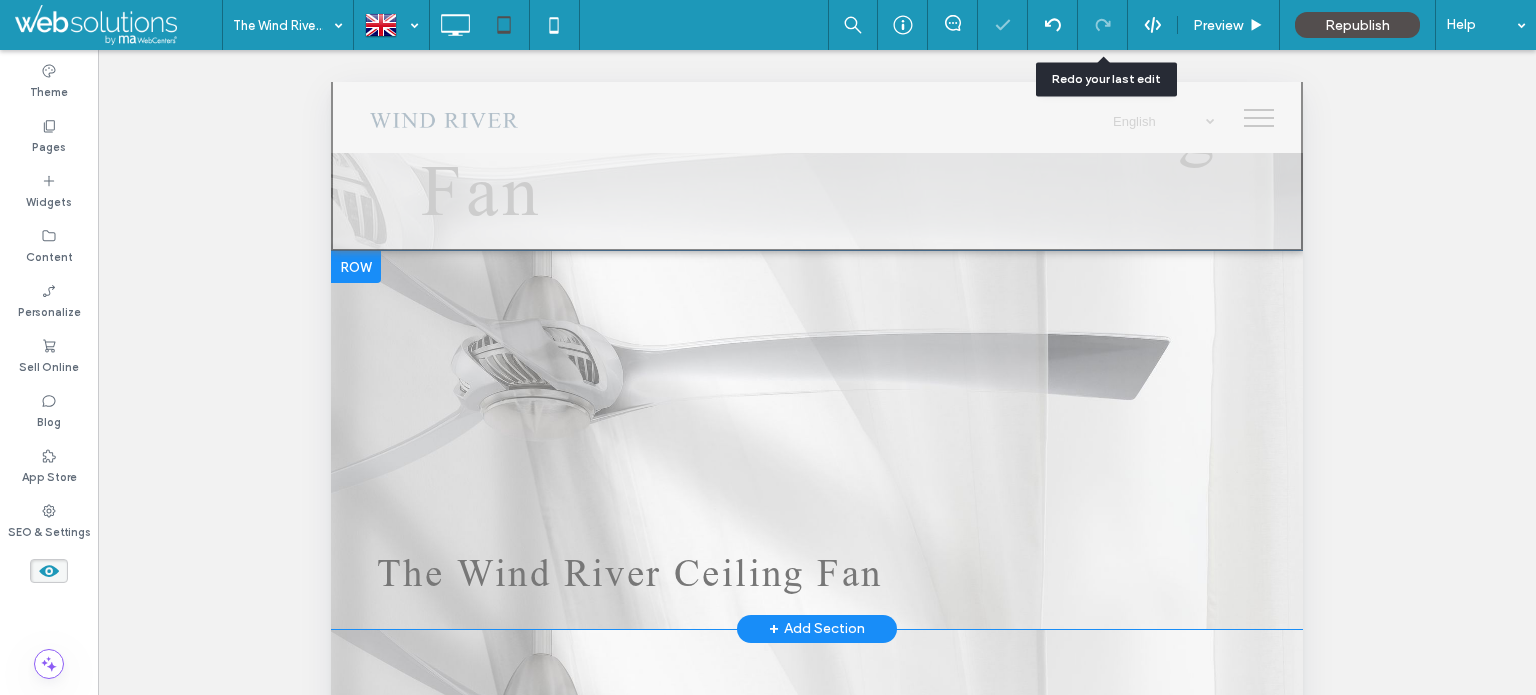 click at bounding box center (356, 267) 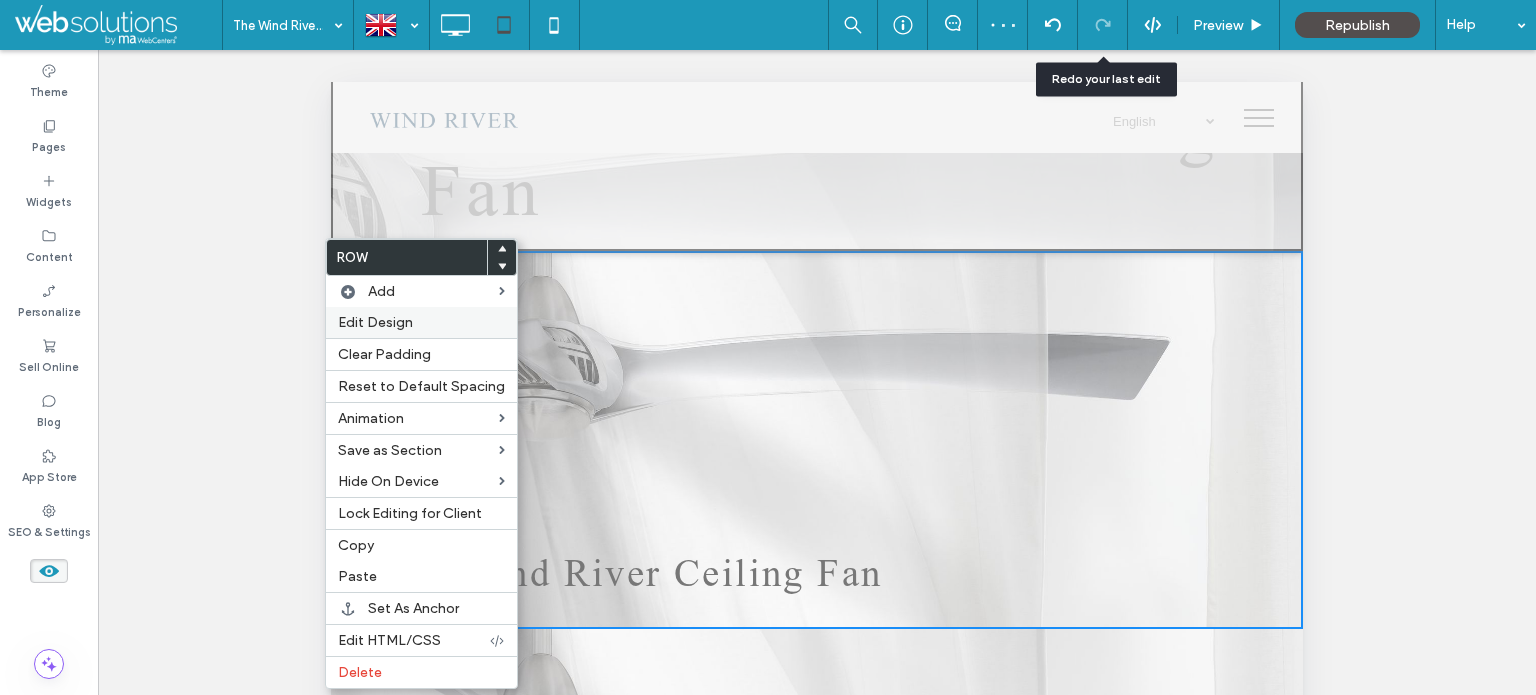 click on "Edit Design" at bounding box center (421, 322) 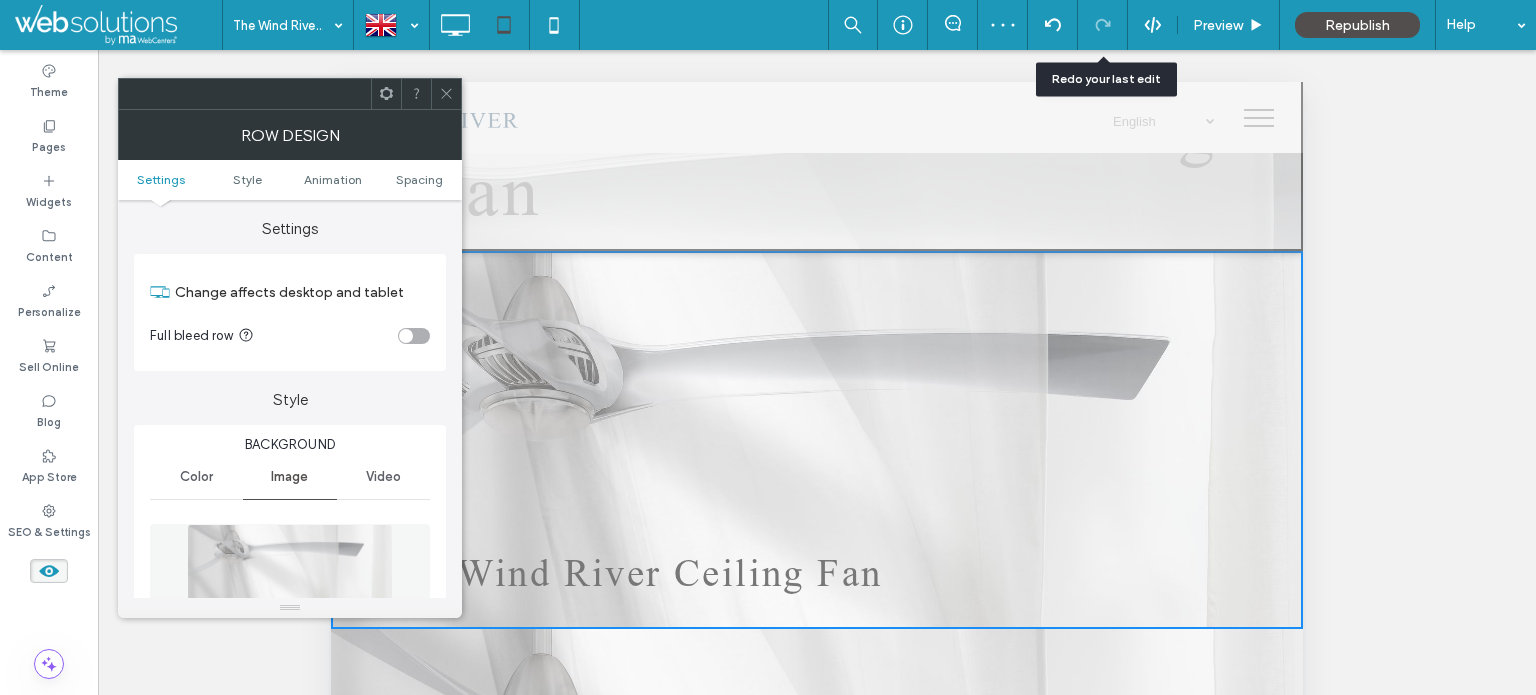 drag, startPoint x: 409, startPoint y: 179, endPoint x: 379, endPoint y: 235, distance: 63.529522 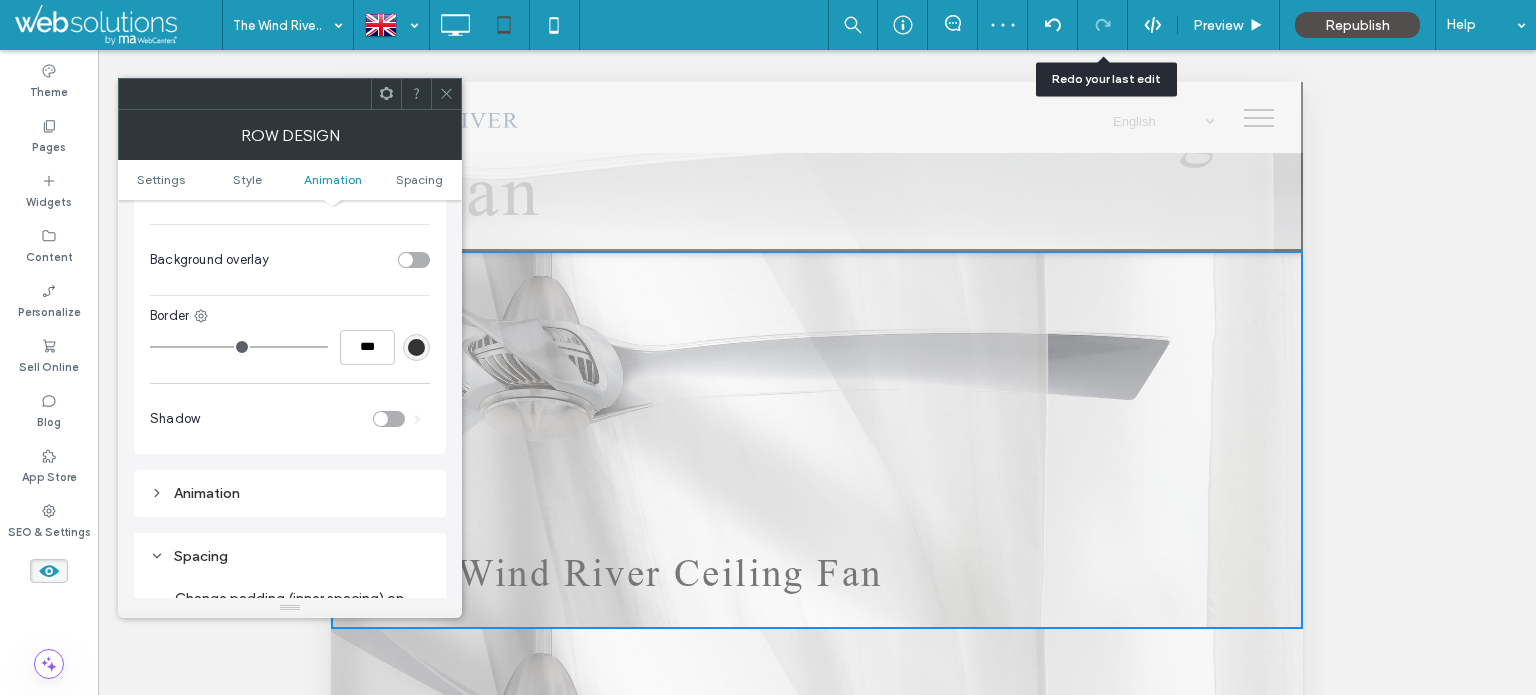 scroll, scrollTop: 1238, scrollLeft: 0, axis: vertical 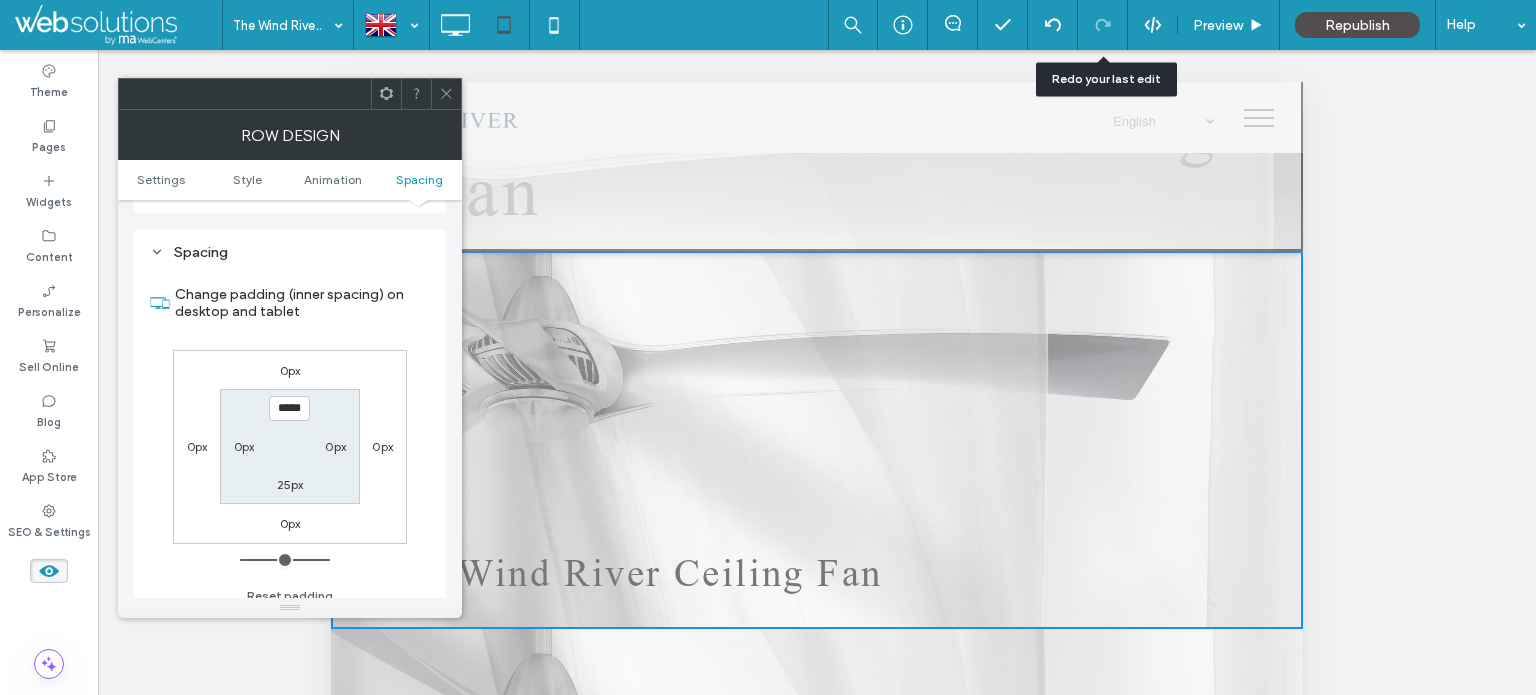 click on "0px" at bounding box center (244, 446) 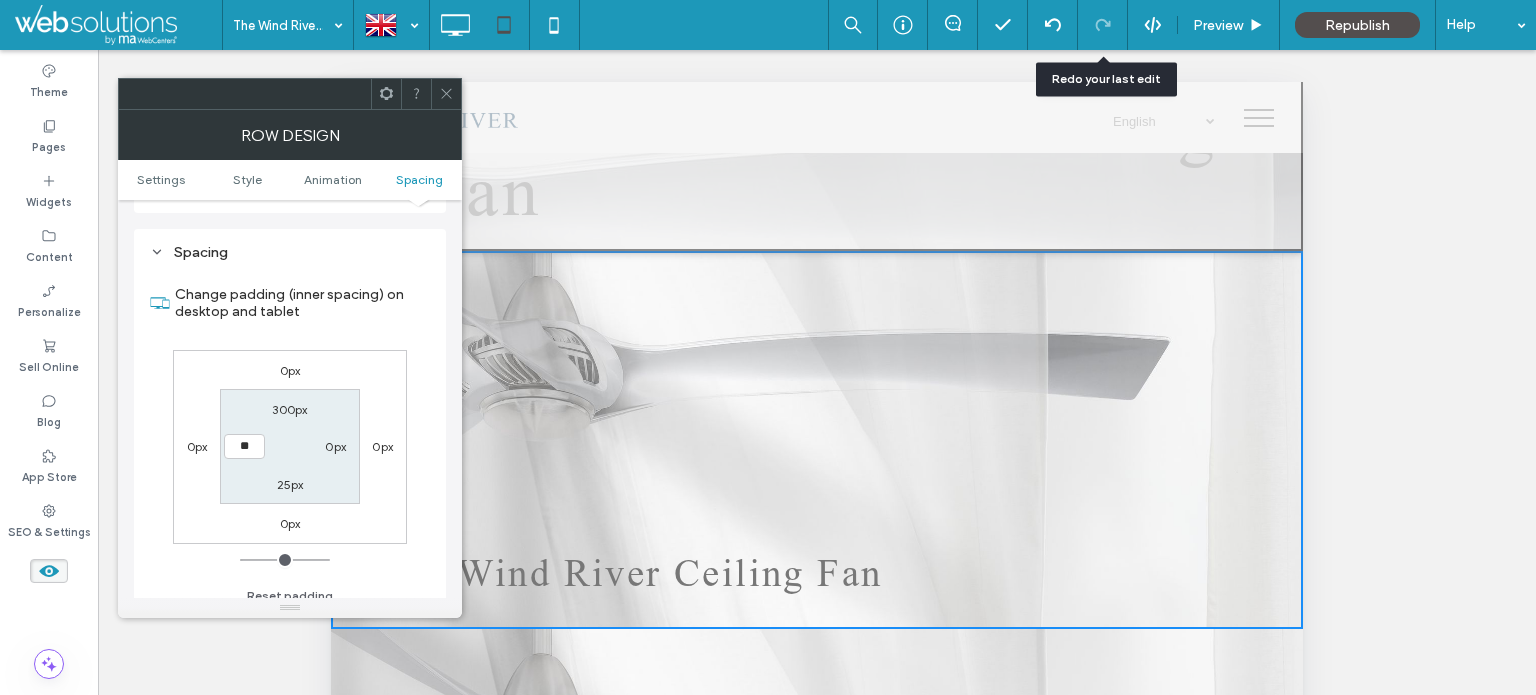 type on "**" 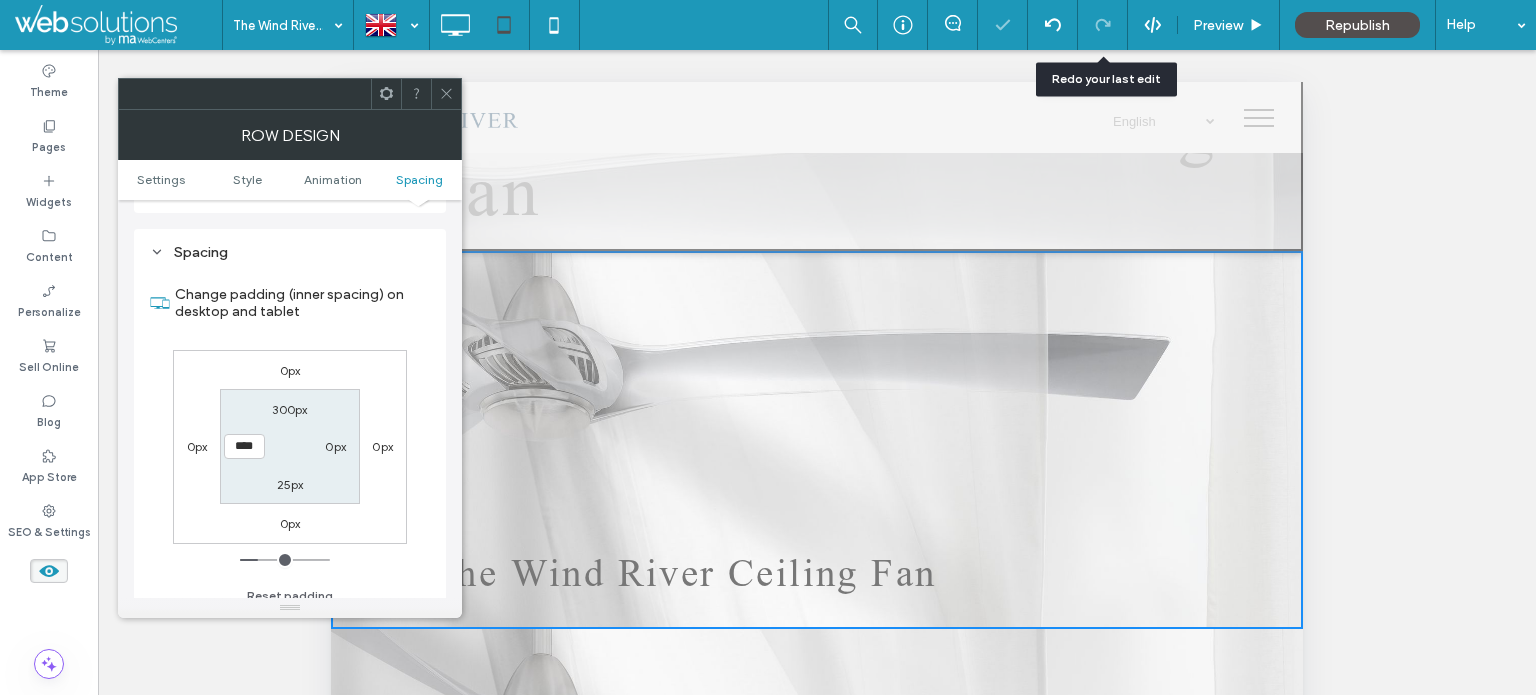 click on "0px" at bounding box center [335, 446] 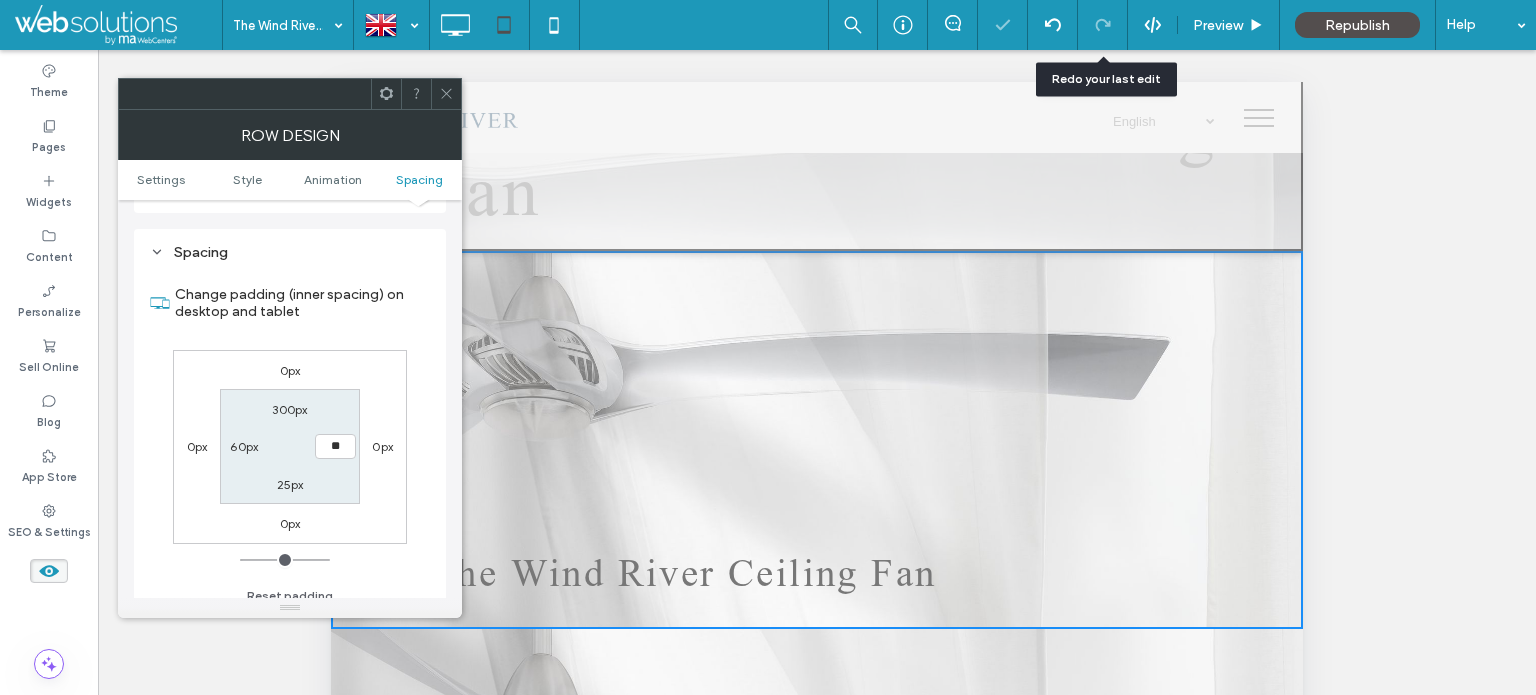 type on "**" 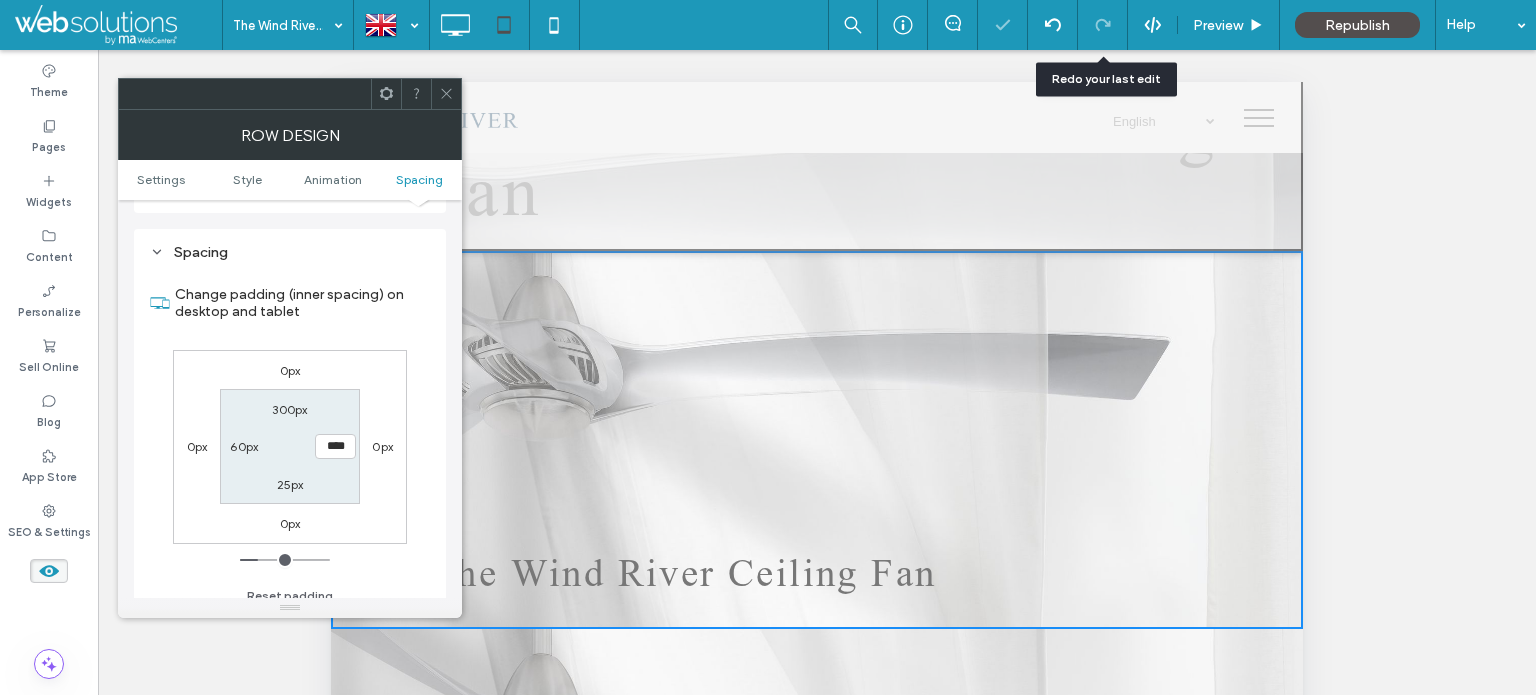 click 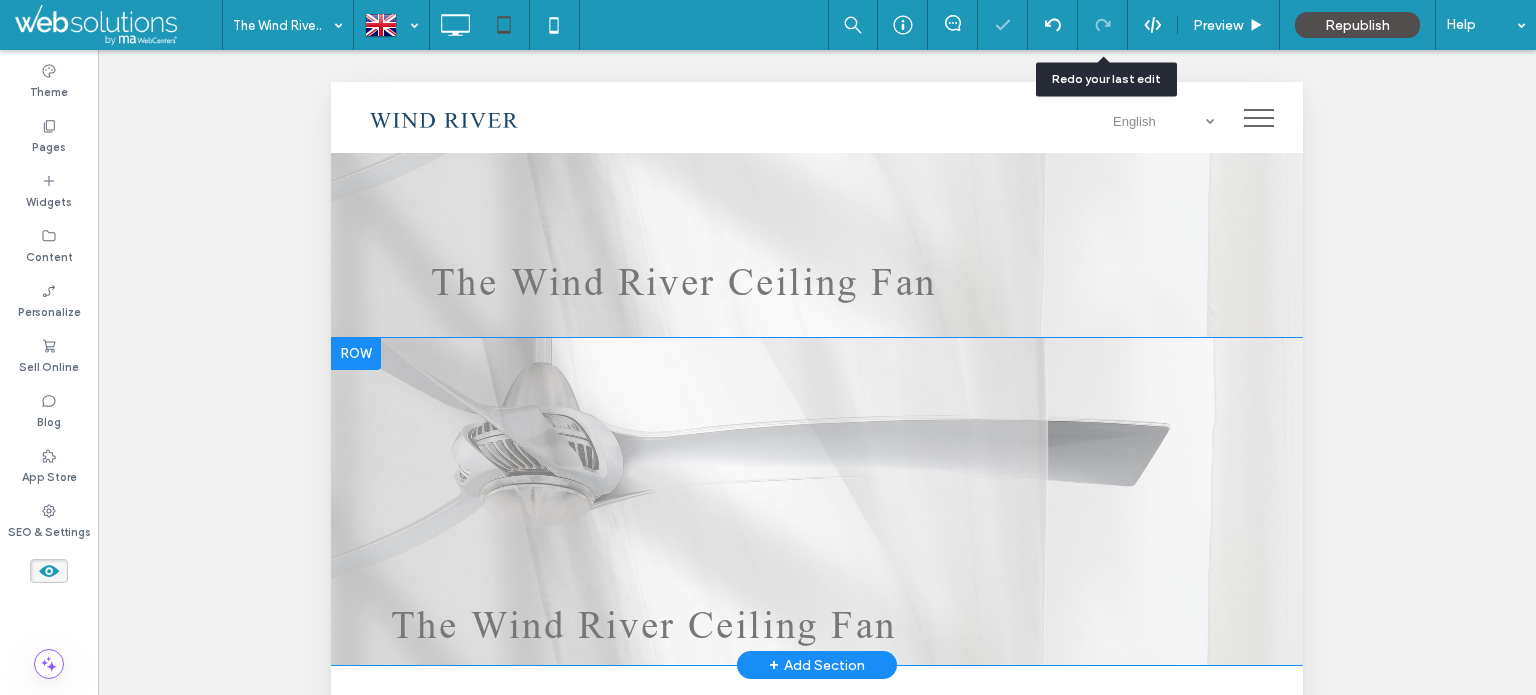 scroll, scrollTop: 700, scrollLeft: 0, axis: vertical 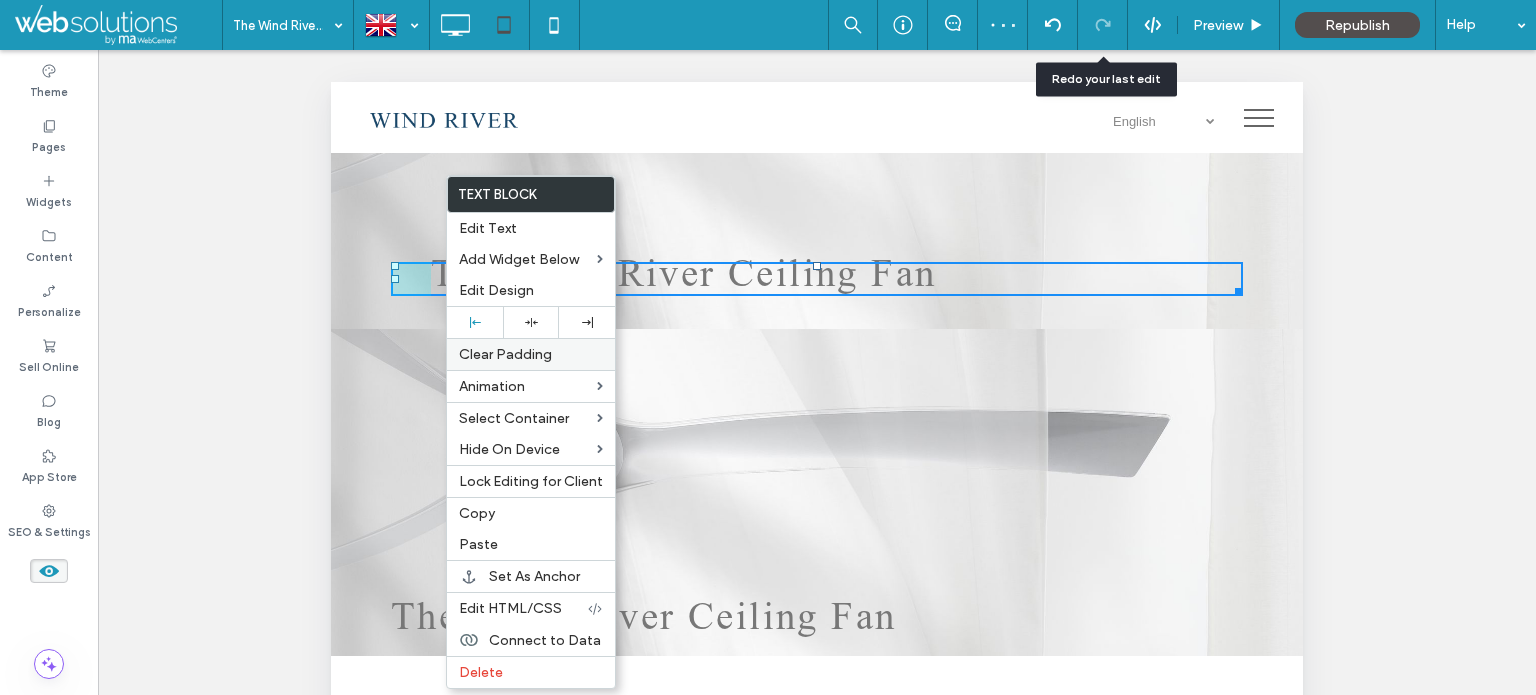 click on "Clear Padding" at bounding box center [505, 354] 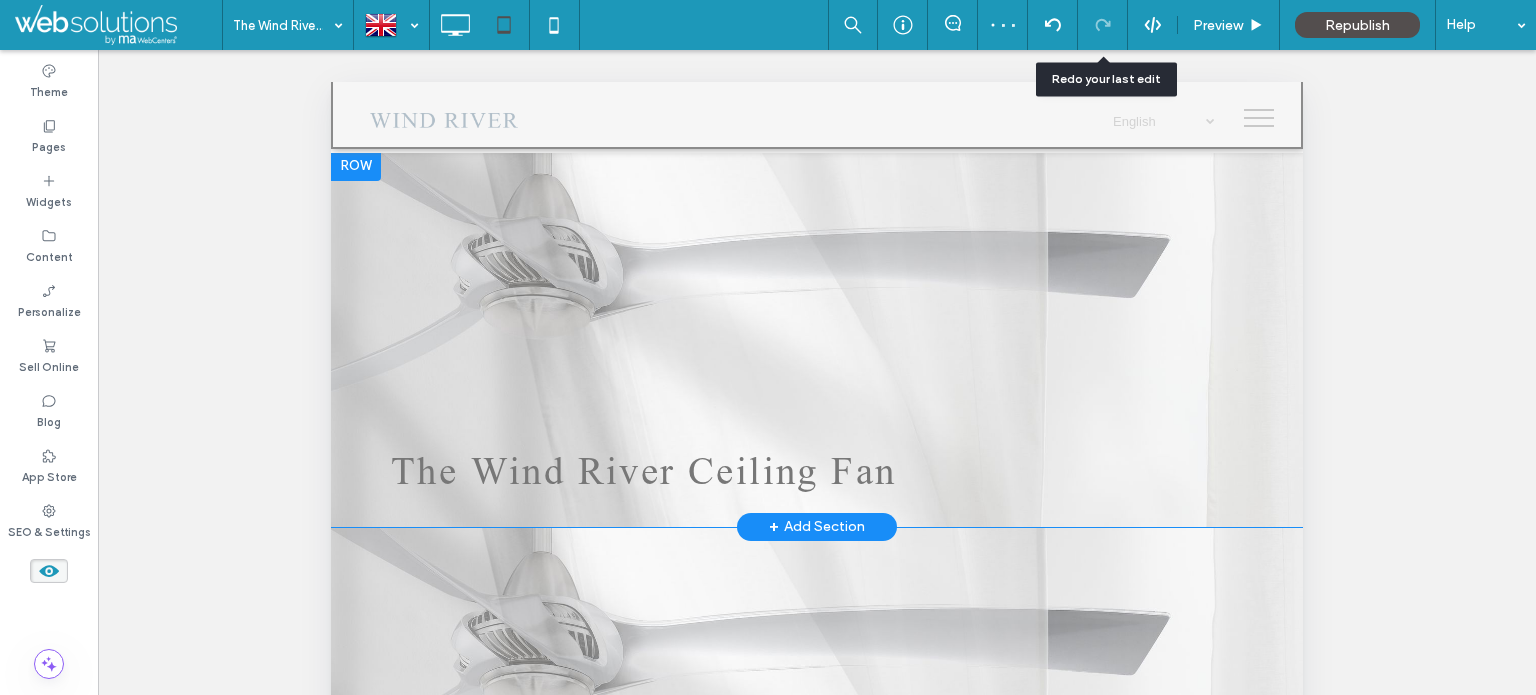scroll, scrollTop: 500, scrollLeft: 0, axis: vertical 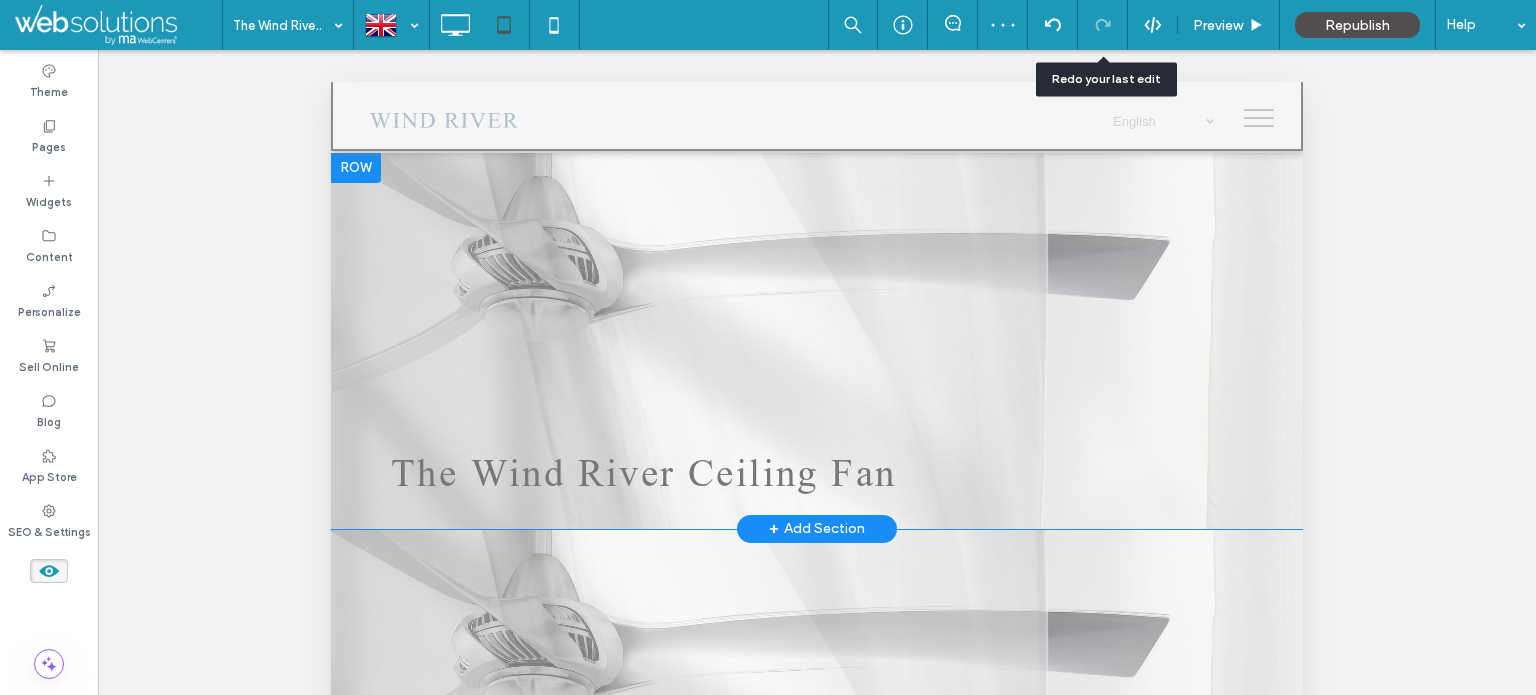 click at bounding box center (356, 167) 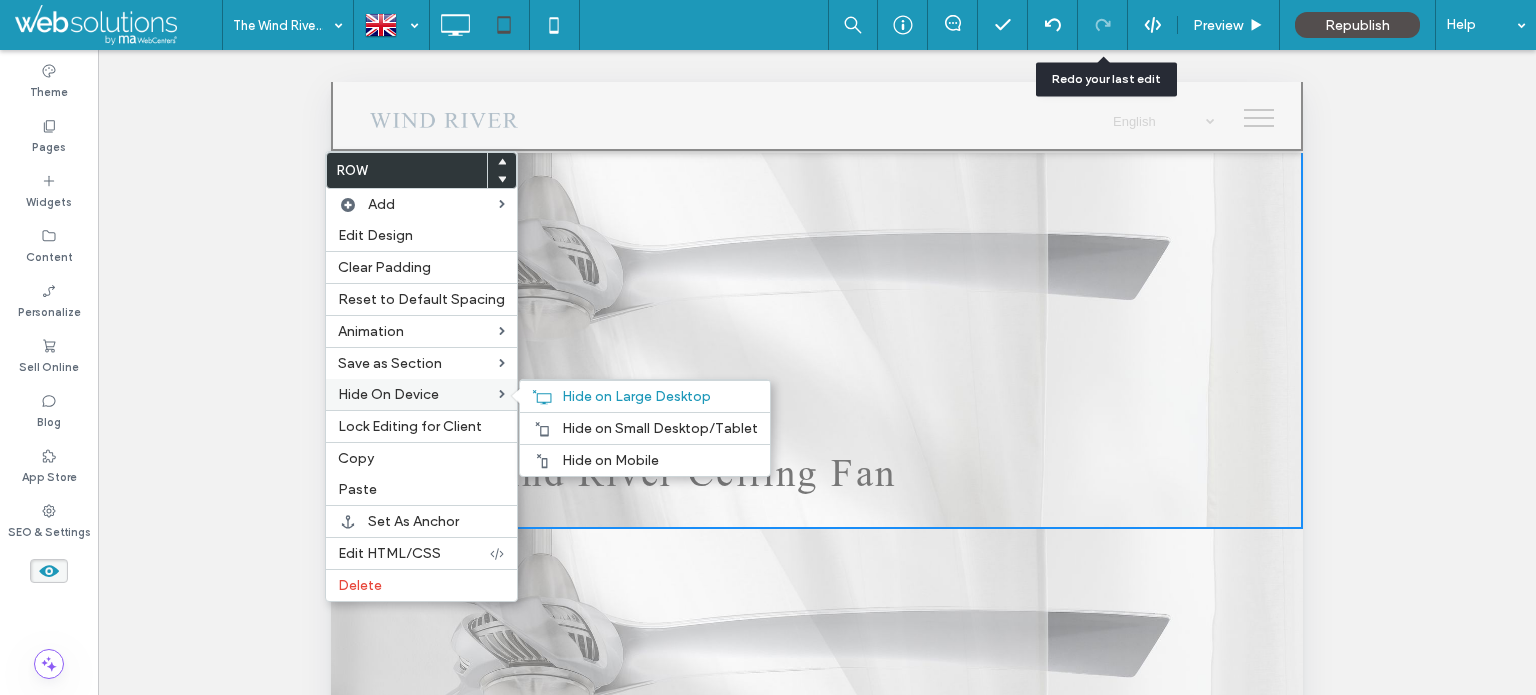 drag, startPoint x: 604, startPoint y: 433, endPoint x: 338, endPoint y: 388, distance: 269.77954 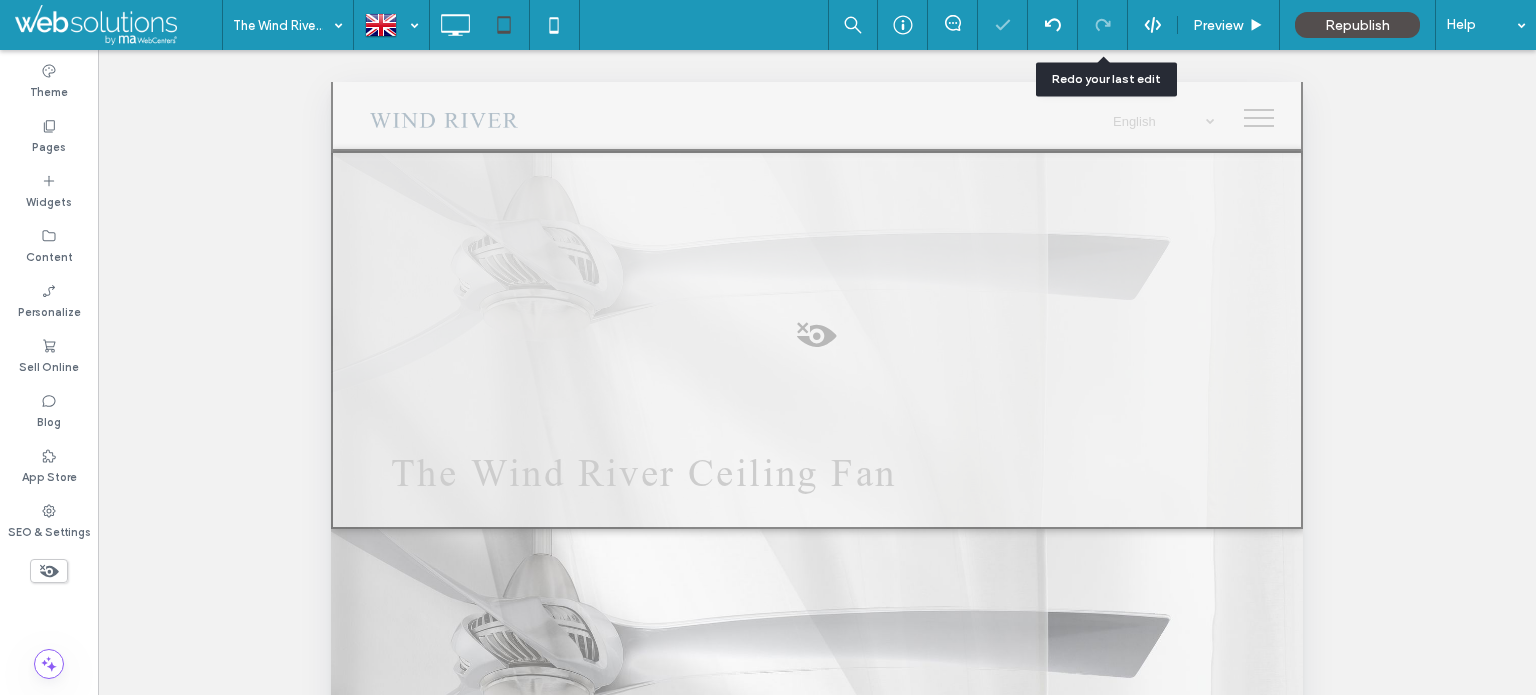scroll, scrollTop: 0, scrollLeft: 0, axis: both 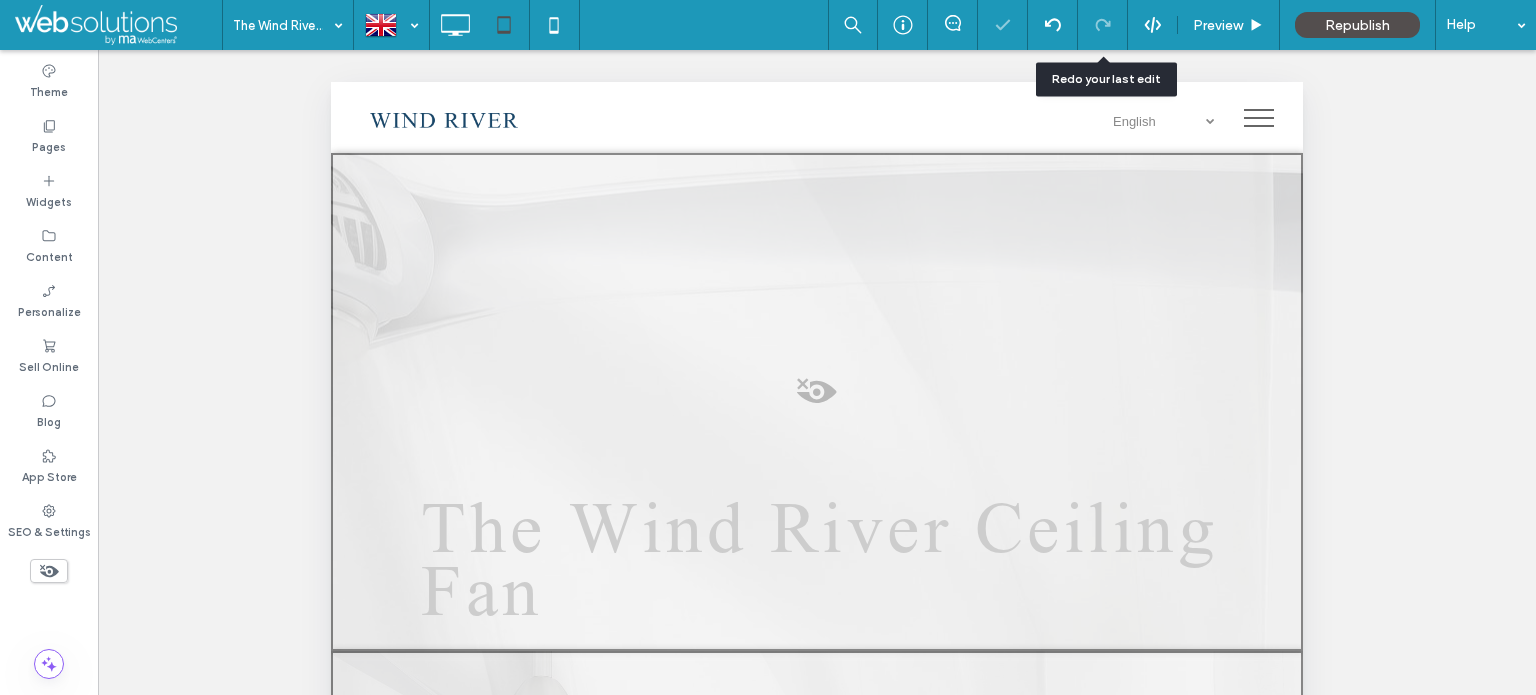 drag, startPoint x: 555, startPoint y: 31, endPoint x: 582, endPoint y: 59, distance: 38.8973 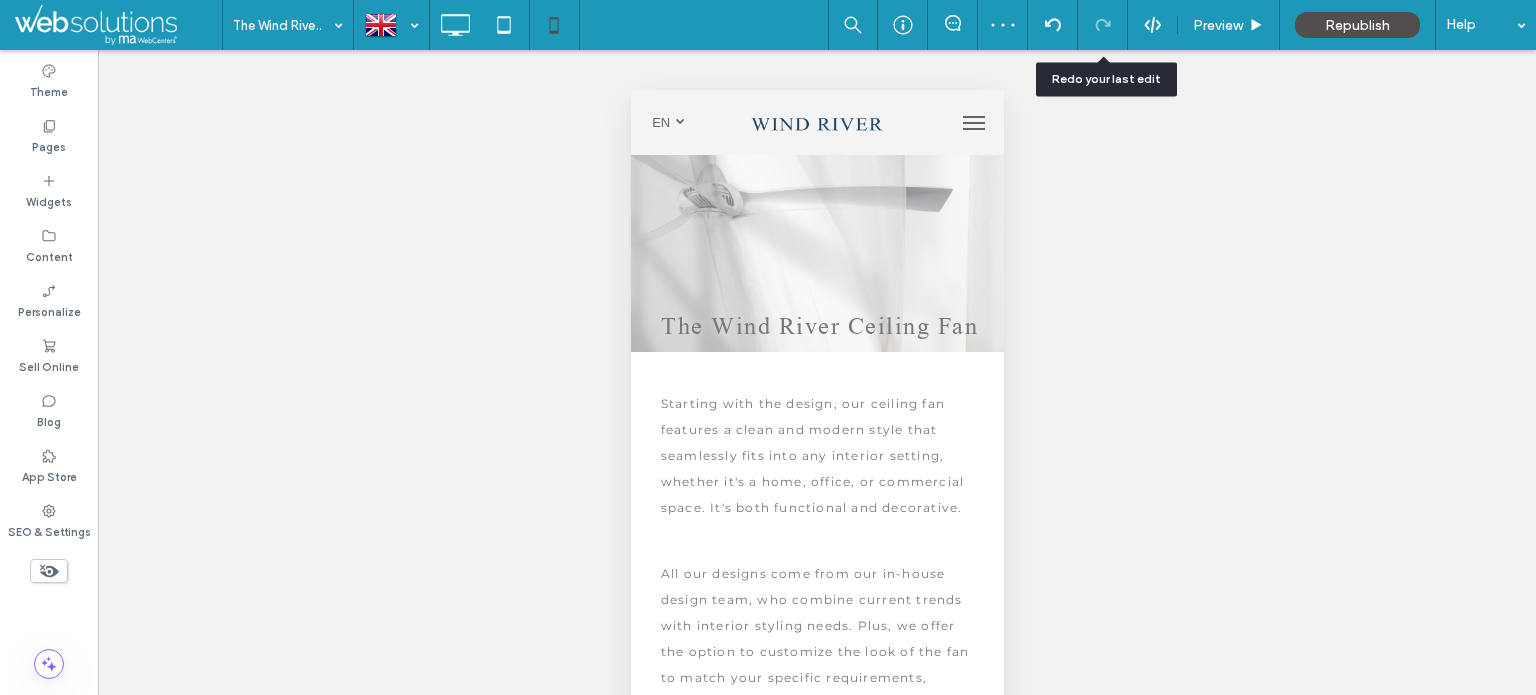 scroll, scrollTop: 0, scrollLeft: 0, axis: both 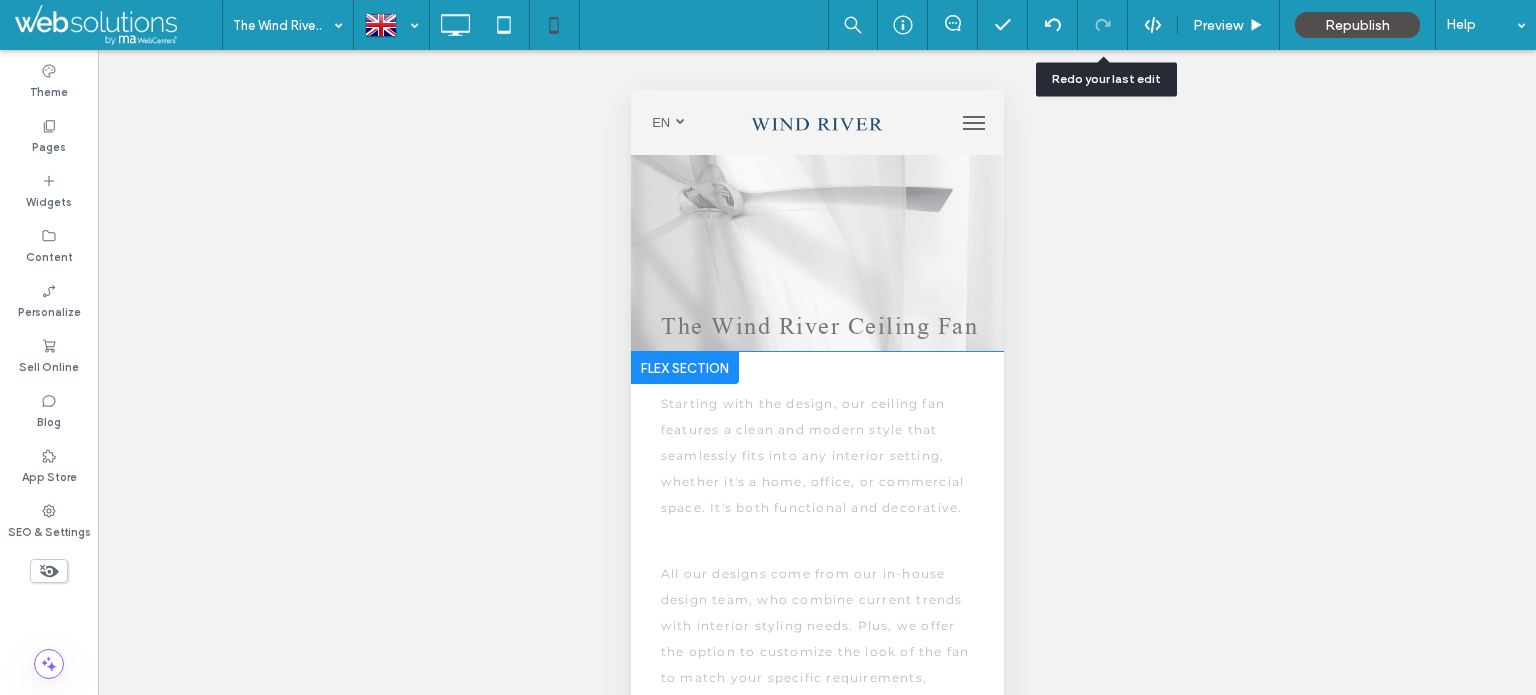 click on "Click to edit in Flex Mode" at bounding box center [816, 790] 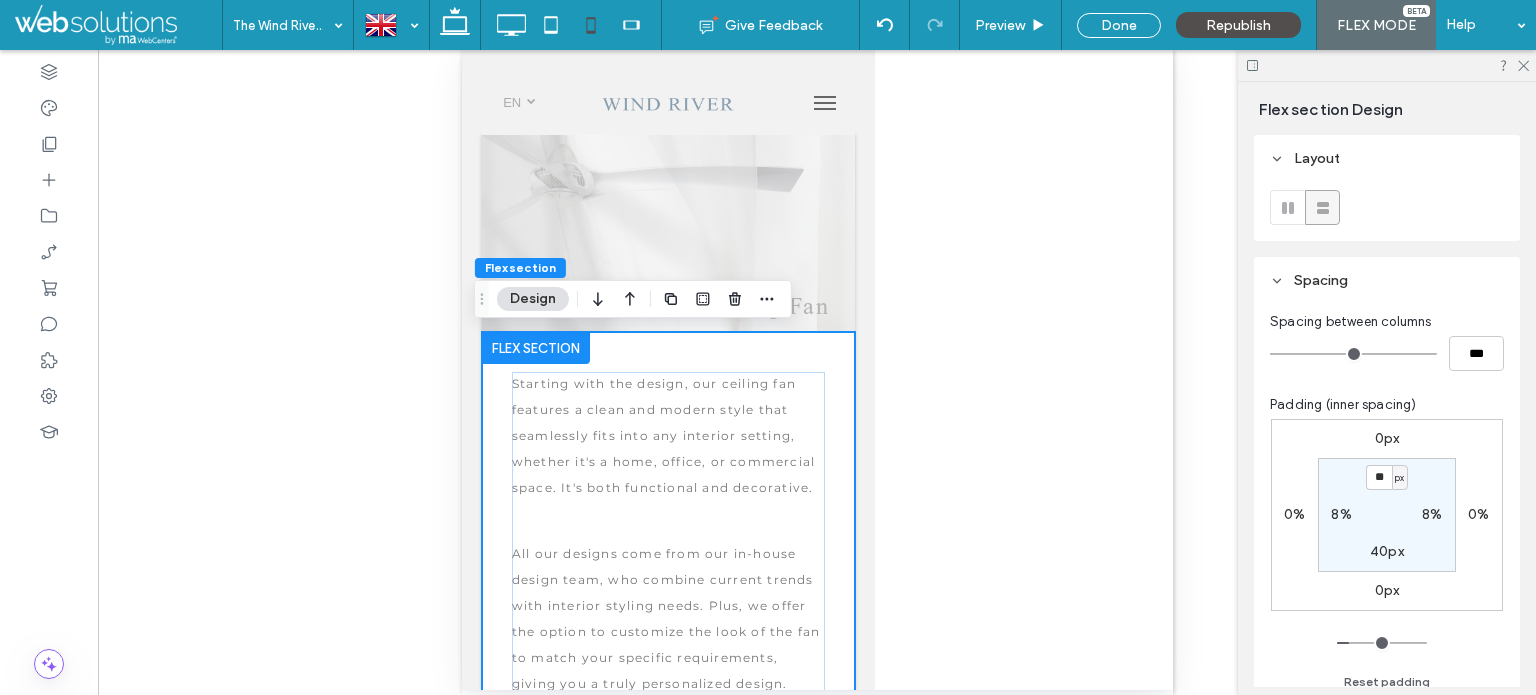 click on "Starting with the design, our ceiling fan features a clean and modern style that seamlessly fits into any interior setting, whether it's a home, office, or commercial space. It's both functional and decorative. All our designs come from our in-house design team, who combine current trends with interior styling needs. Plus, we offer the option to customize the look of the fan to match your specific requirements, giving you a truly personalized design. Next, the core of any ceiling fan is its motor, while the brain behind it is the receiver and transmitter. What sets us apart is our fully integrated motor and electronics manufacturing capabilities. This allows us to guarantee high-quality fans while also tailoring their functions to meet your specific needs, offering versatile features." at bounding box center (667, 770) 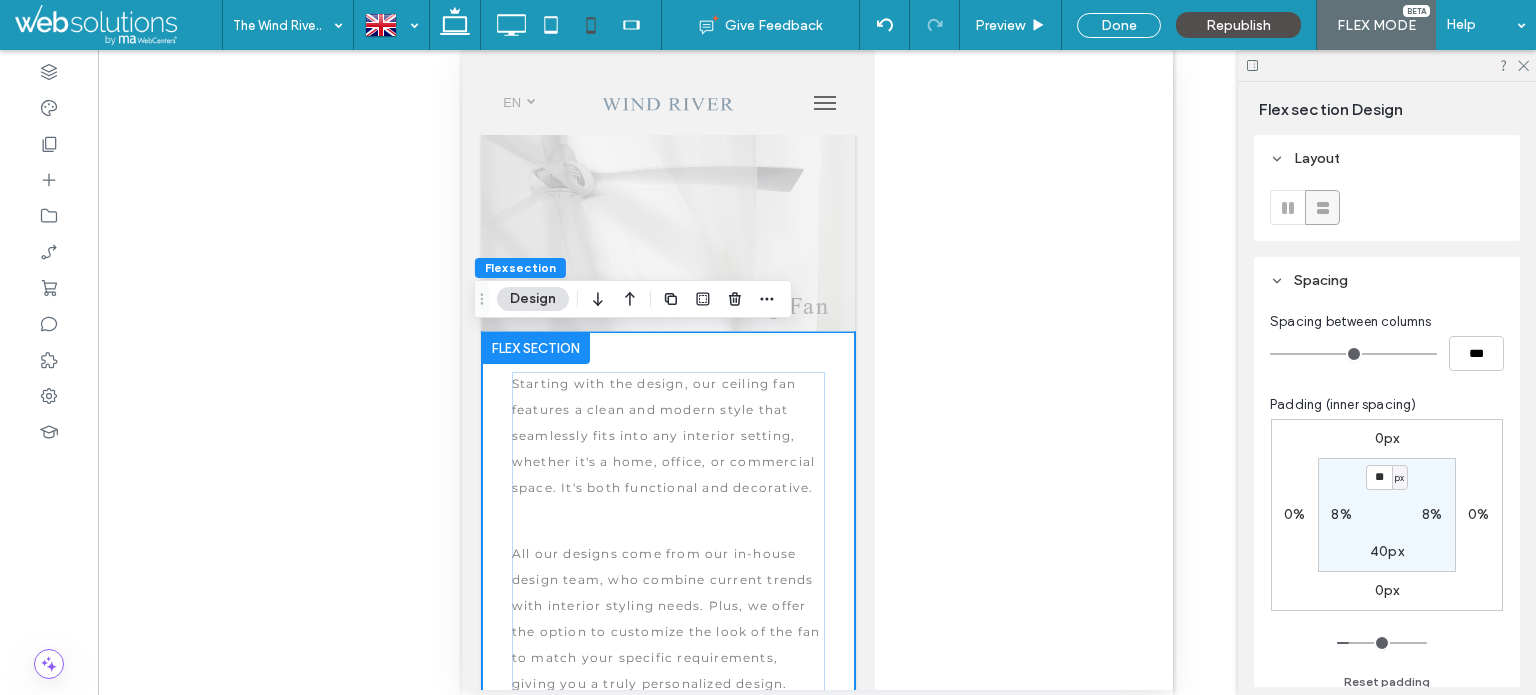 click on "8%" at bounding box center (1341, 514) 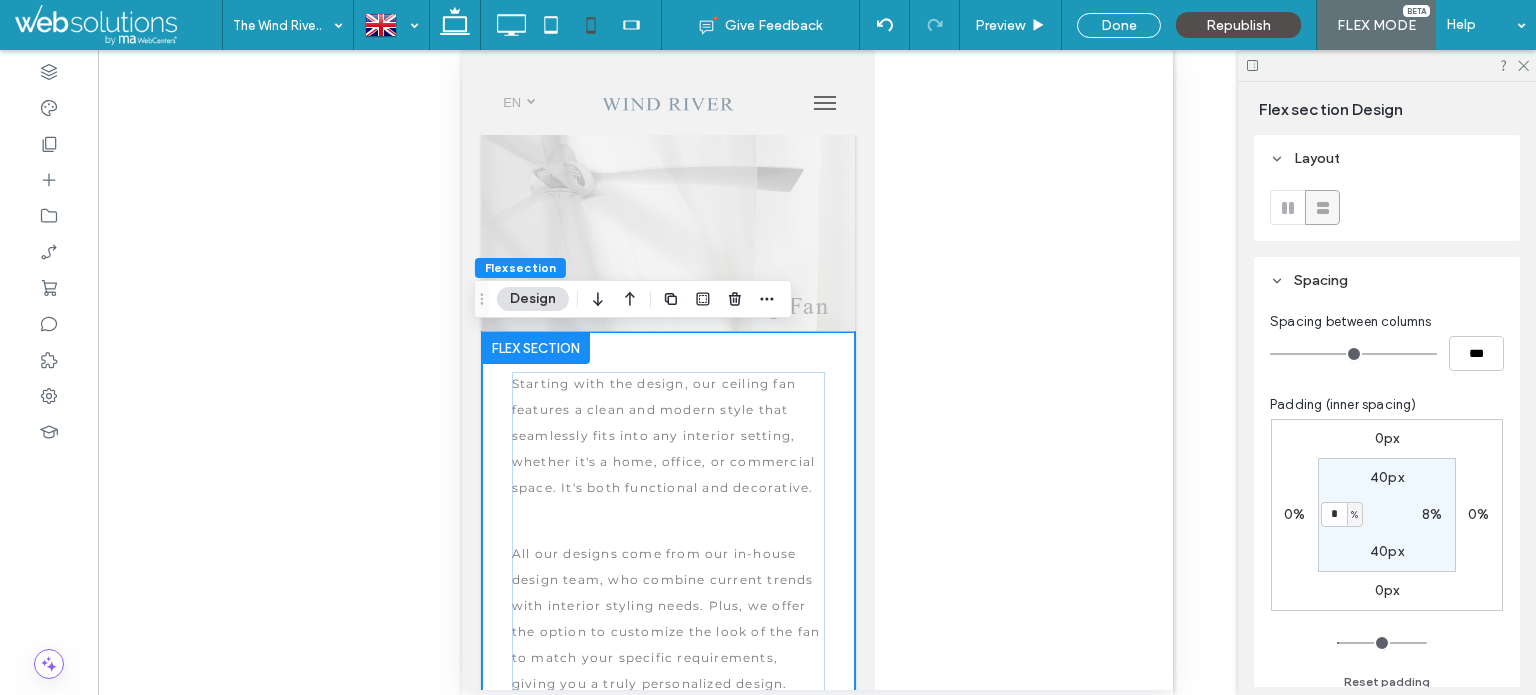 click on "%" at bounding box center [1354, 515] 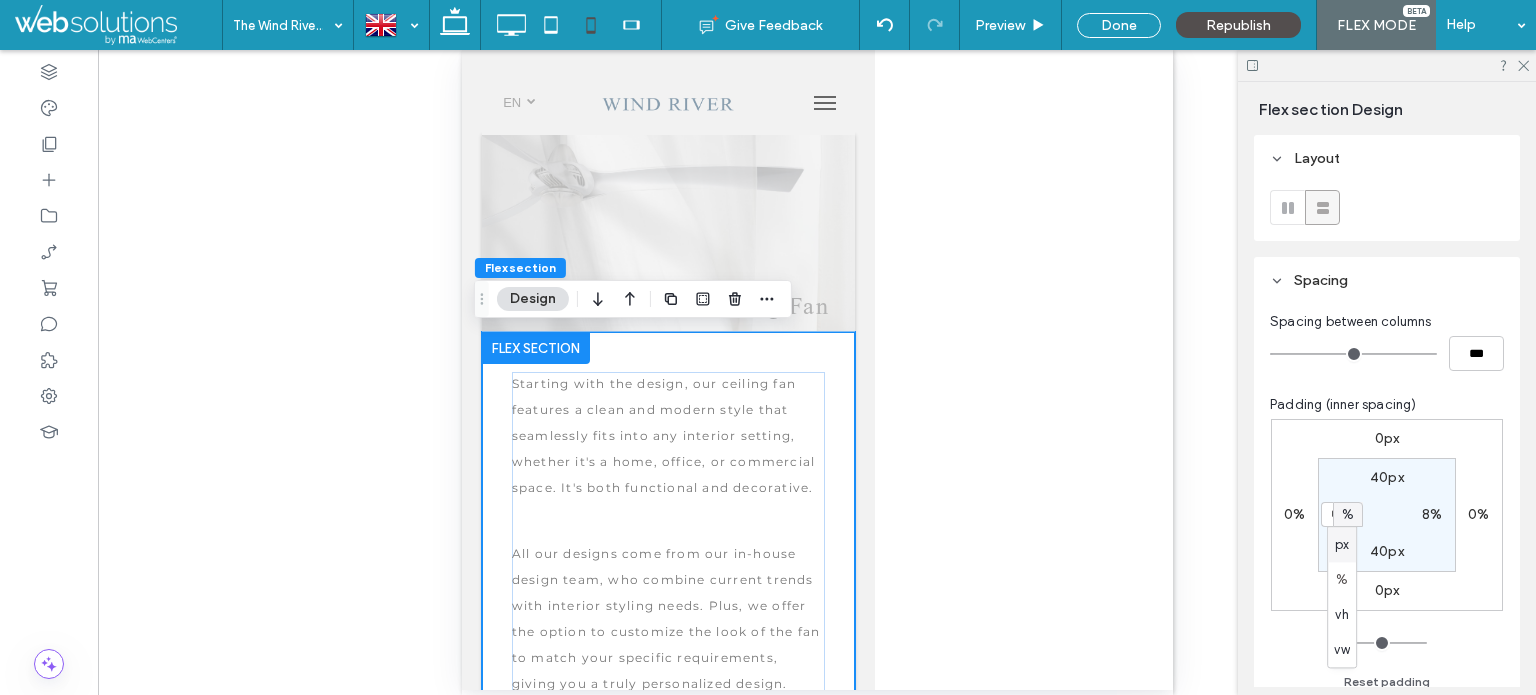 click on "px" at bounding box center [1342, 545] 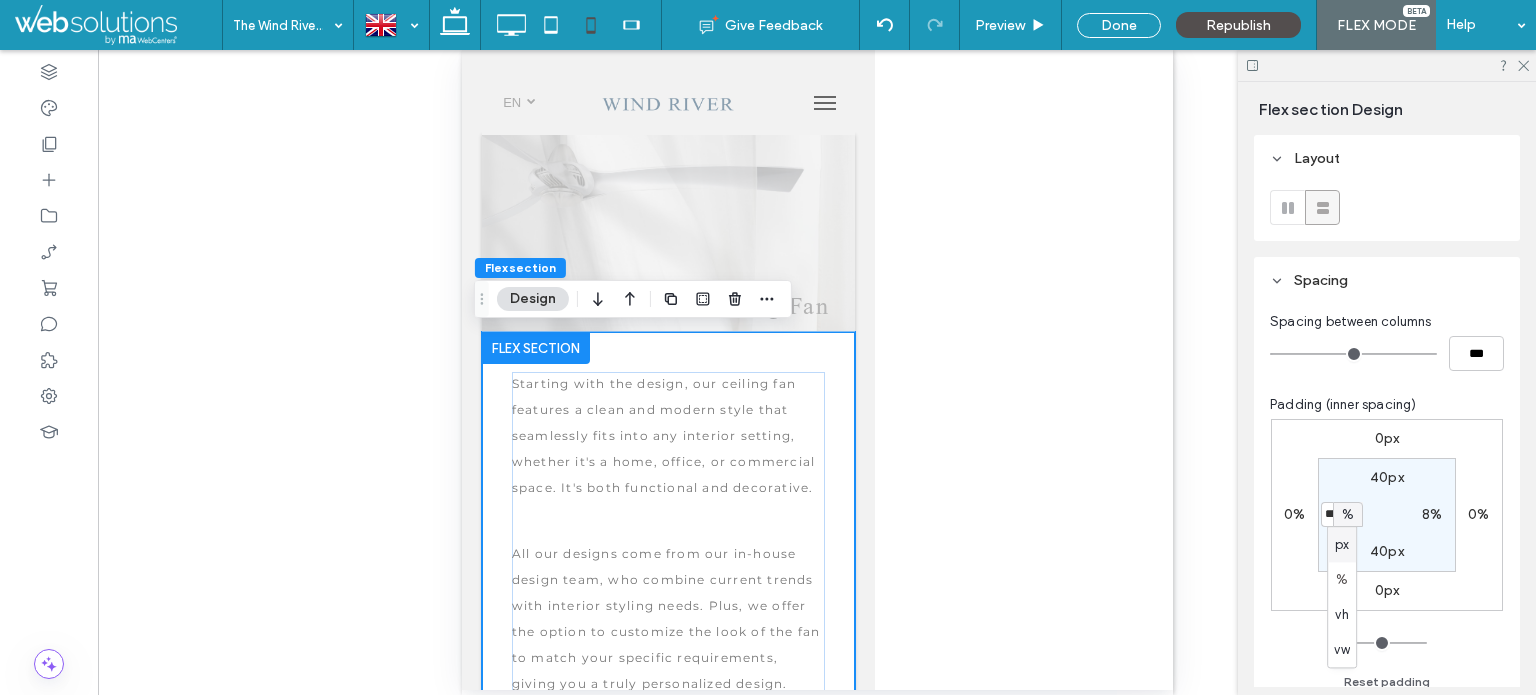 type on "**" 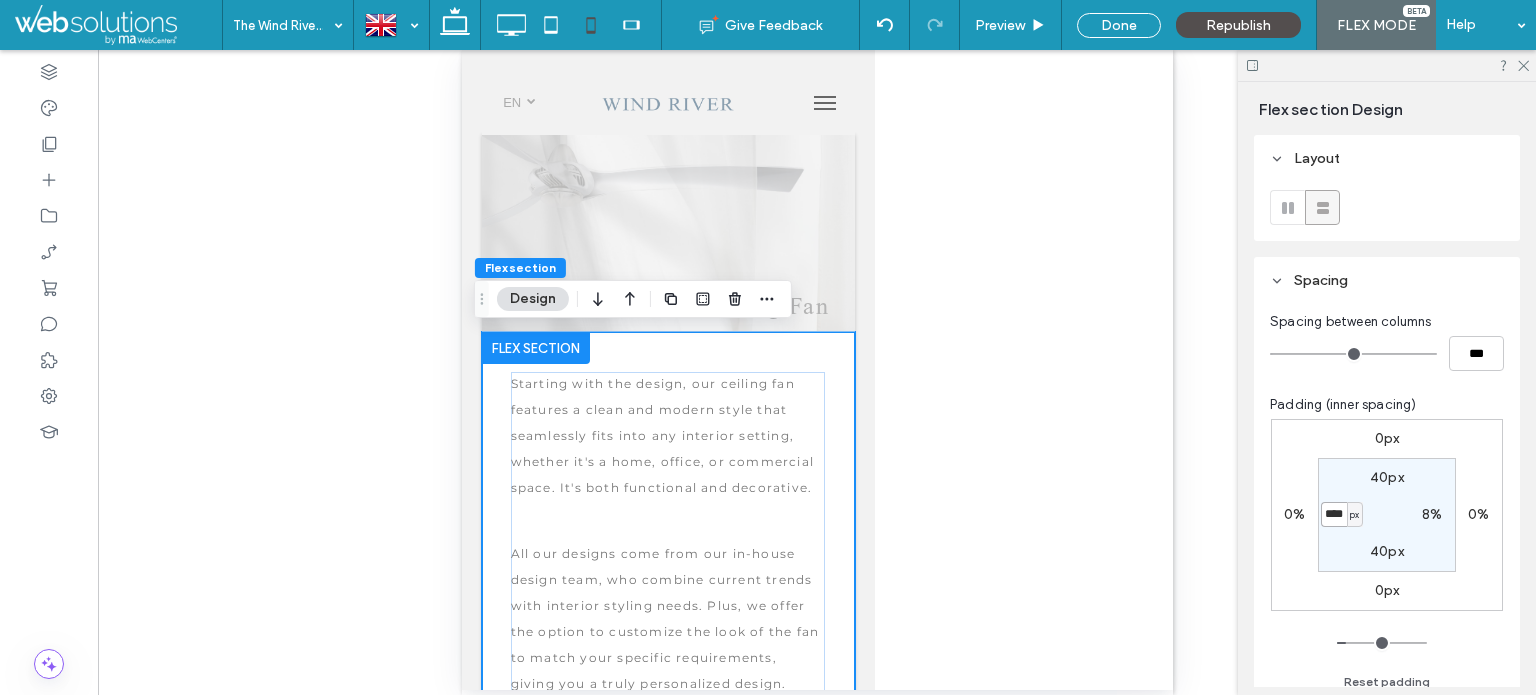 click on "****" at bounding box center (1334, 514) 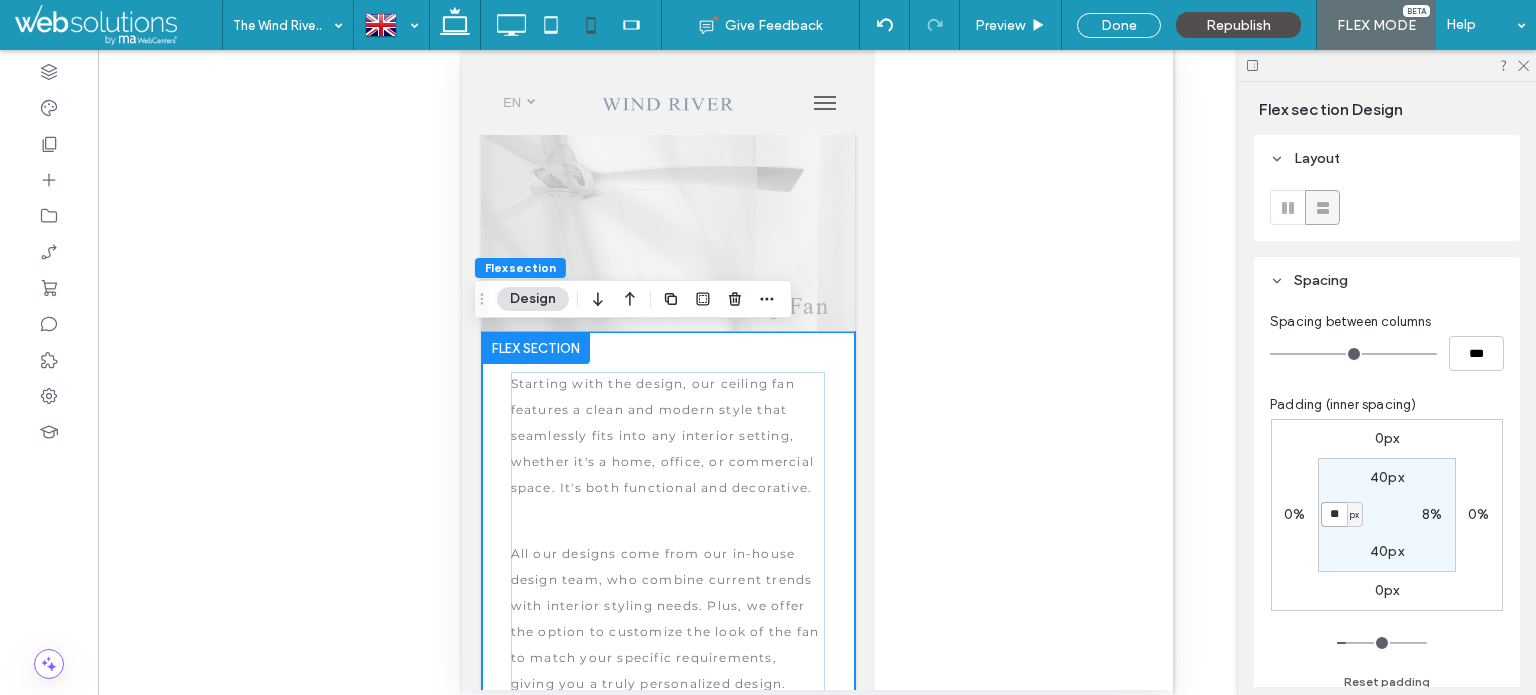 type on "**" 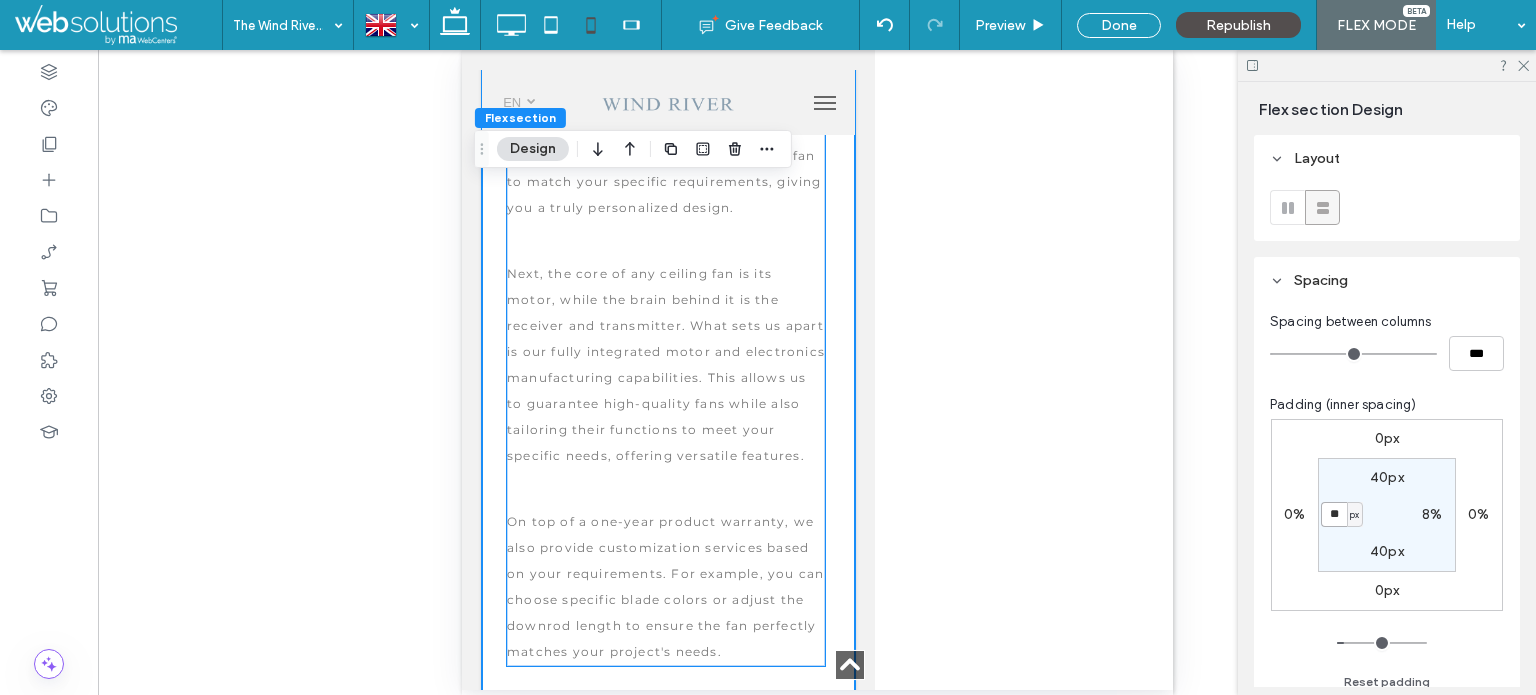 scroll, scrollTop: 0, scrollLeft: 0, axis: both 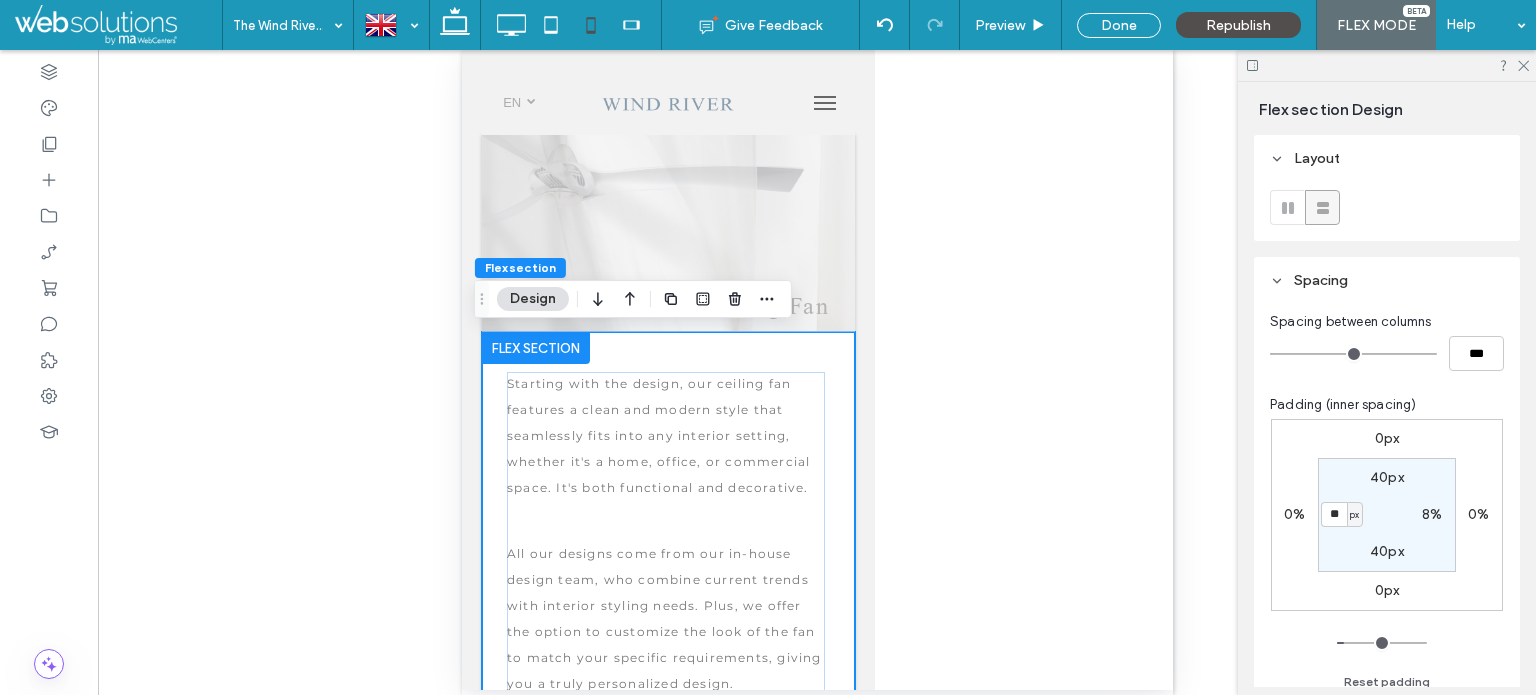 click on "8%" at bounding box center (1432, 514) 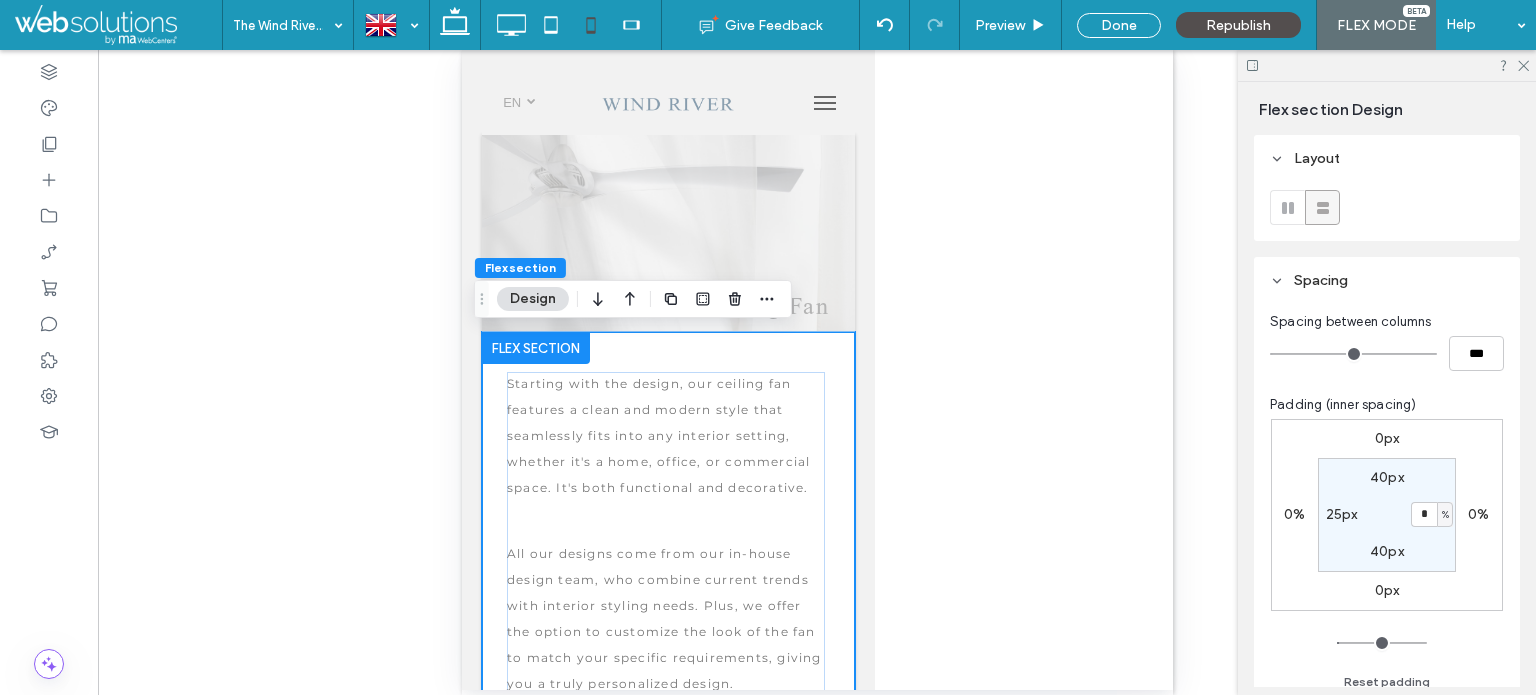 click on "%" at bounding box center [1445, 515] 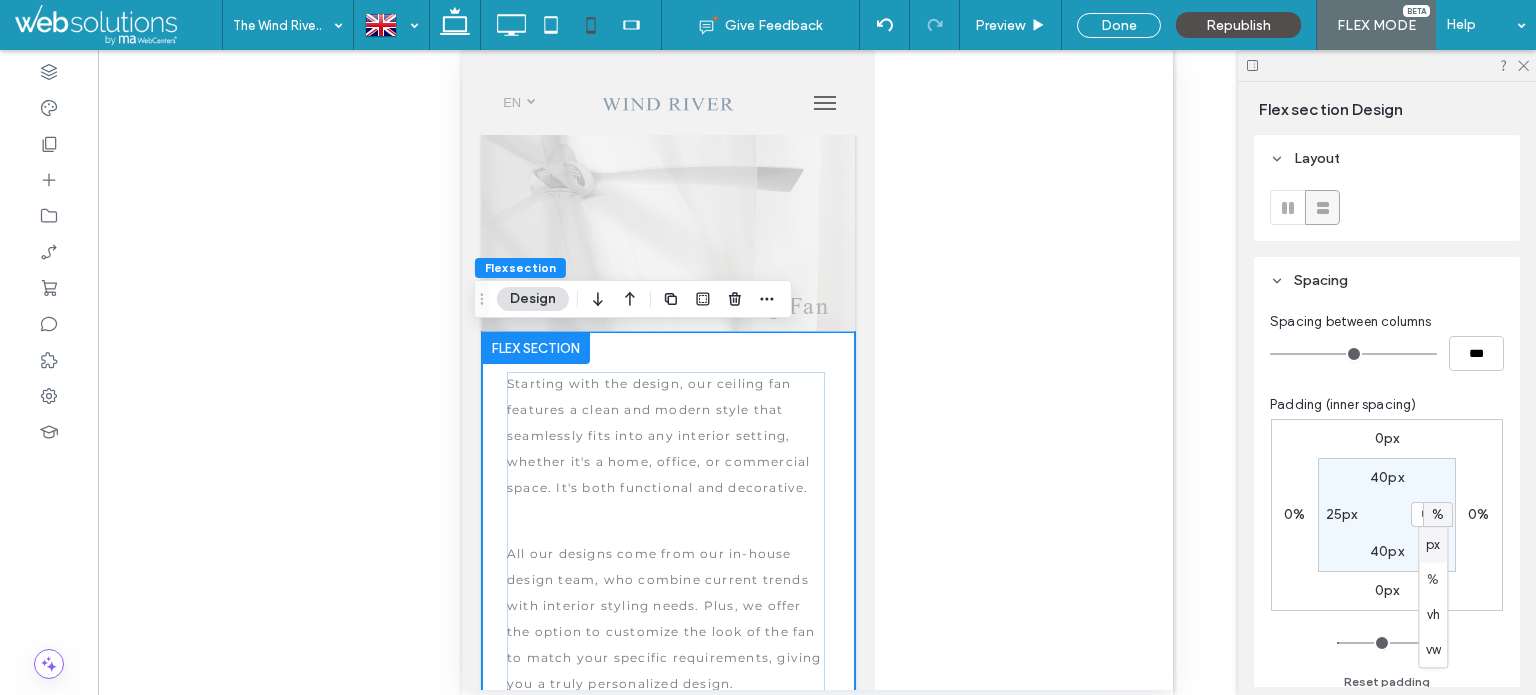 click on "px" at bounding box center [1433, 545] 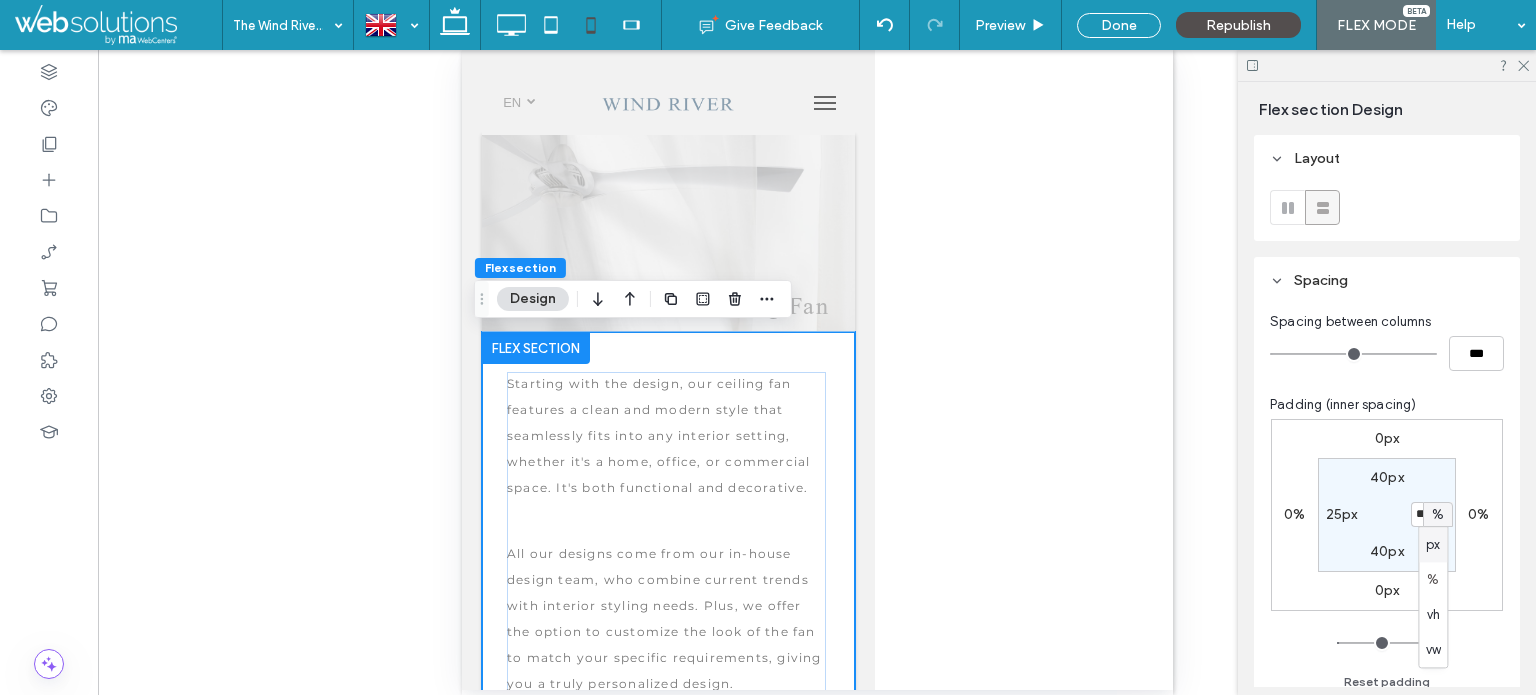 type on "**" 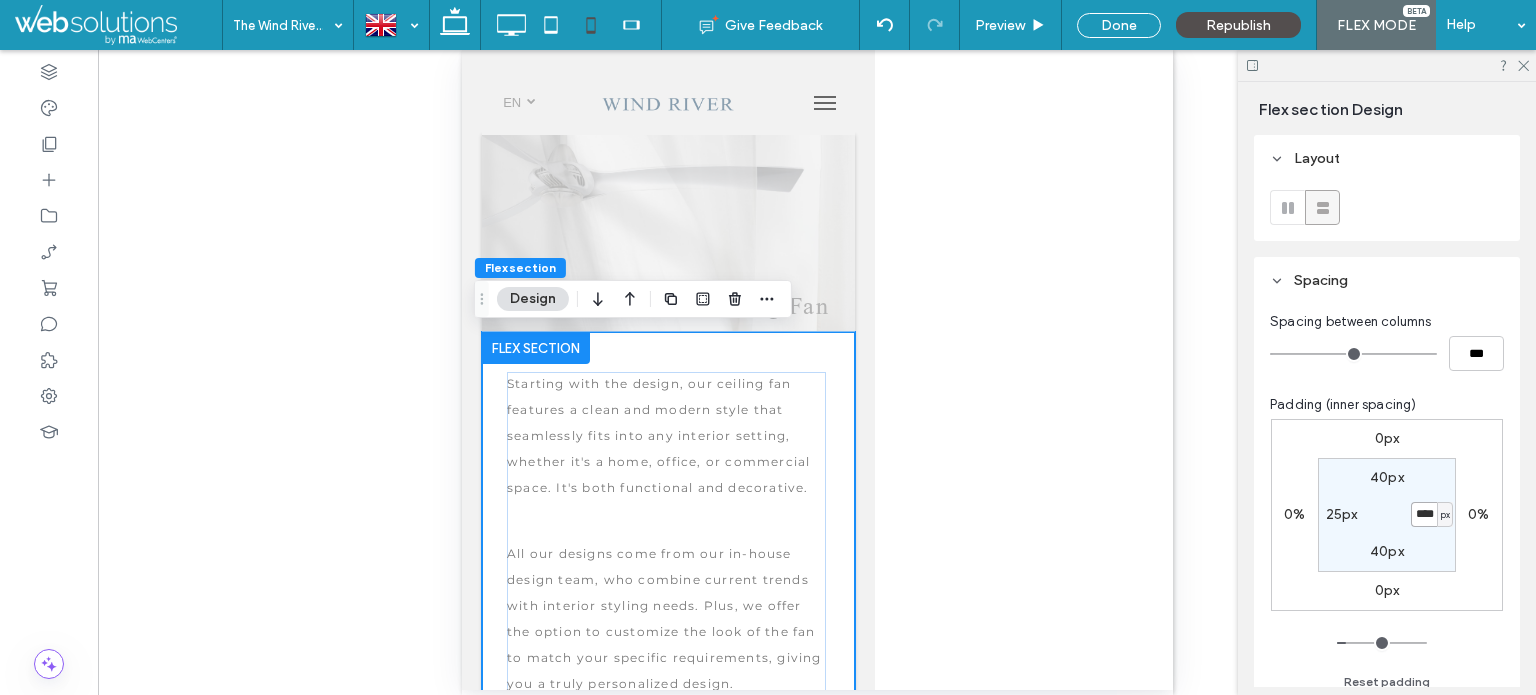 click on "****" at bounding box center (1424, 514) 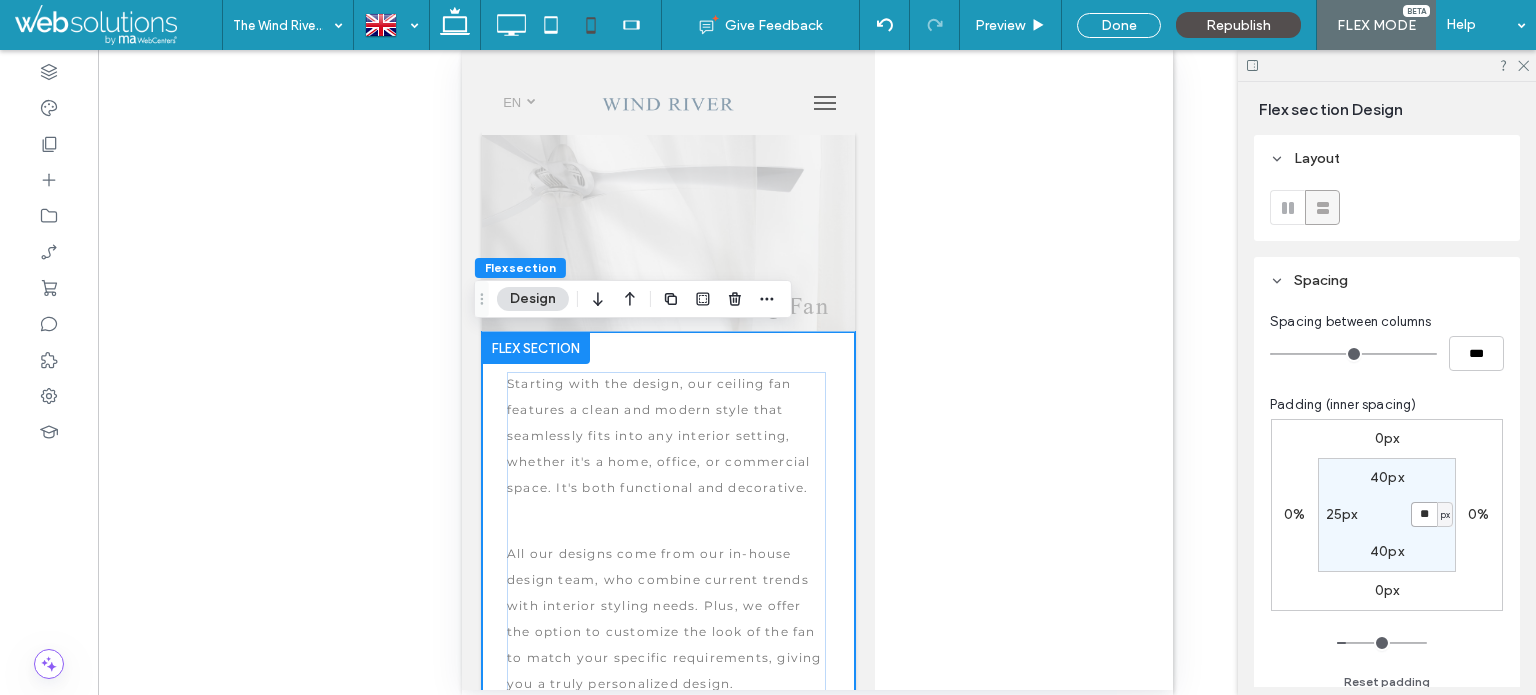 type on "**" 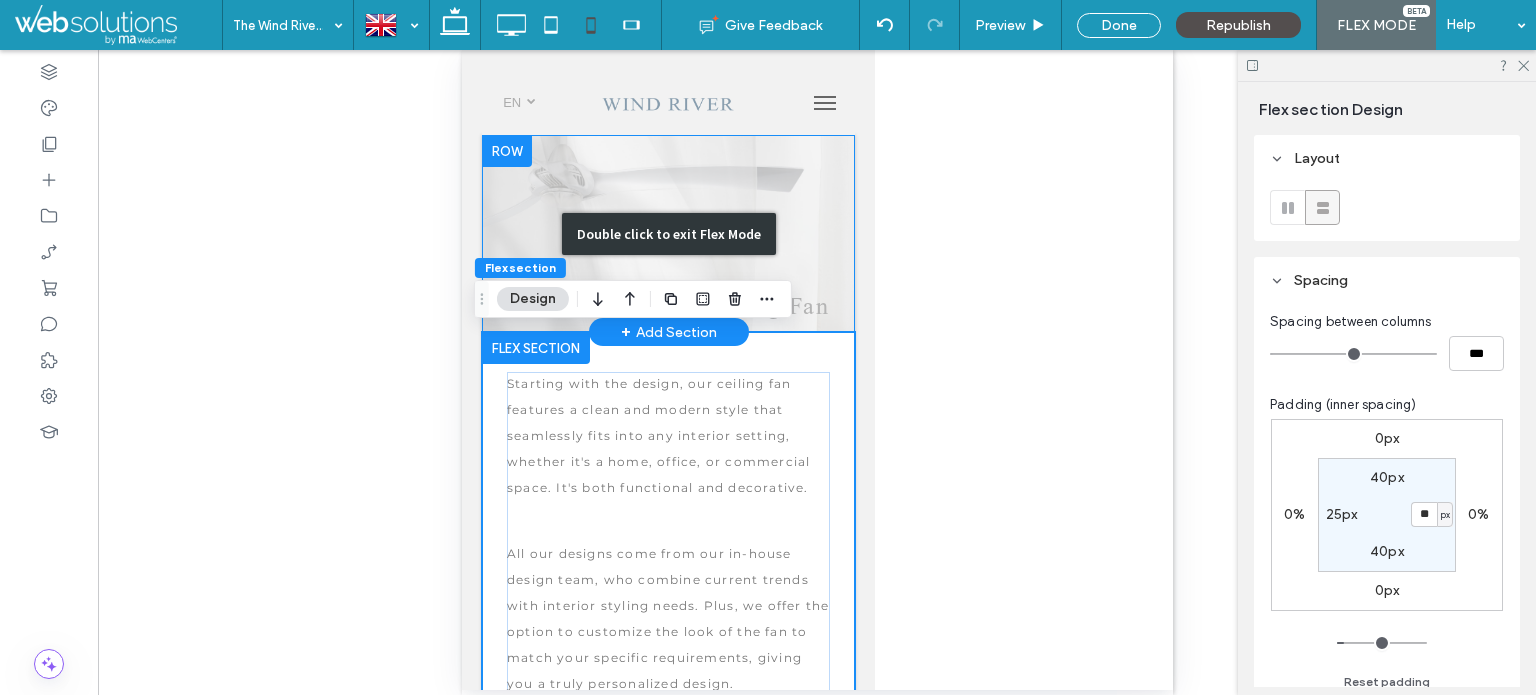 click on "Double click to exit Flex Mode" at bounding box center [667, 233] 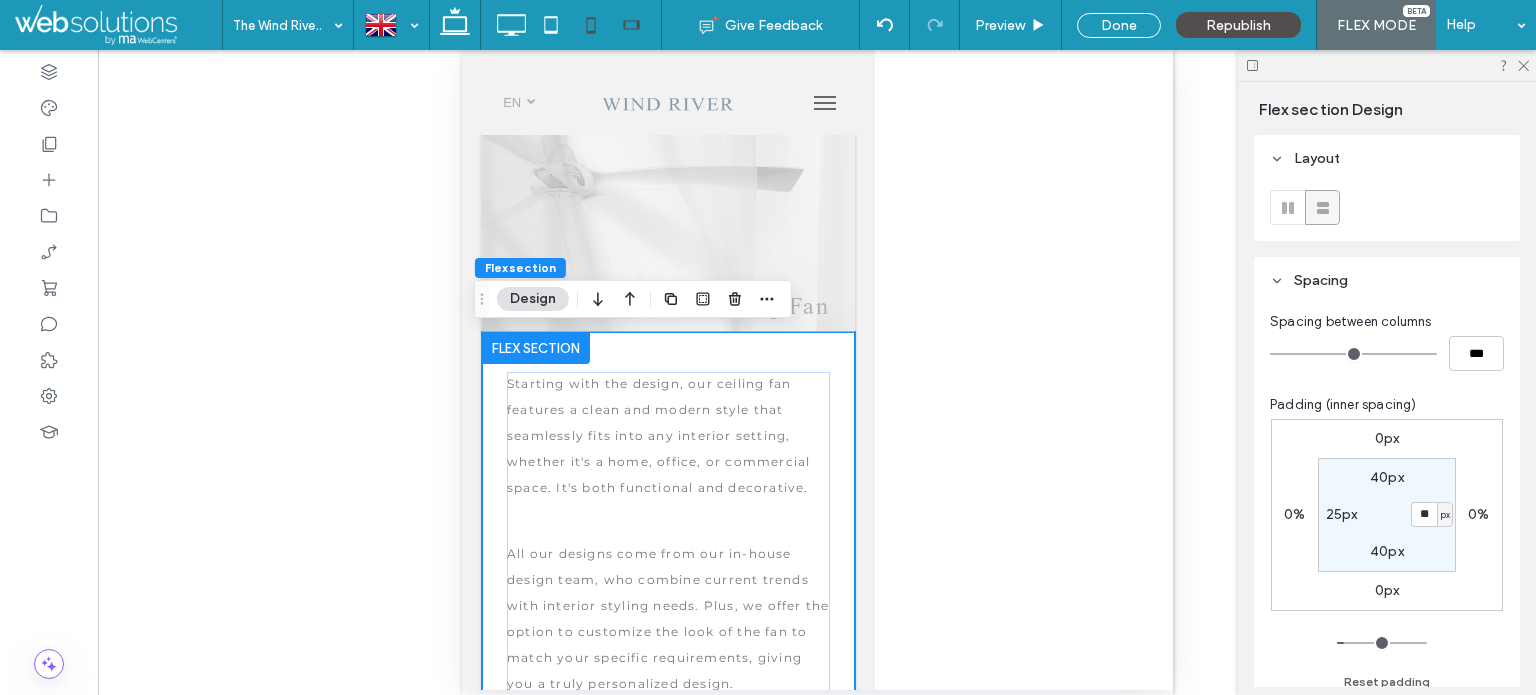drag, startPoint x: 628, startPoint y: 25, endPoint x: 351, endPoint y: 8, distance: 277.52118 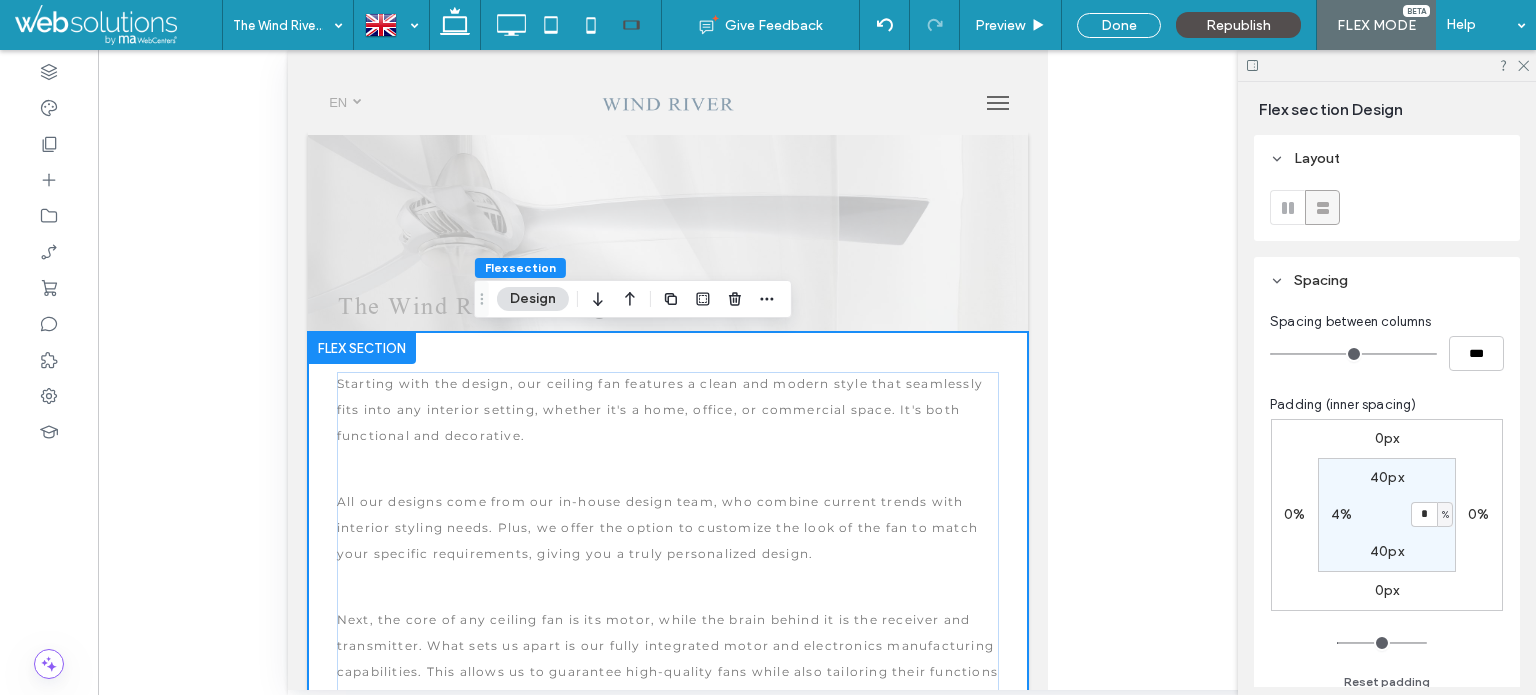 click on "Starting with the design, our ceiling fan features a clean and modern style that seamlessly fits into any interior setting, whether it's a home, office, or commercial space. It's both functional and decorative. All our designs come from our in-house design team, who combine current trends with interior styling needs. Plus, we offer the option to customize the look of the fan to match your specific requirements, giving you a truly personalized design. Next, the core of any ceiling fan is its motor, while the brain behind it is the receiver and transmitter. What sets us apart is our fully integrated motor and electronics manufacturing capabilities. This allows us to guarantee high-quality fans while also tailoring their functions to meet your specific needs, offering versatile features." at bounding box center (668, 601) 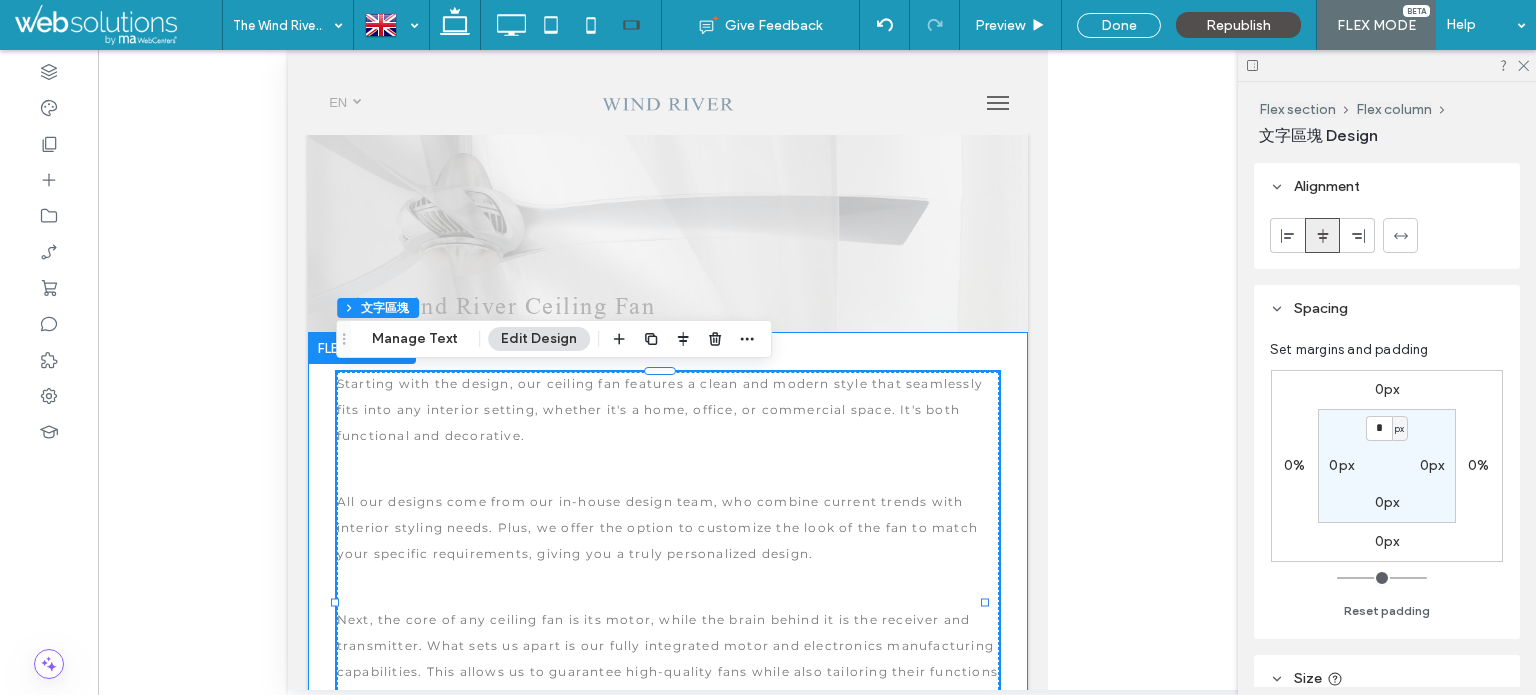 click on "Starting with the design, our ceiling fan features a clean and modern style that seamlessly fits into any interior setting, whether it's a home, office, or commercial space. It's both functional and decorative. All our designs come from our in-house design team, who combine current trends with interior styling needs. Plus, we offer the option to customize the look of the fan to match your specific requirements, giving you a truly personalized design. Next, the core of any ceiling fan is its motor, while the brain behind it is the receiver and transmitter. What sets us apart is our fully integrated motor and electronics manufacturing capabilities. This allows us to guarantee high-quality fans while also tailoring their functions to meet your specific needs, offering versatile features." at bounding box center [668, 601] 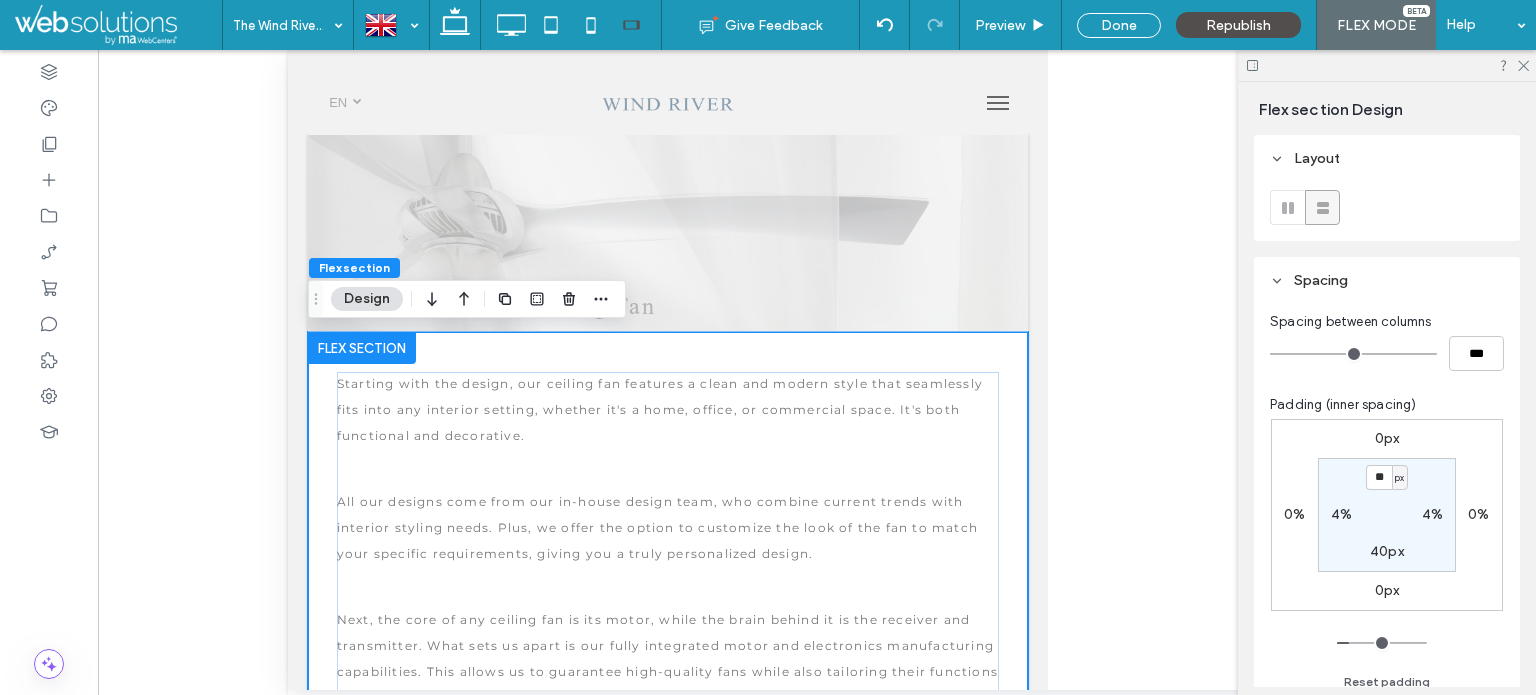 click on "4%" at bounding box center [1341, 514] 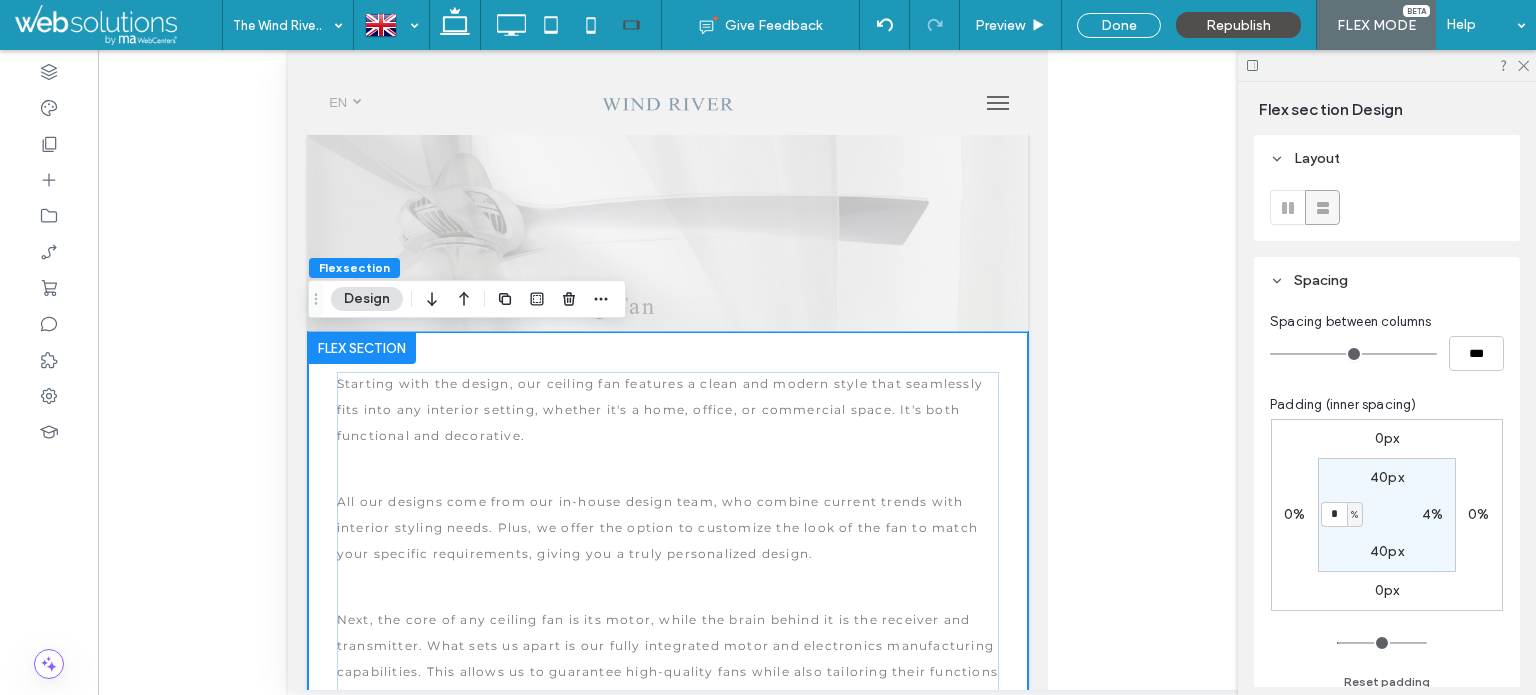 click on "%" at bounding box center (1354, 515) 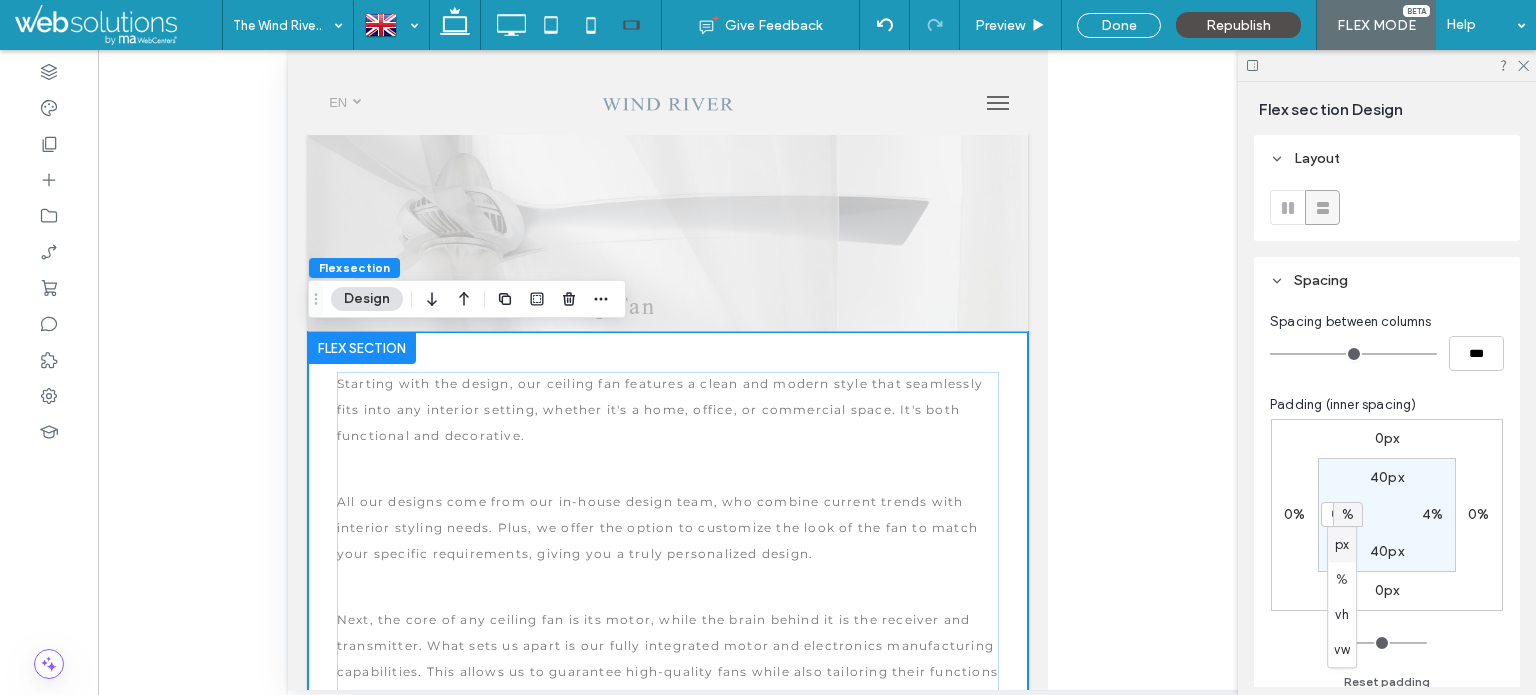click on "px" at bounding box center (1342, 545) 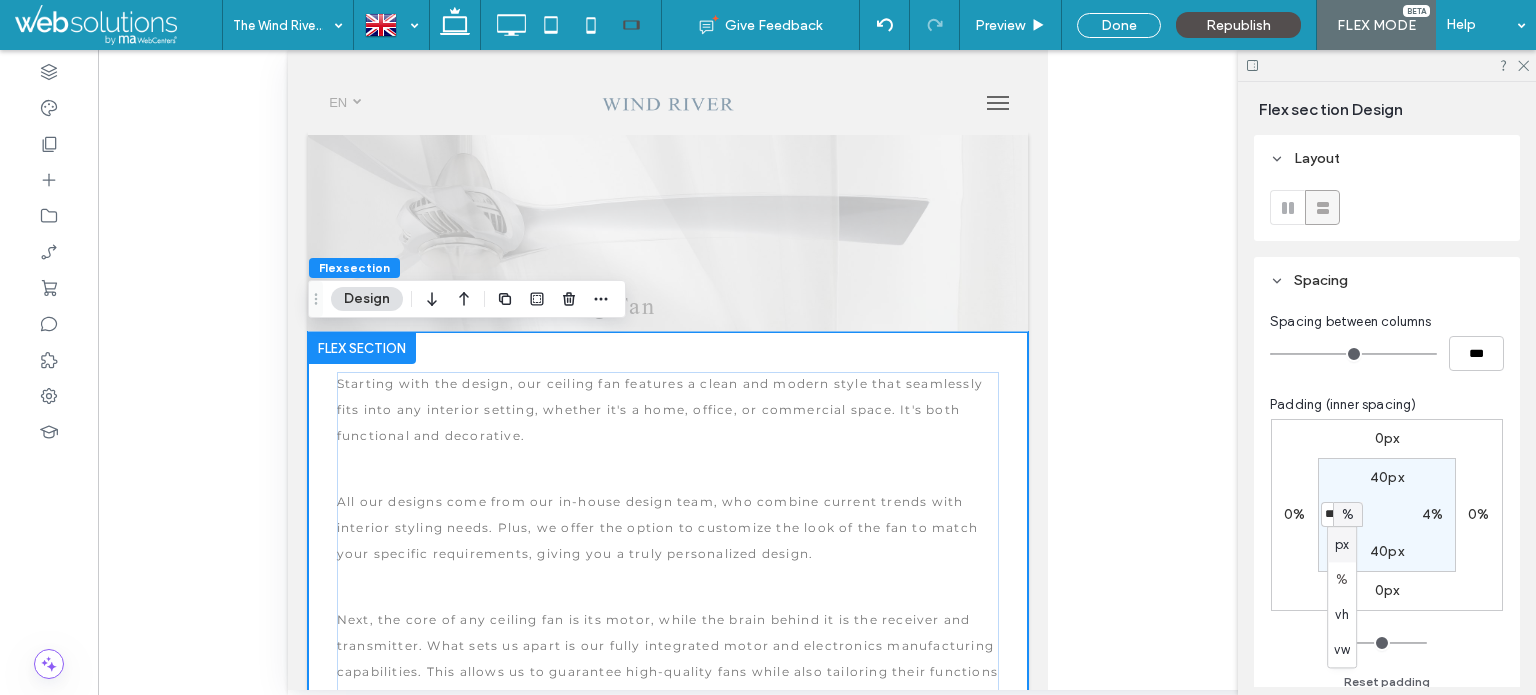 type on "**" 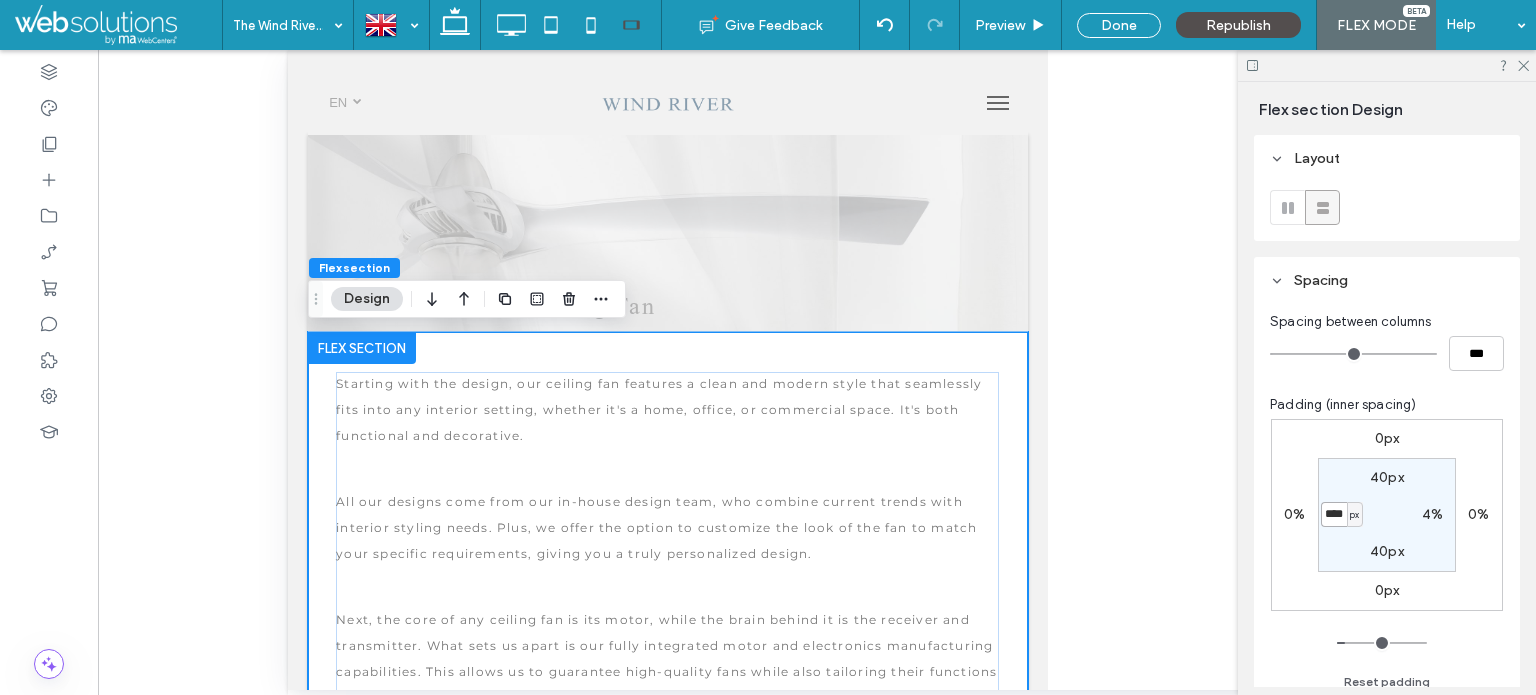 click on "****" at bounding box center (1334, 514) 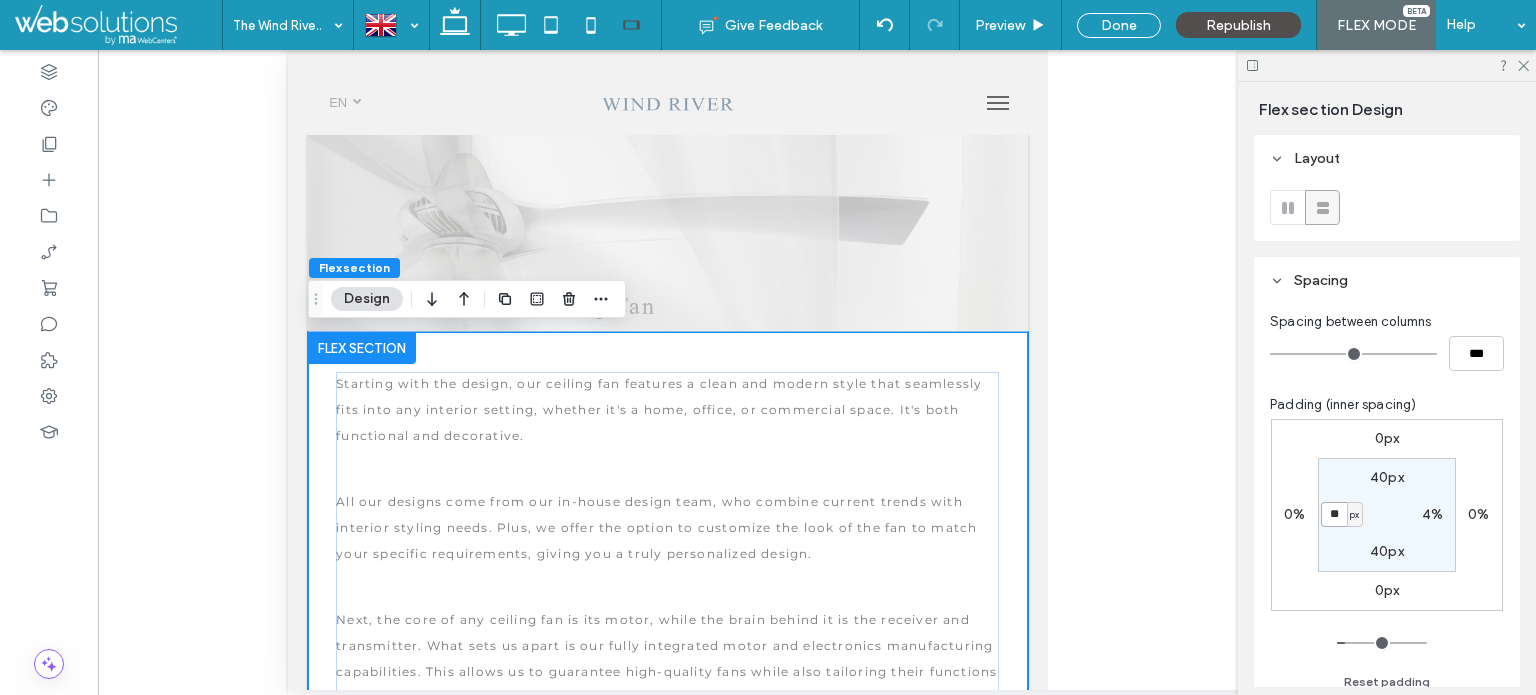 type on "**" 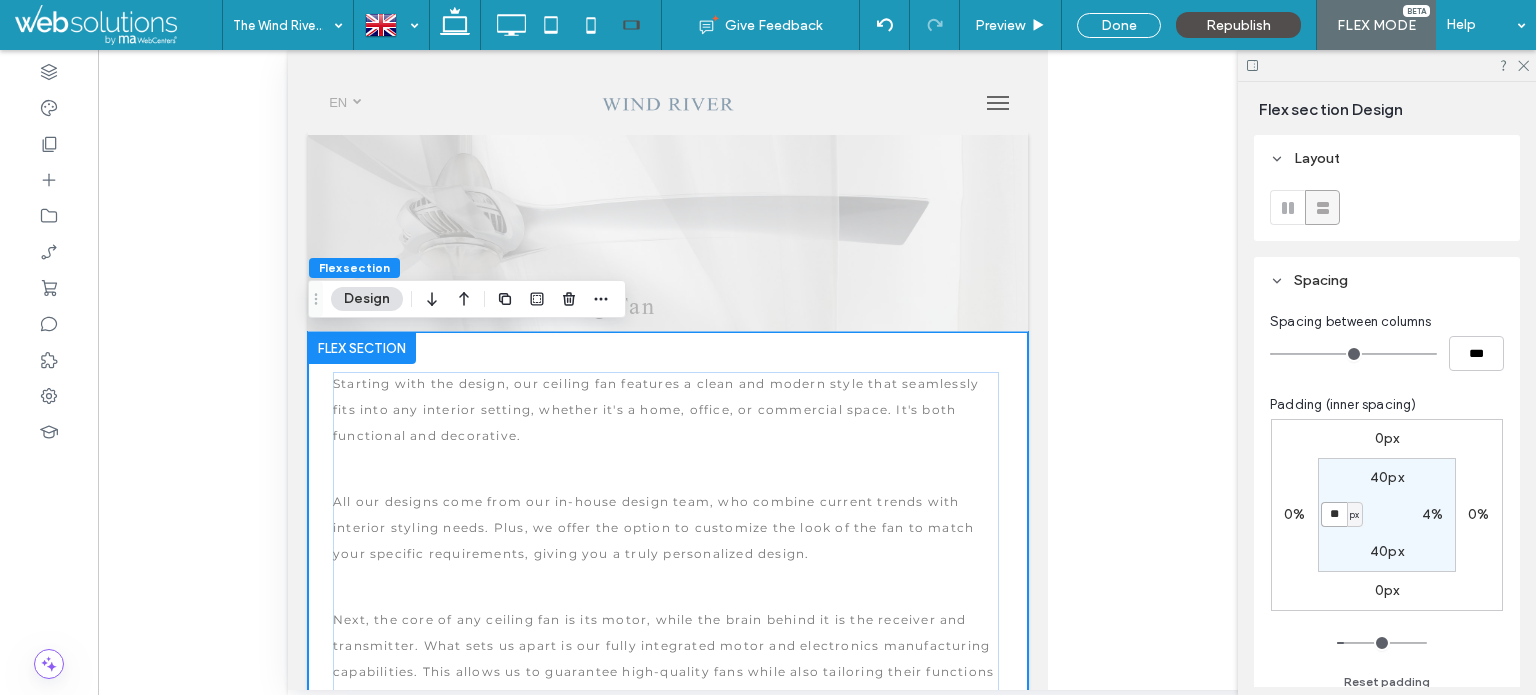 drag, startPoint x: 1337, startPoint y: 516, endPoint x: 1308, endPoint y: 514, distance: 29.068884 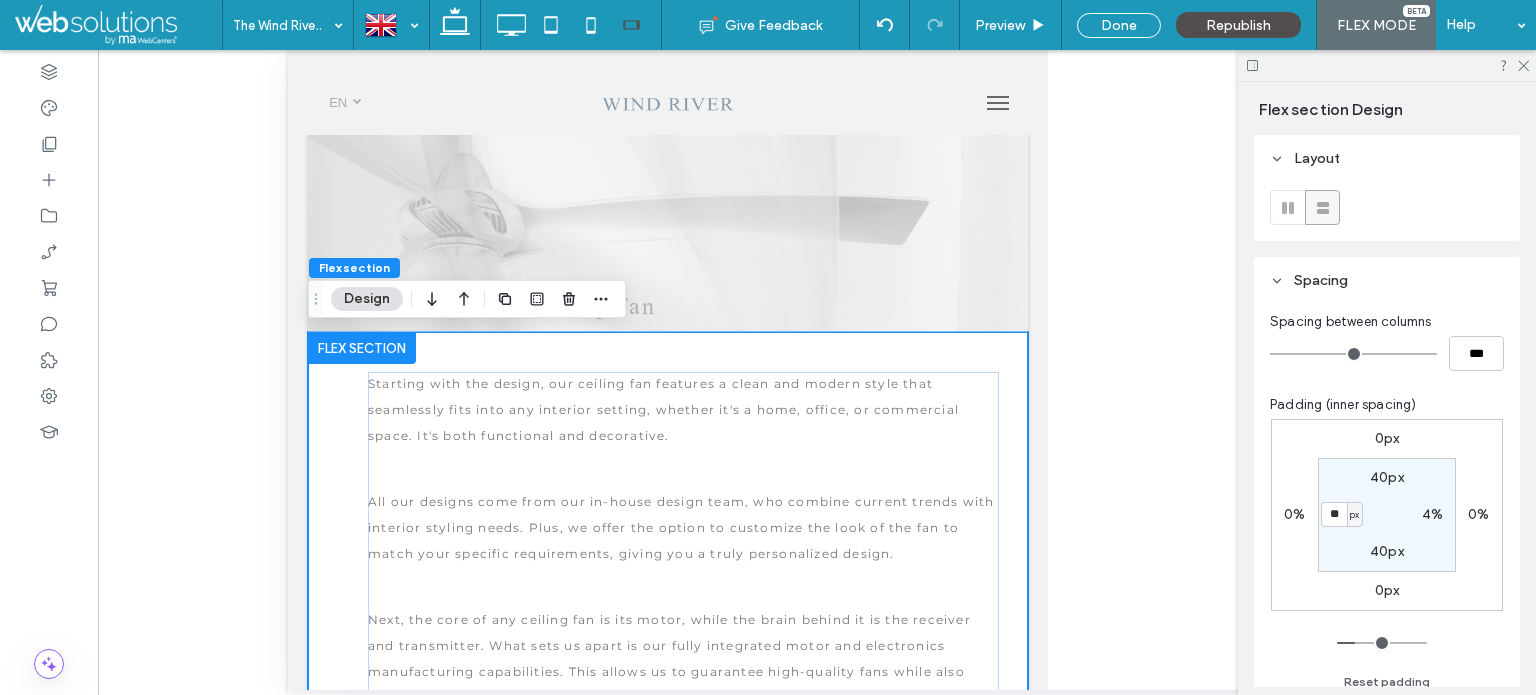 click on "4%" at bounding box center (1432, 514) 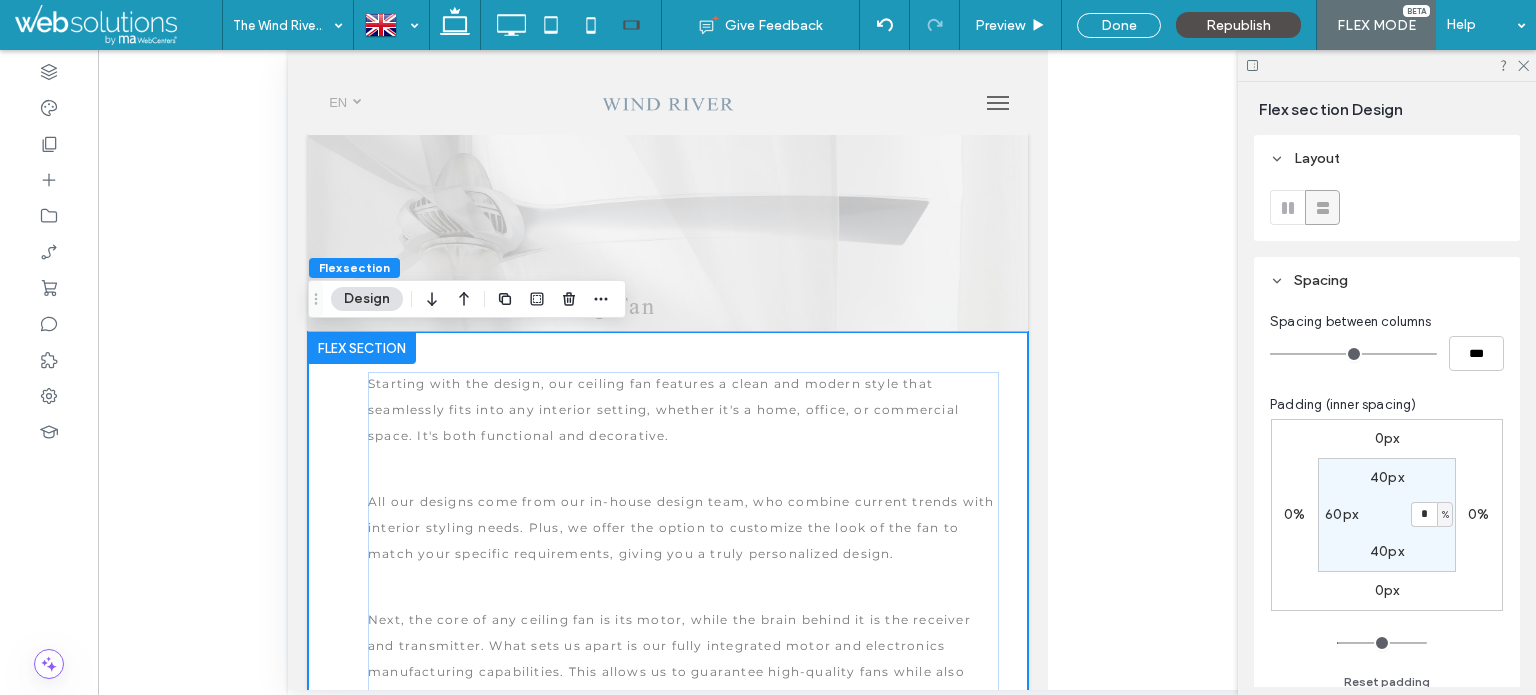 click on "%" at bounding box center [1445, 515] 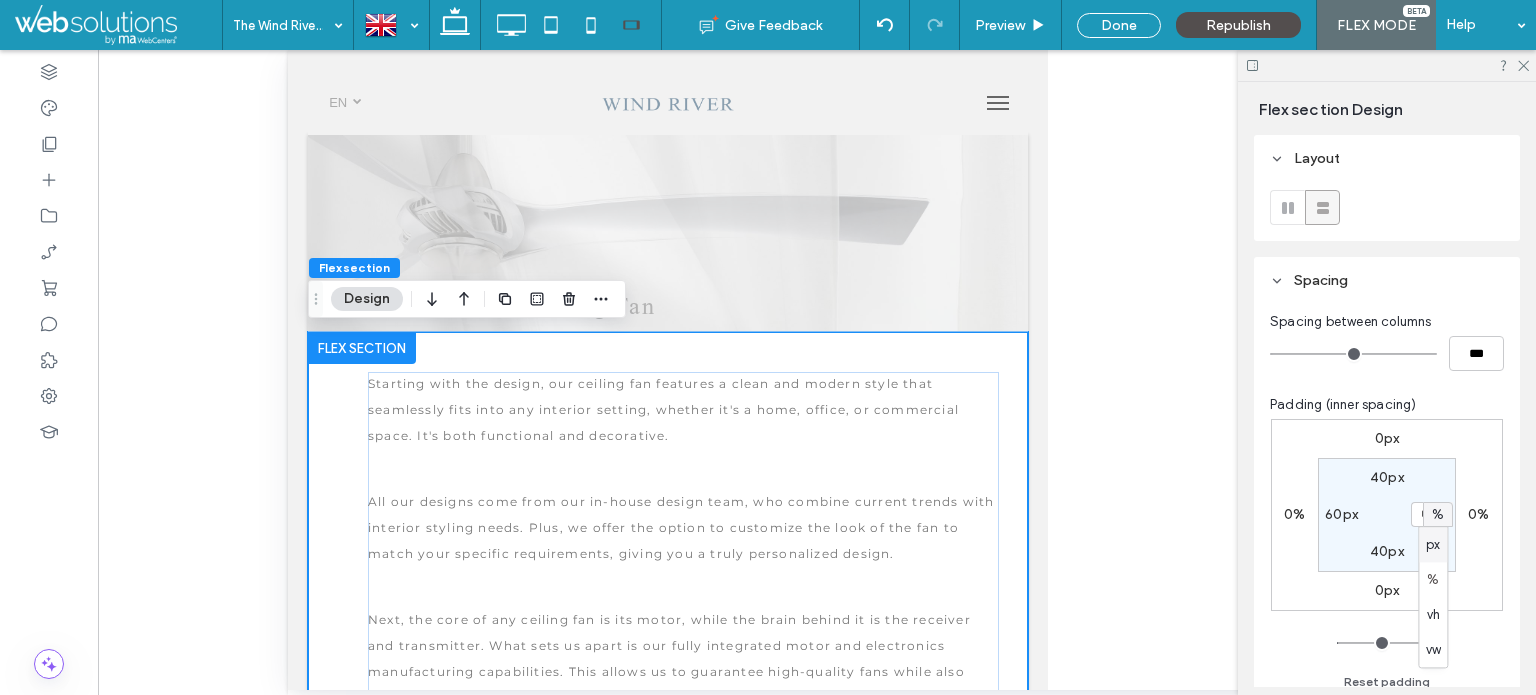 click on "px" at bounding box center (1433, 545) 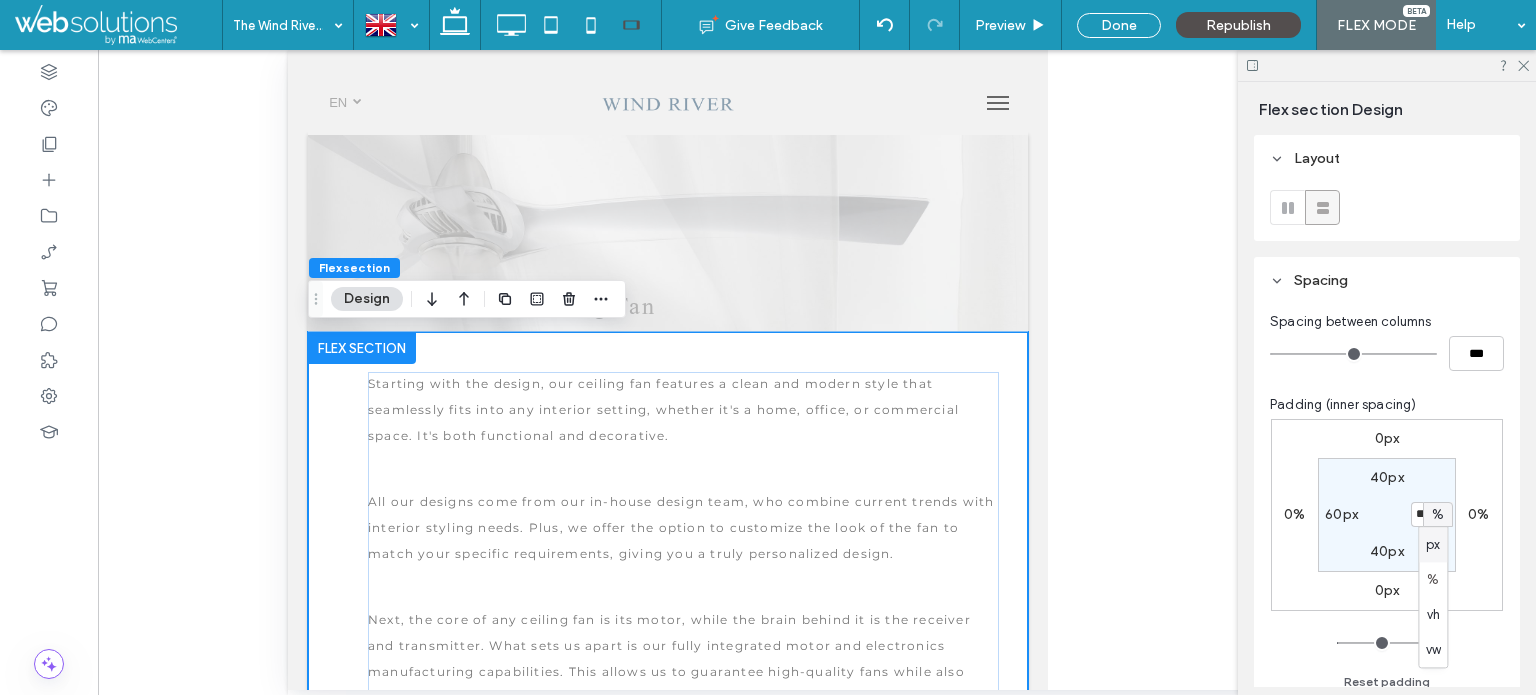 type on "**" 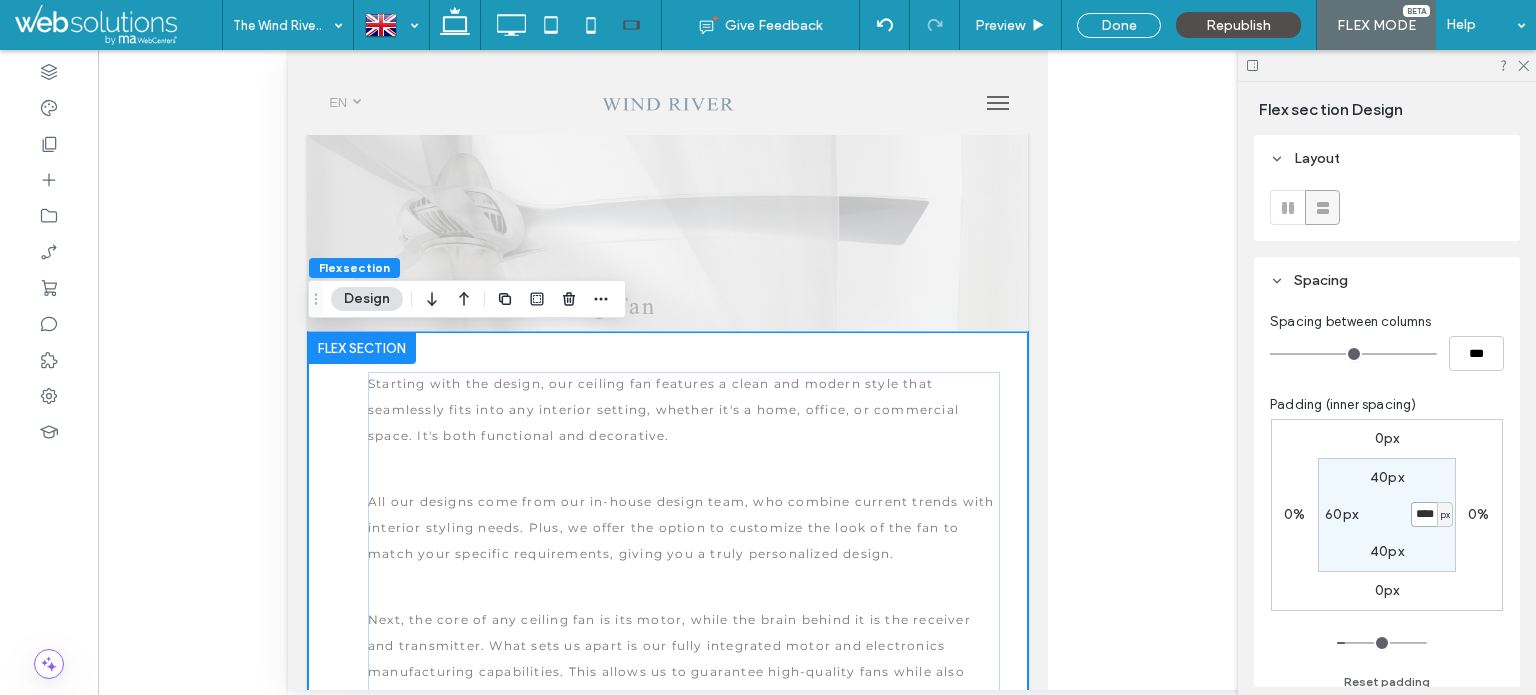 click on "****" at bounding box center [1424, 514] 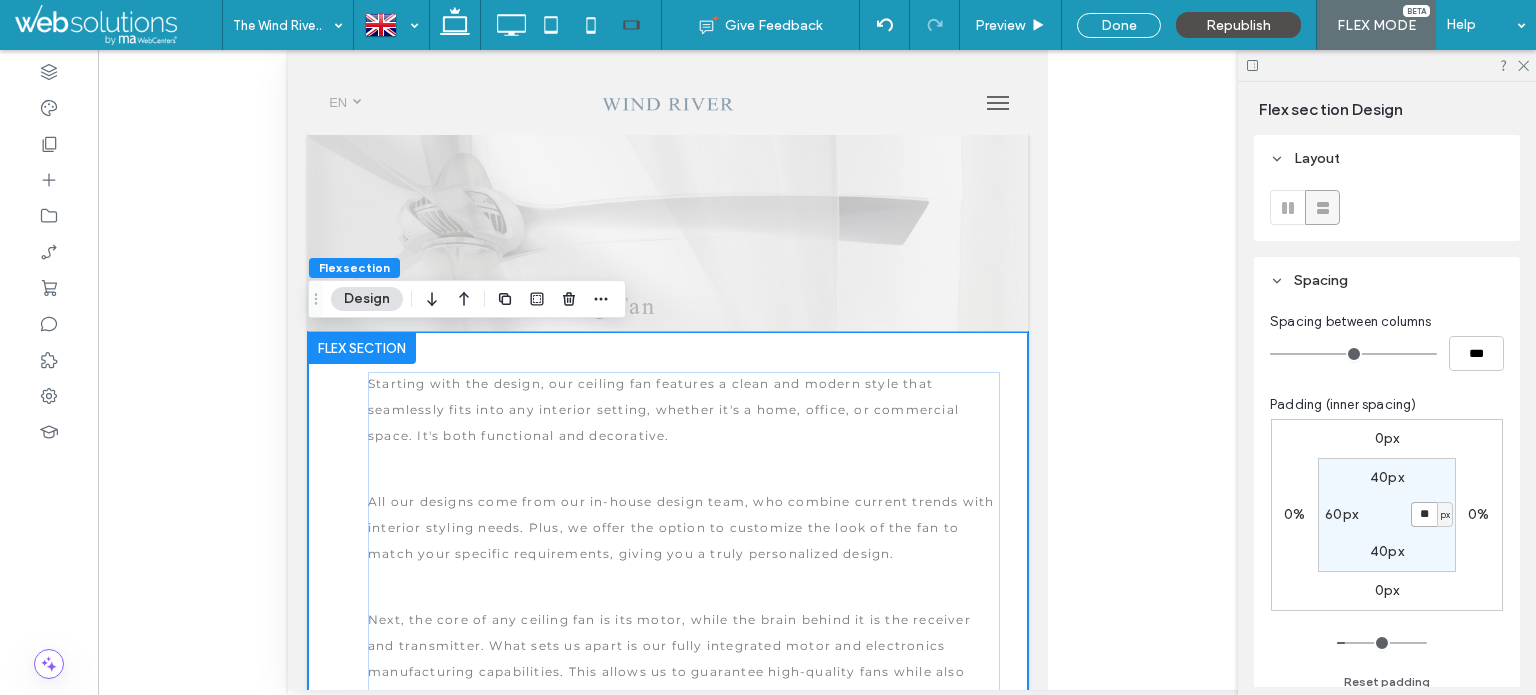 type on "**" 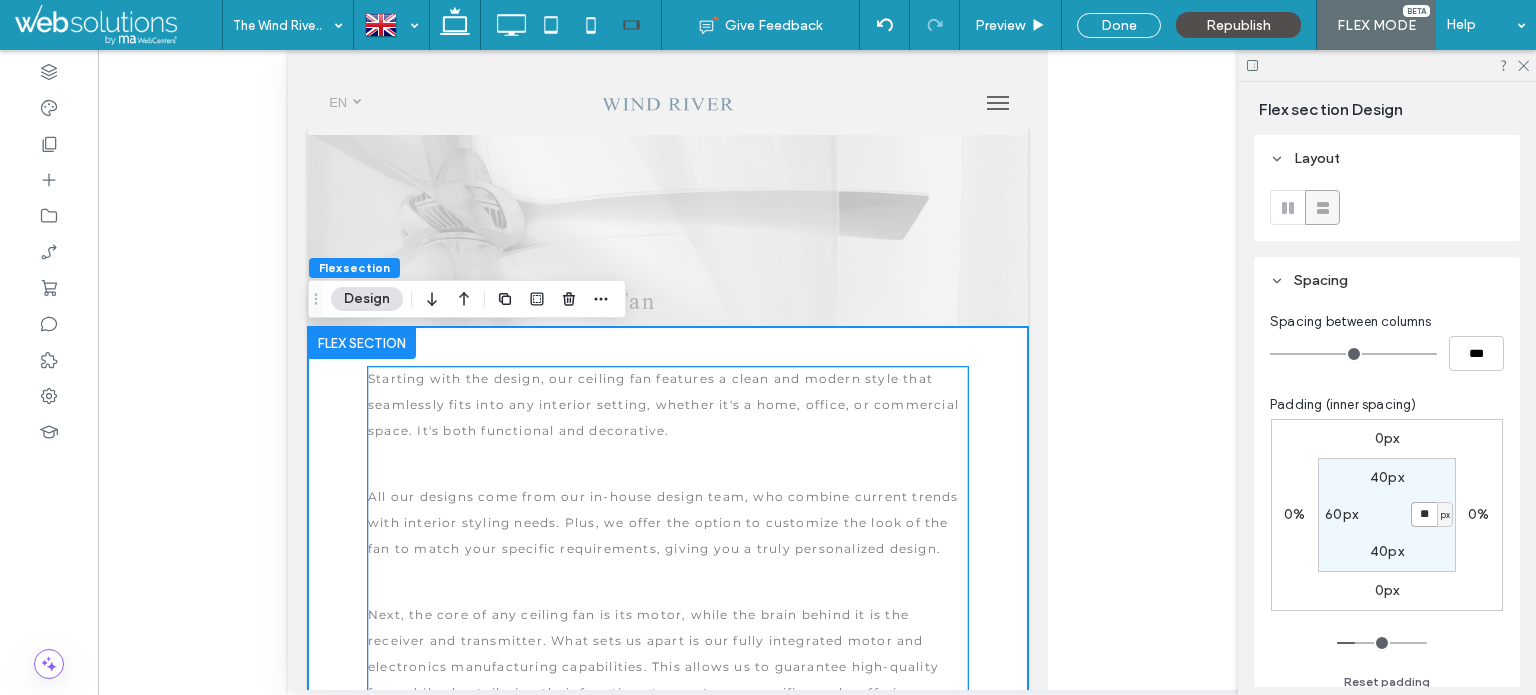 scroll, scrollTop: 0, scrollLeft: 0, axis: both 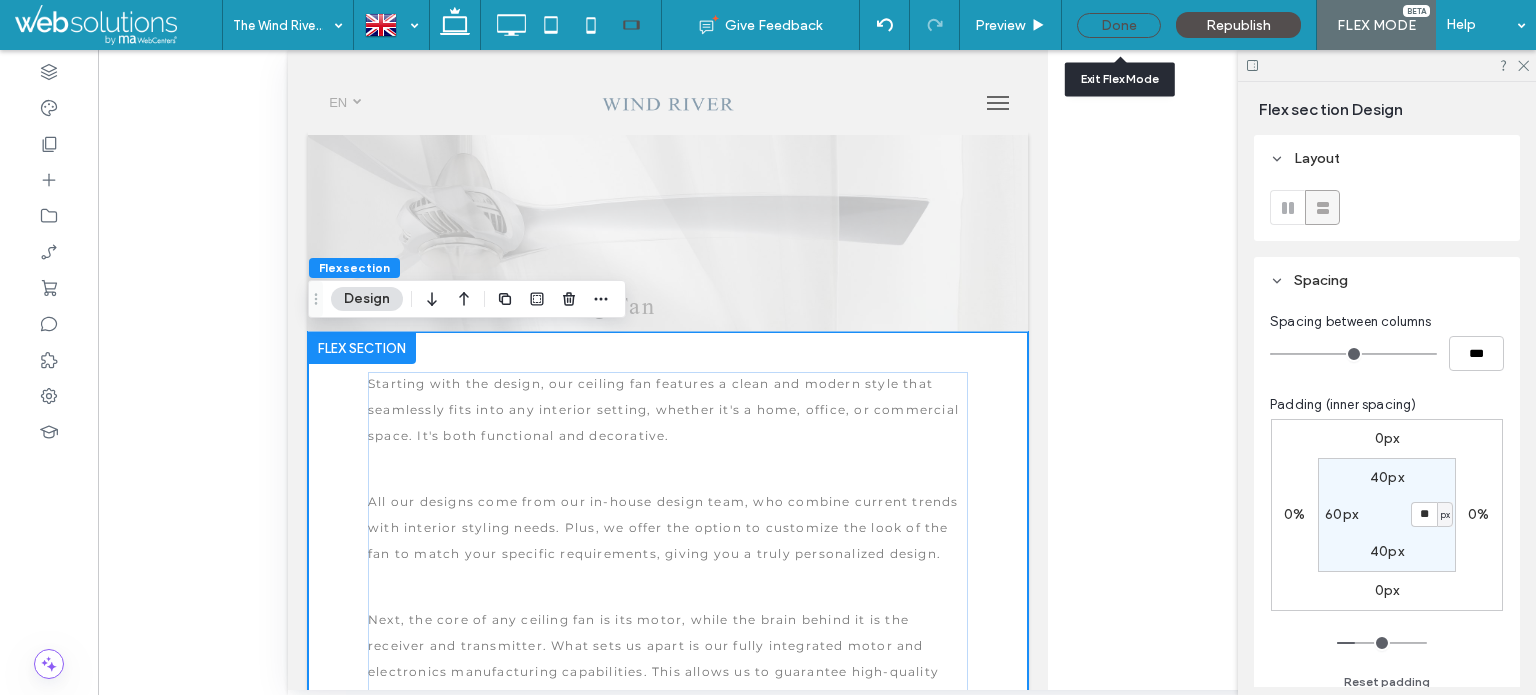 click on "Done" at bounding box center (1119, 25) 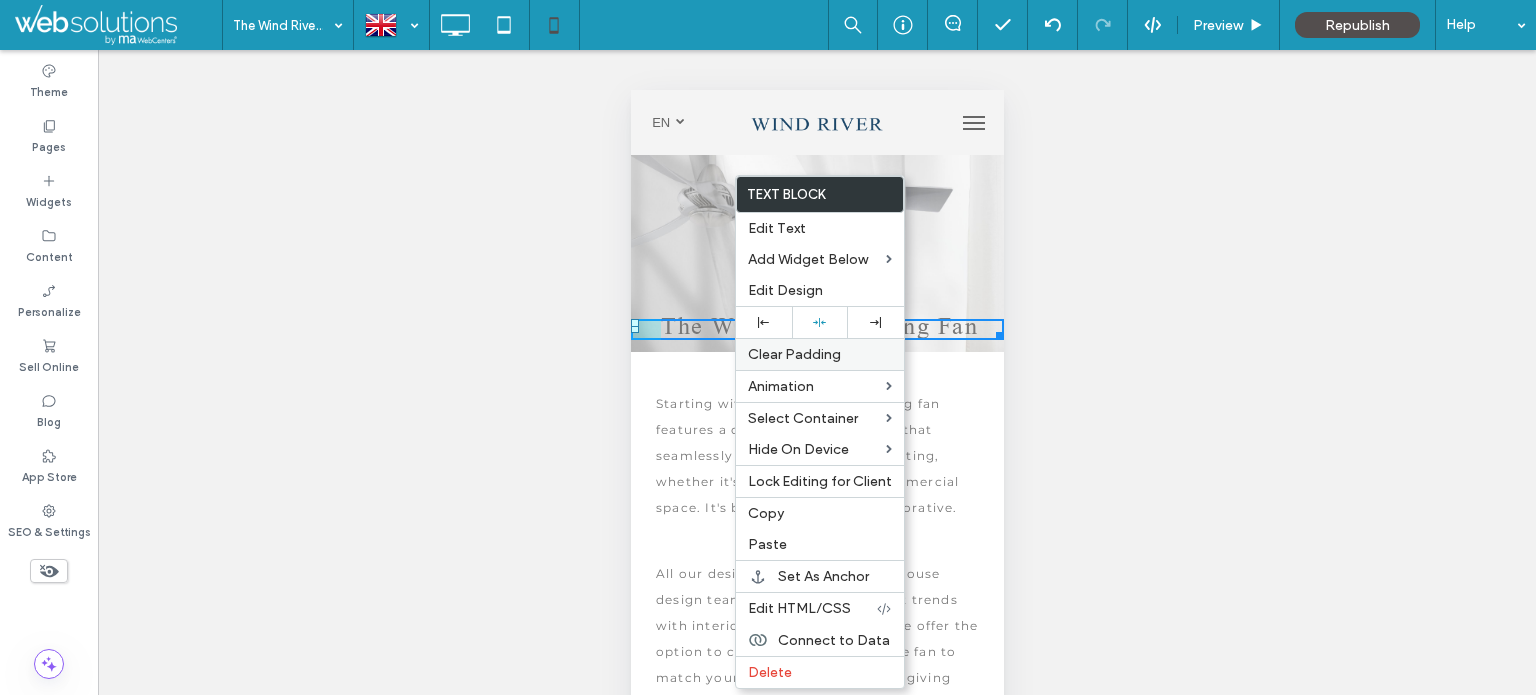 click on "Clear Padding" at bounding box center (794, 354) 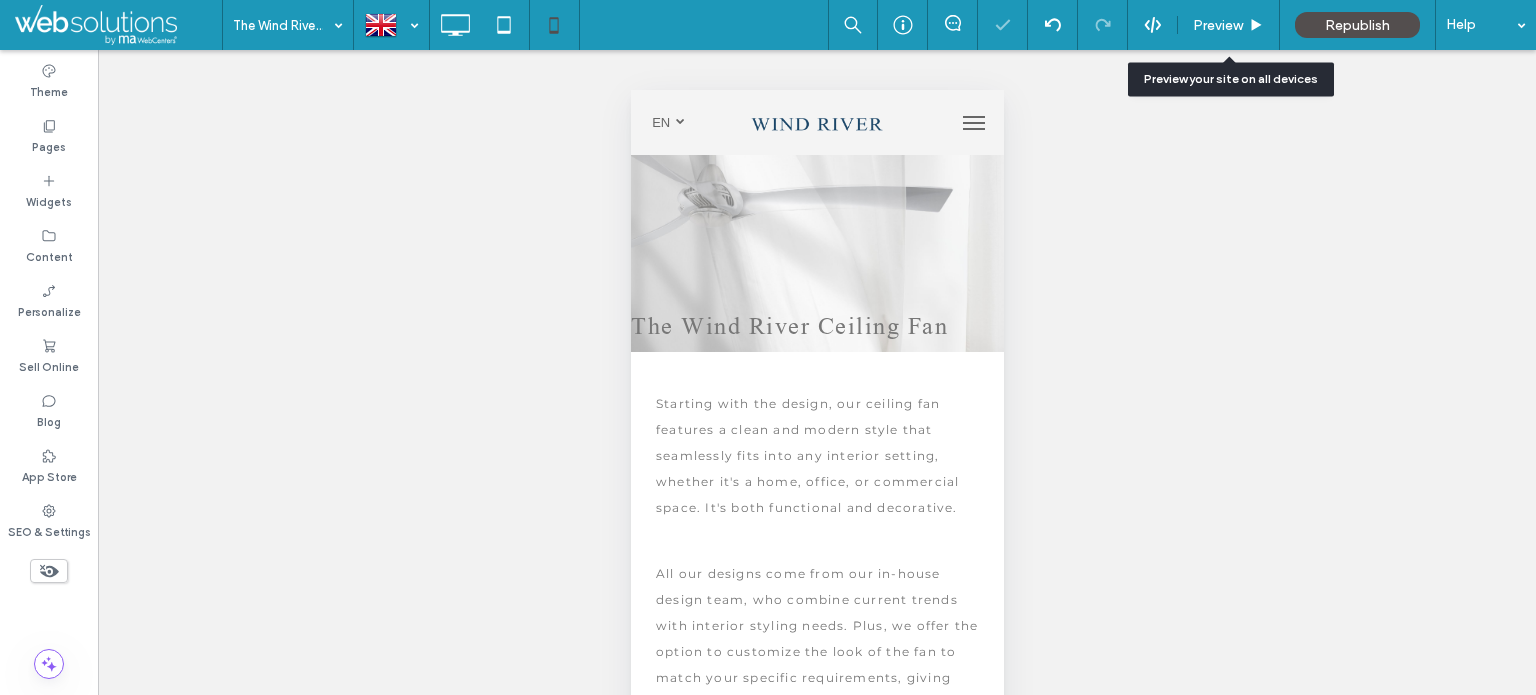 drag, startPoint x: 1225, startPoint y: 38, endPoint x: 1162, endPoint y: 42, distance: 63.126858 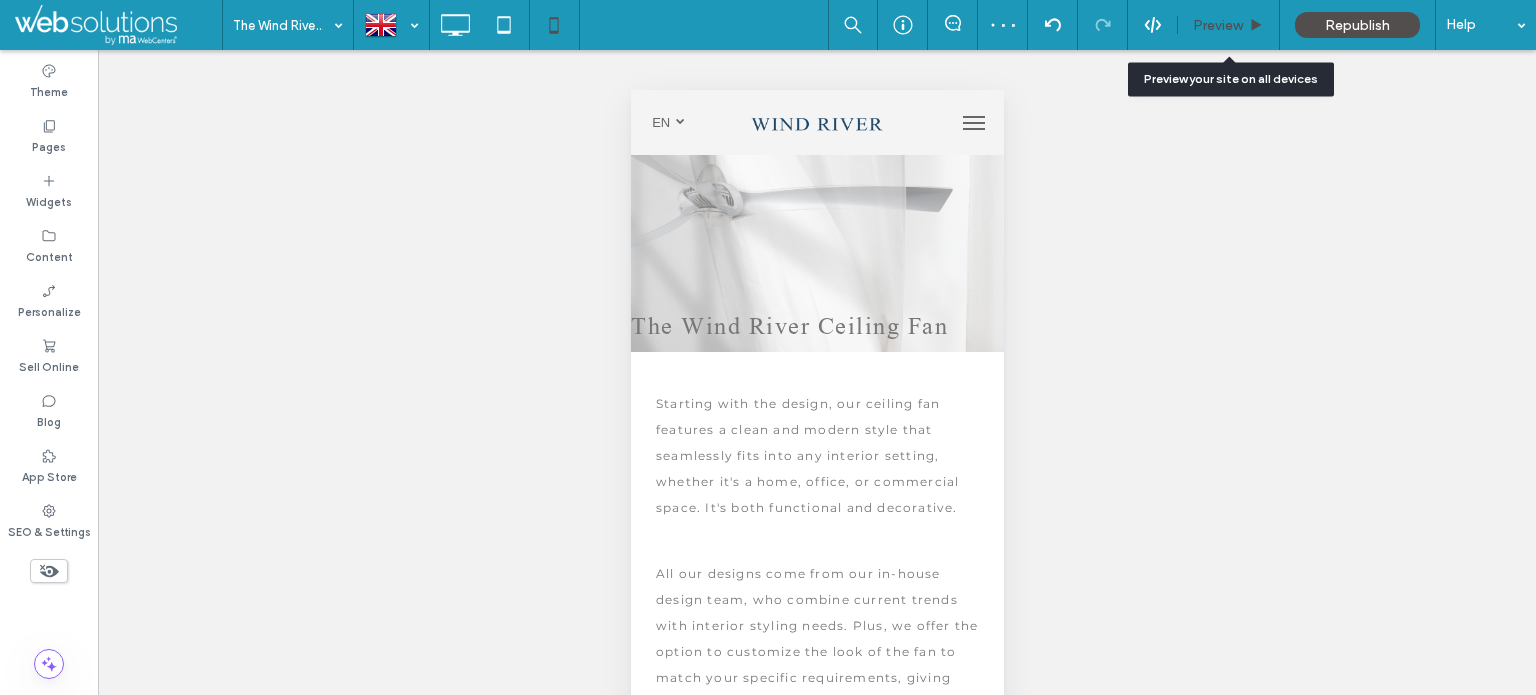 click on "Preview" at bounding box center [1218, 25] 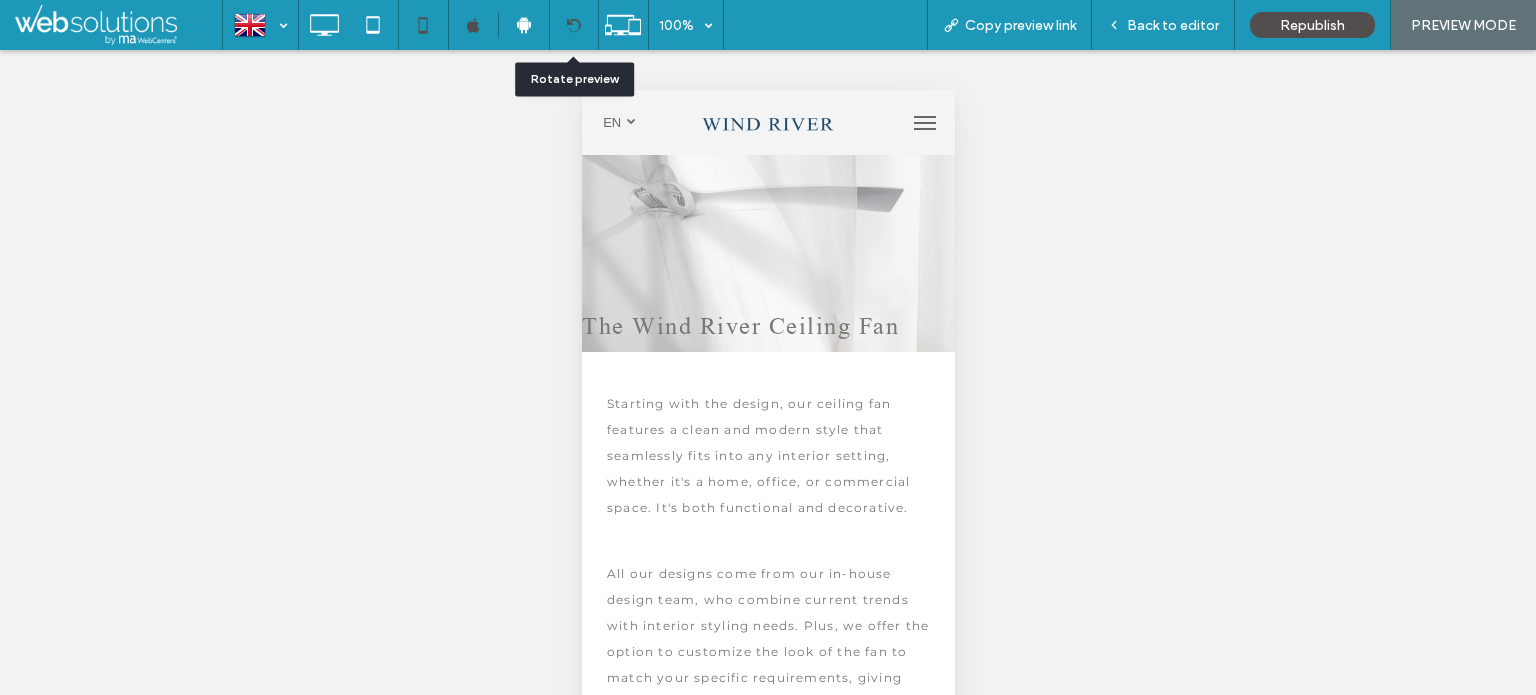 click at bounding box center (573, 25) 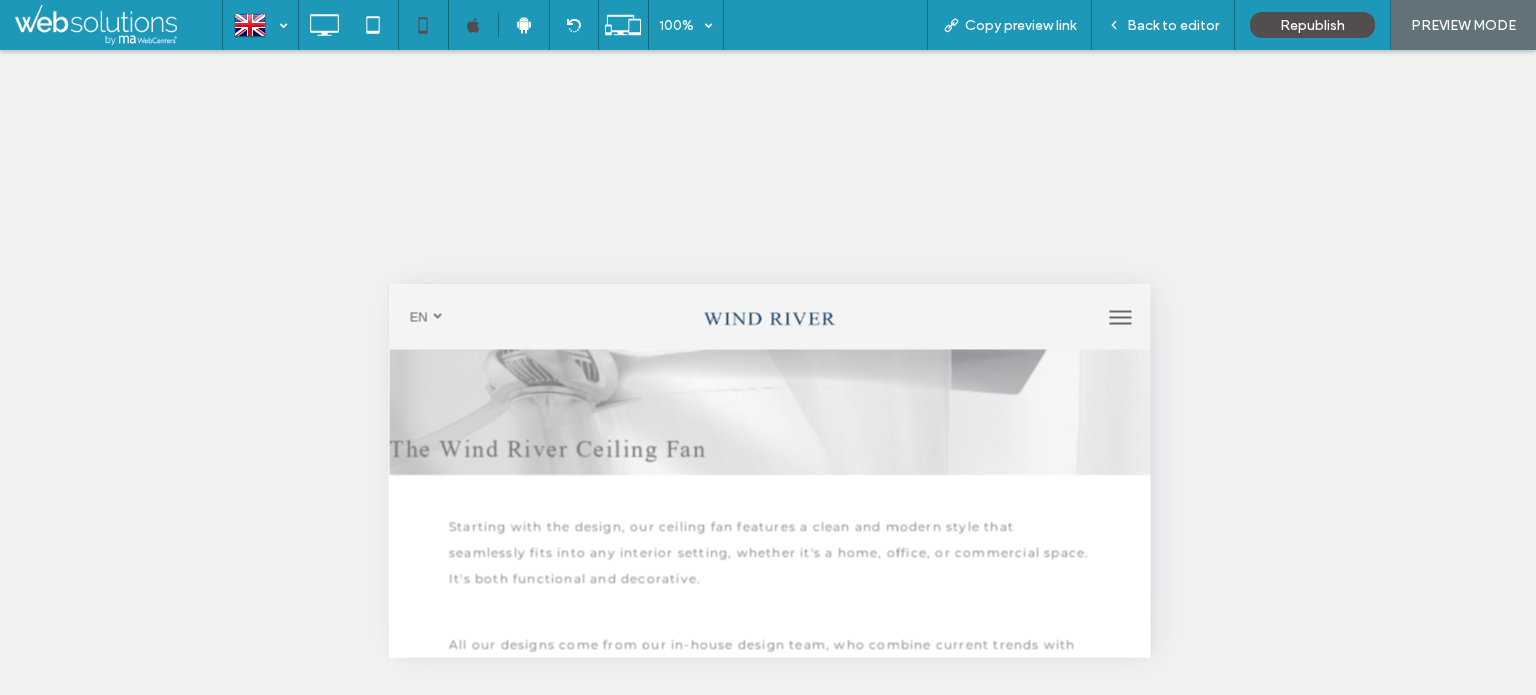 scroll, scrollTop: 100, scrollLeft: 0, axis: vertical 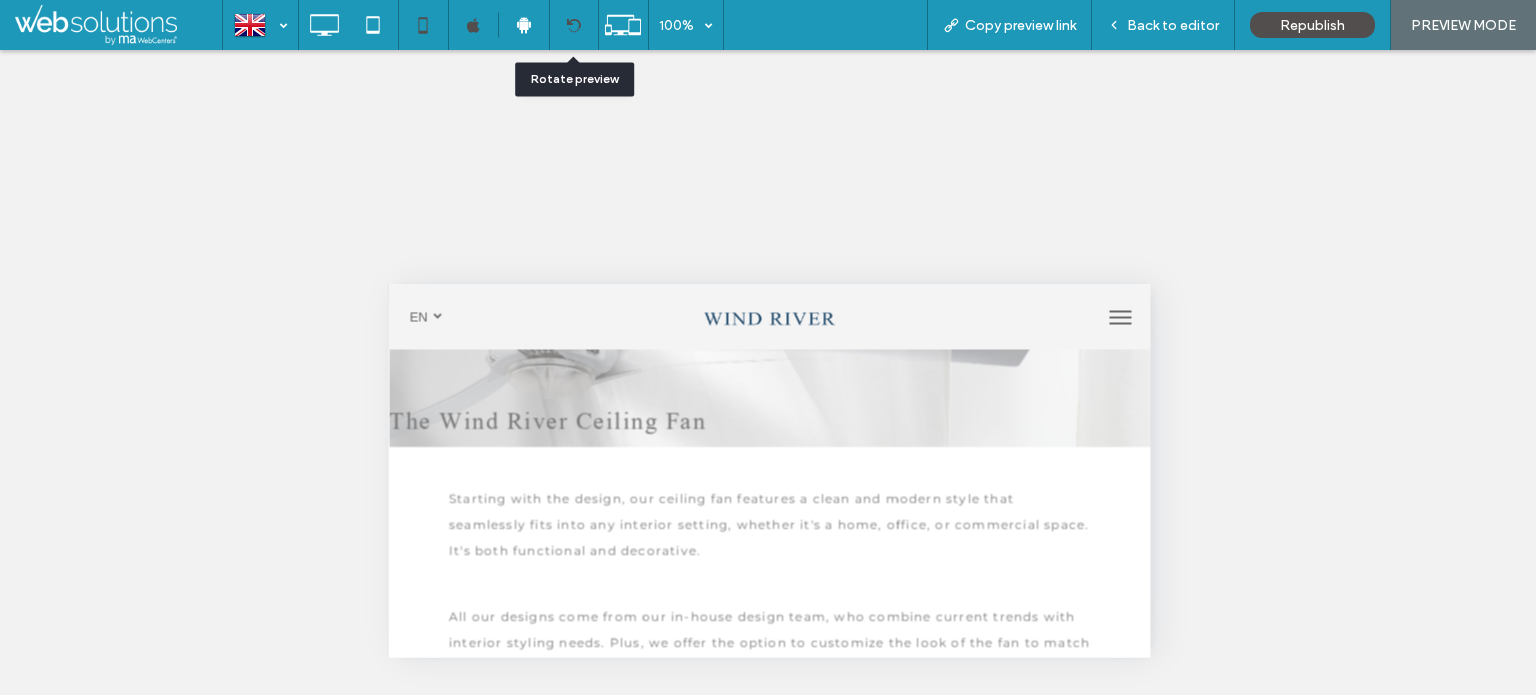 click at bounding box center (573, 25) 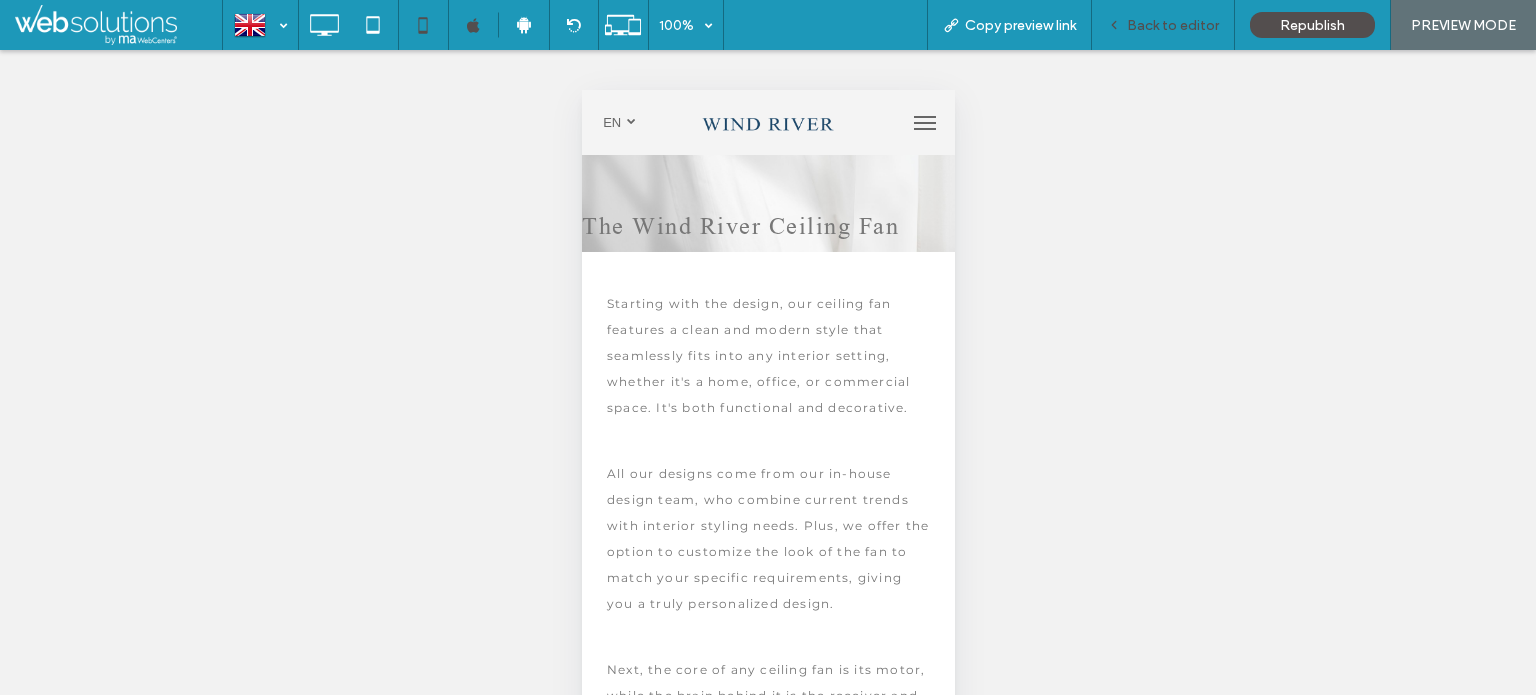 click on "Back to editor" at bounding box center (1163, 25) 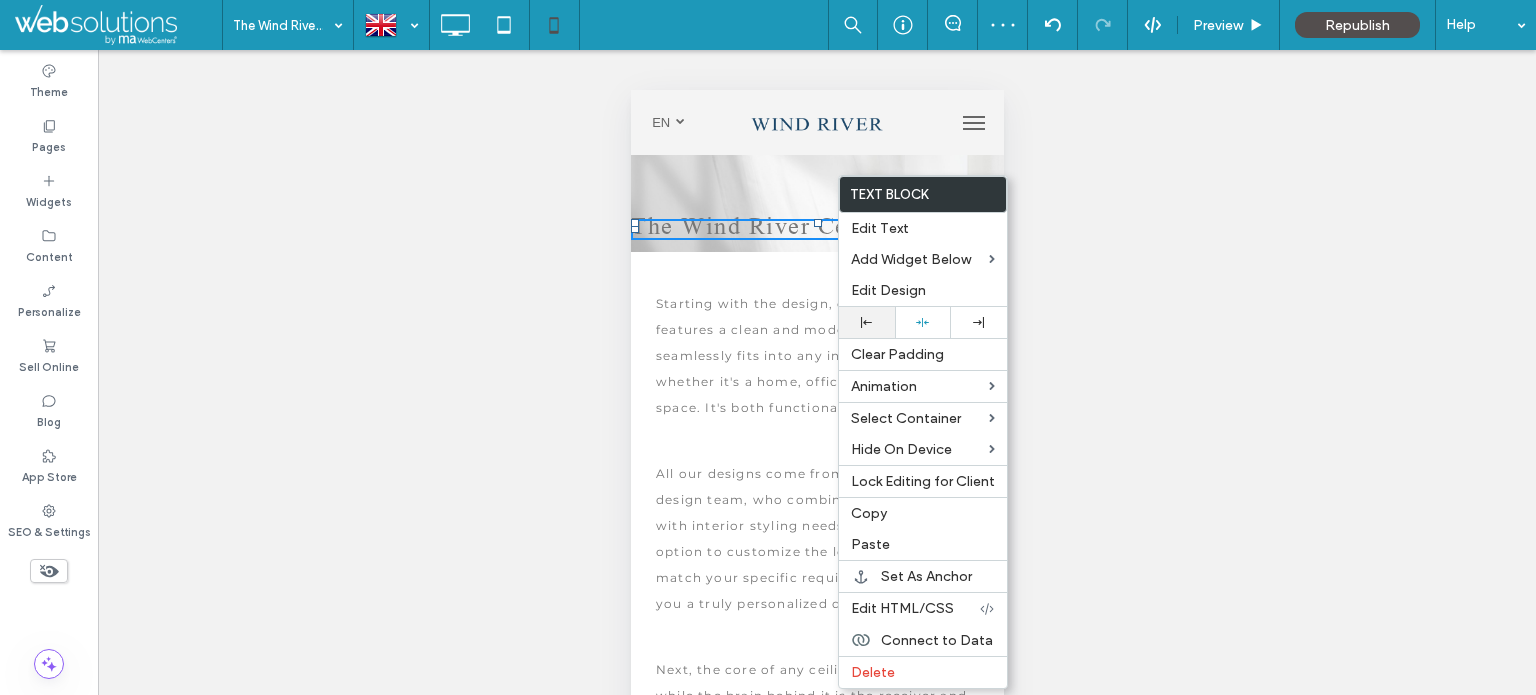click at bounding box center [867, 322] 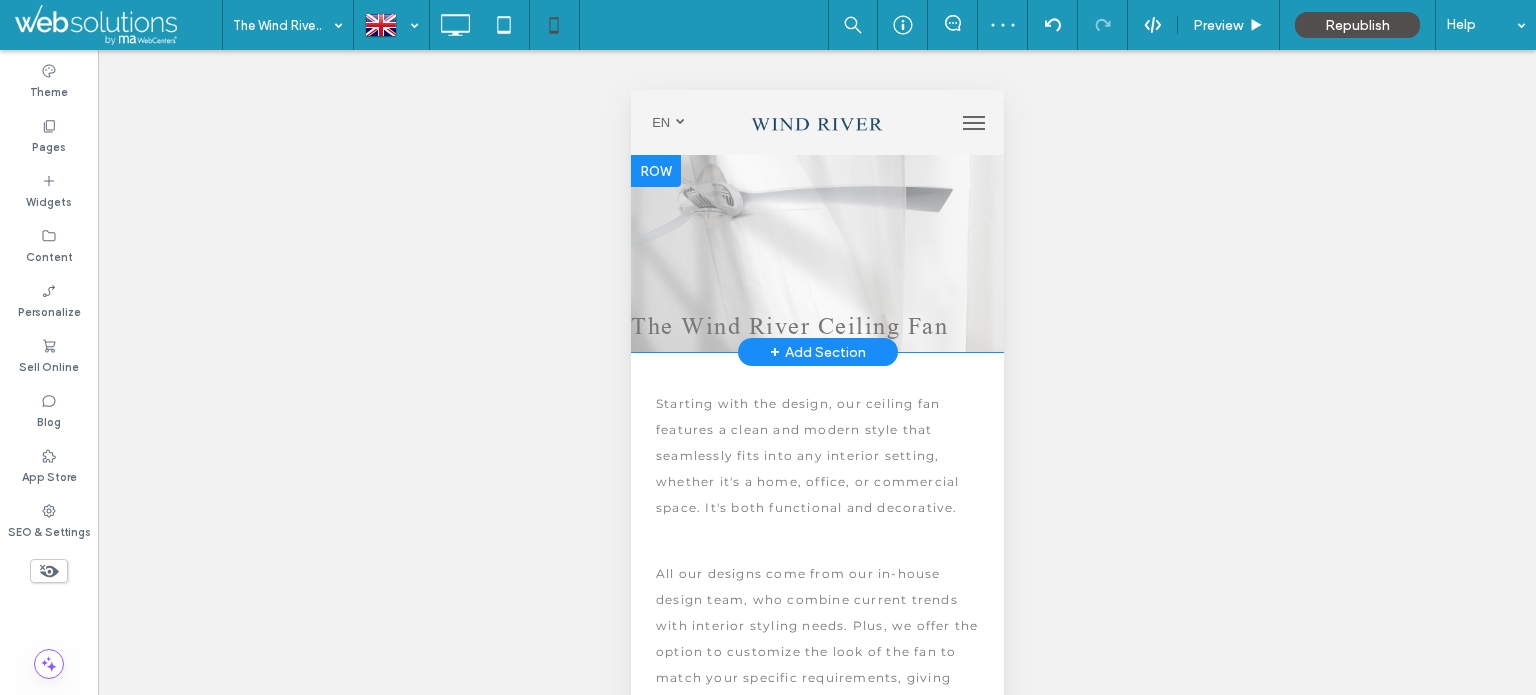 scroll, scrollTop: 0, scrollLeft: 0, axis: both 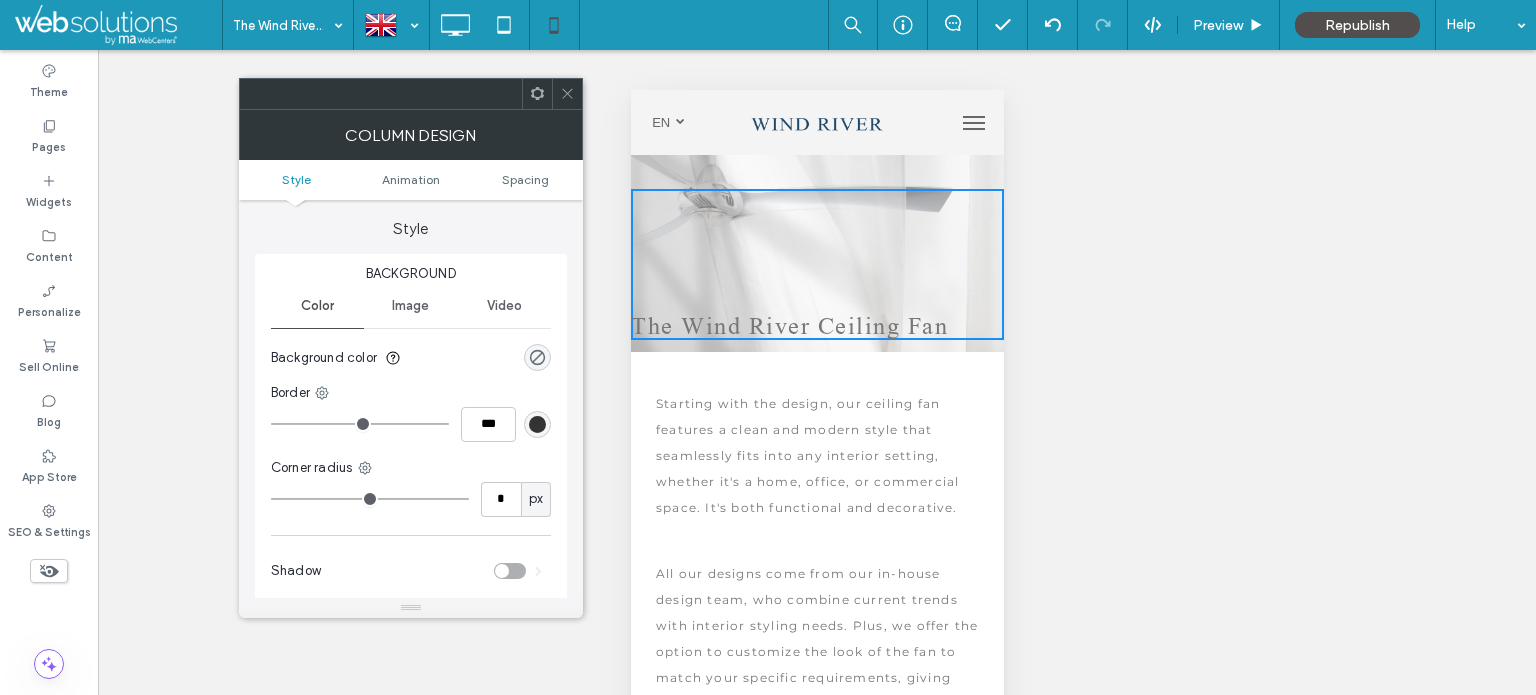 click 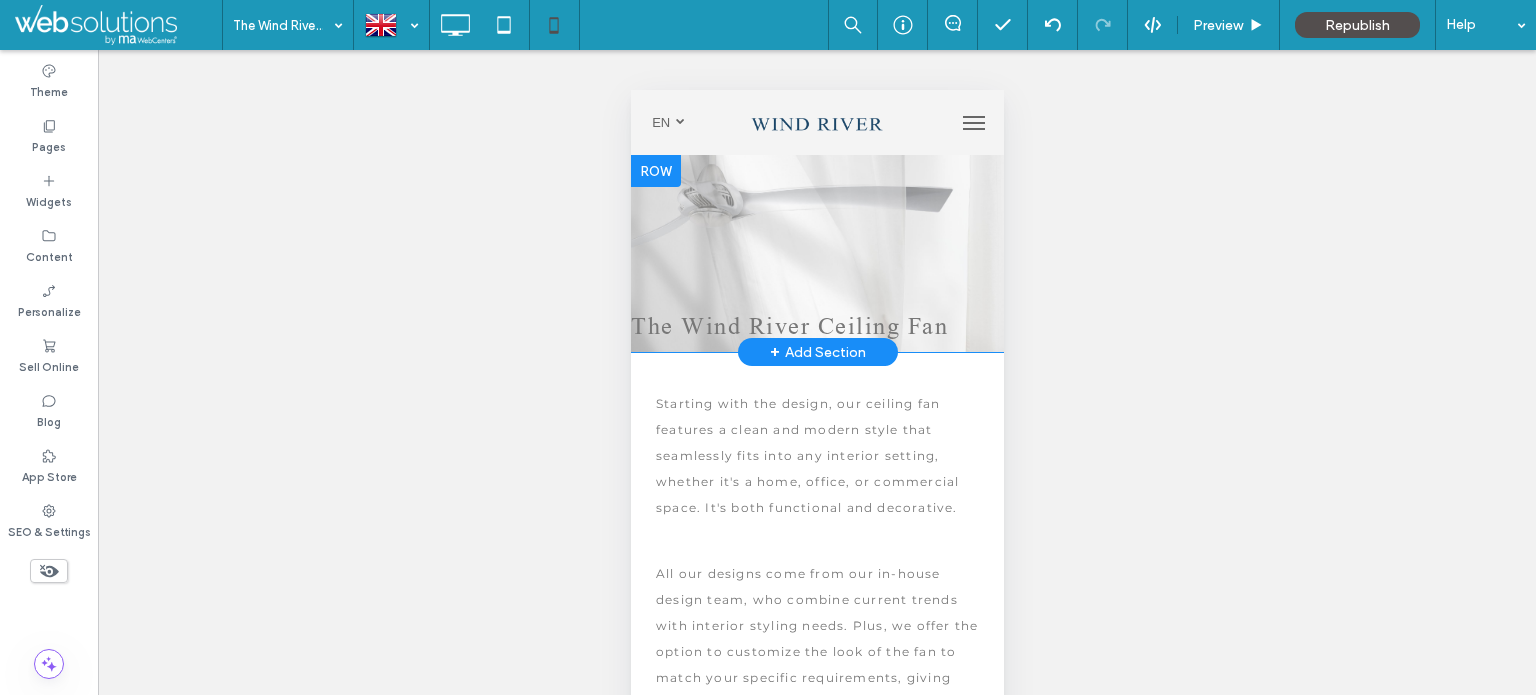 click at bounding box center (655, 171) 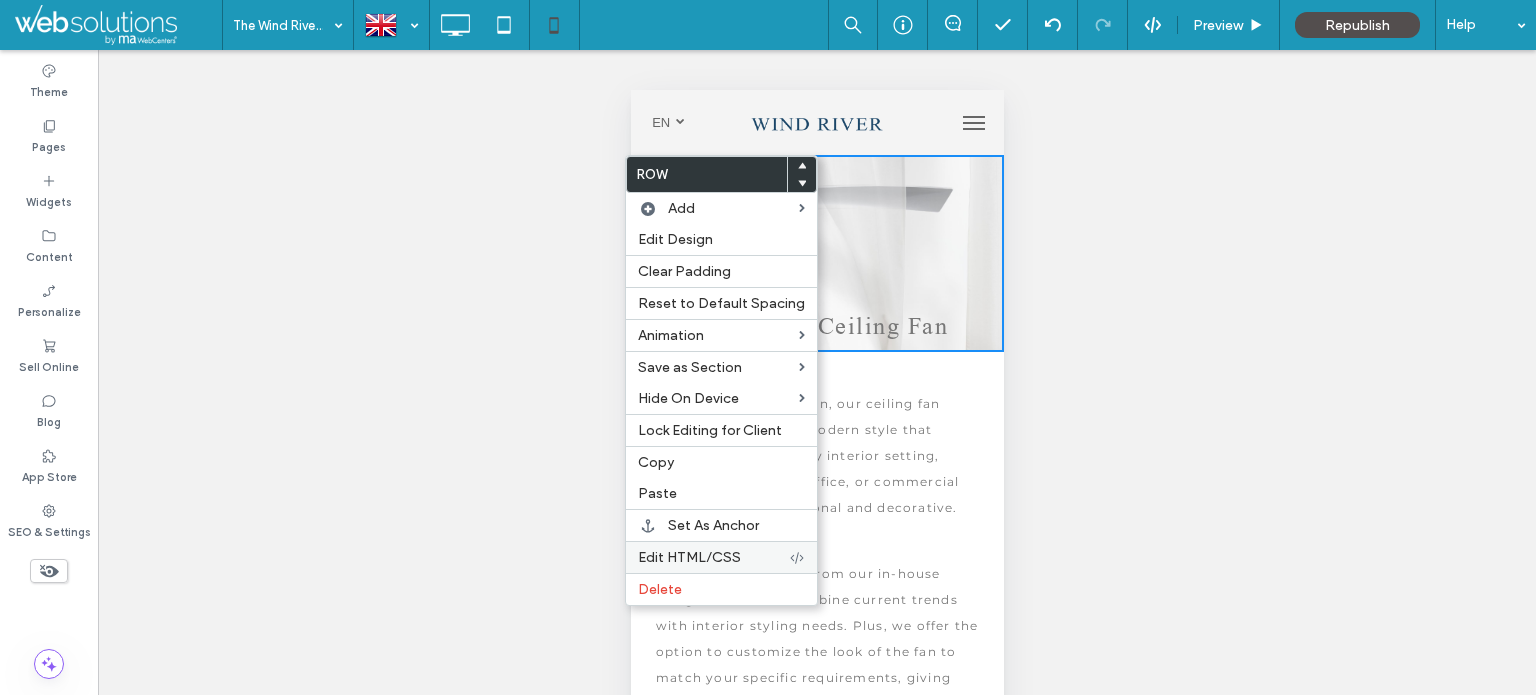 drag, startPoint x: 711, startPoint y: 553, endPoint x: 724, endPoint y: 390, distance: 163.51758 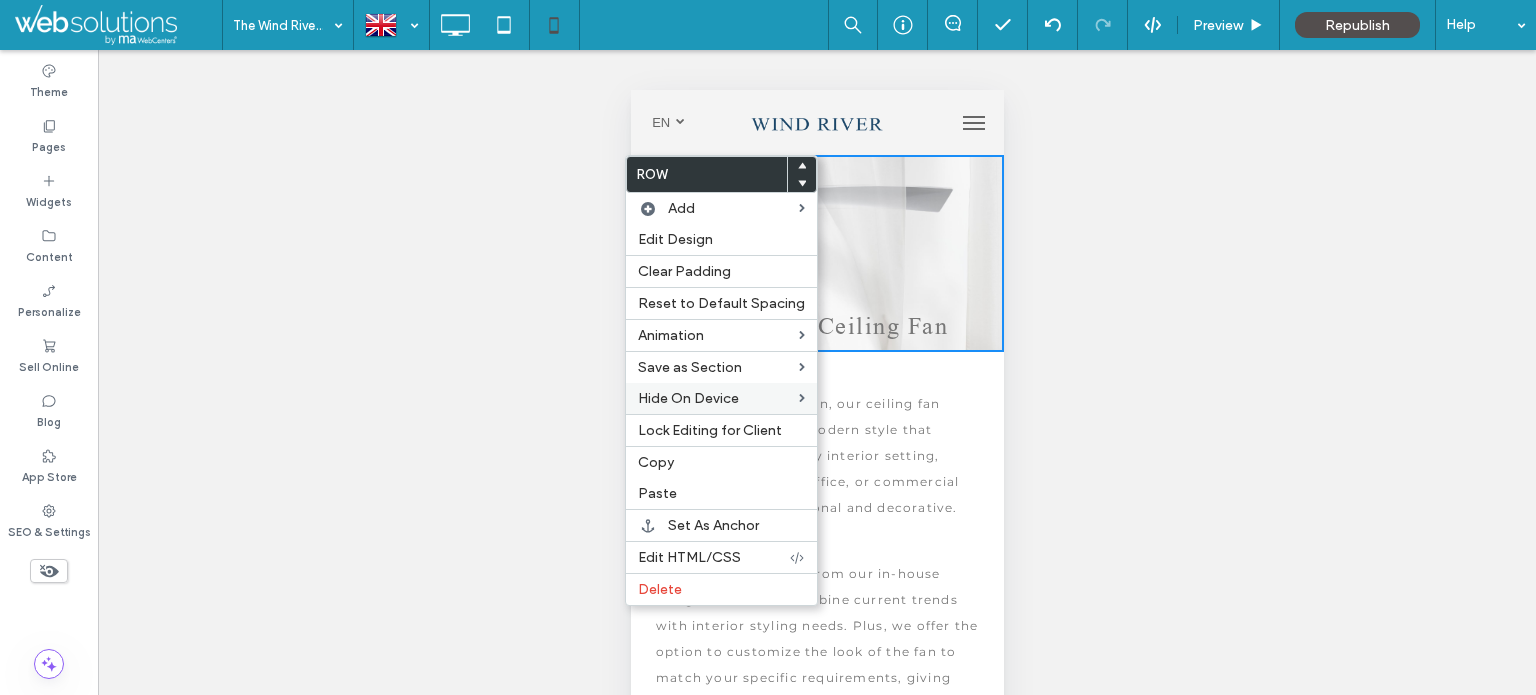click on "Edit HTML/CSS" at bounding box center [689, 557] 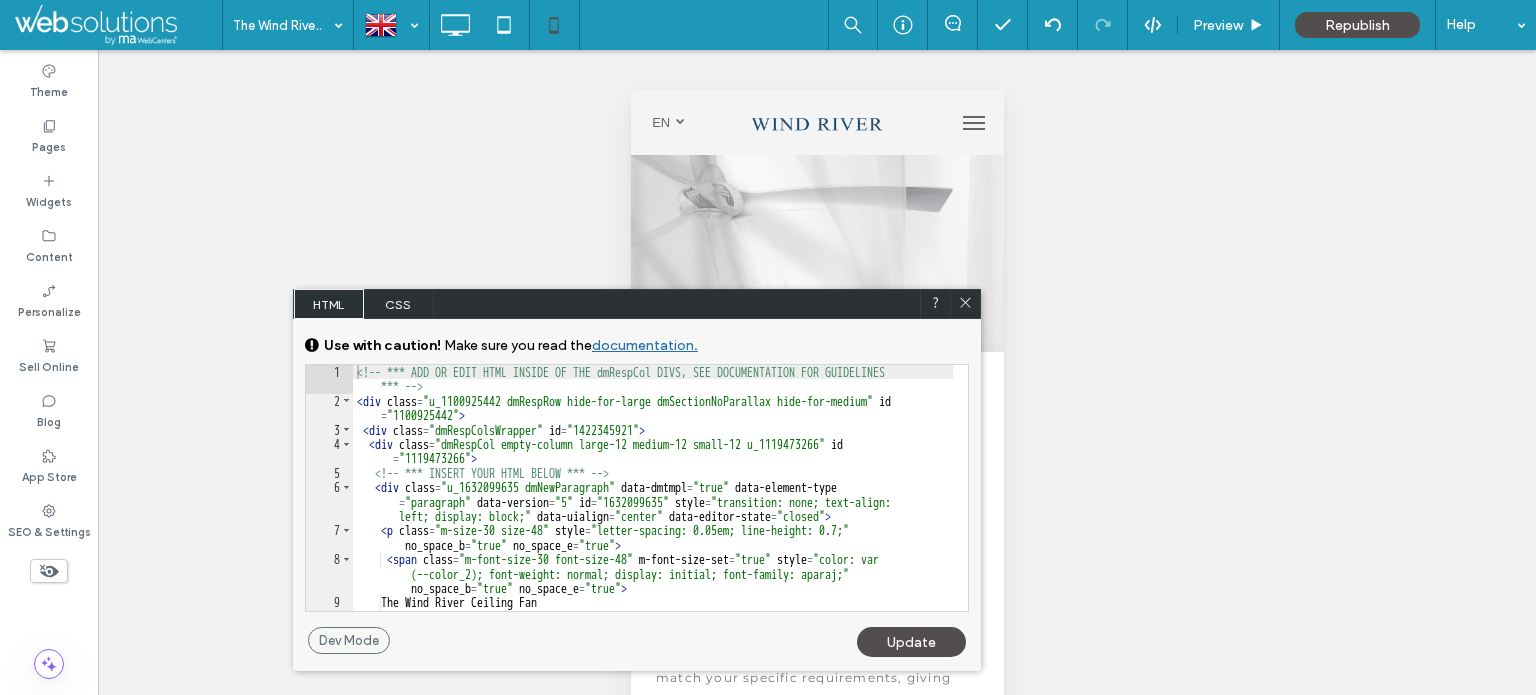 click on "CSS" at bounding box center [399, 304] 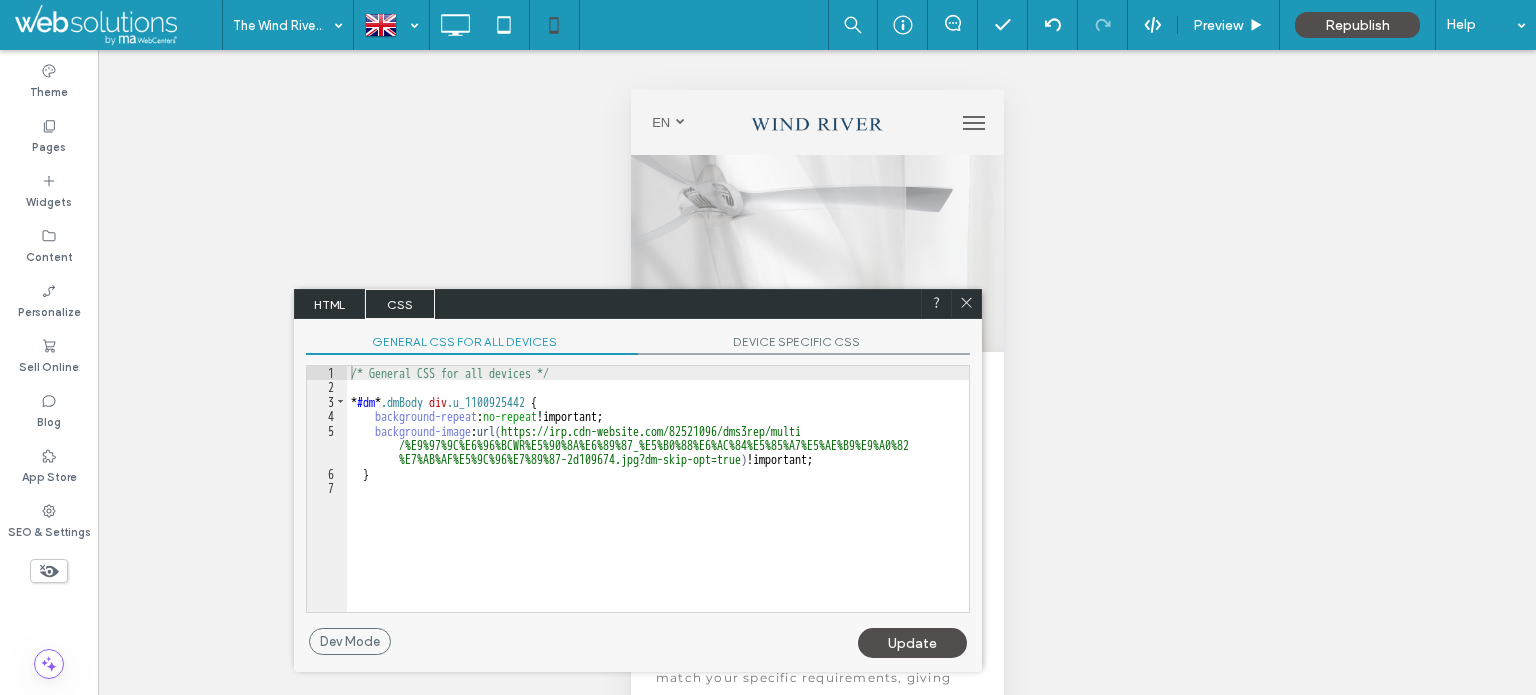 click on "DEVICE SPECIFIC CSS" at bounding box center [804, 344] 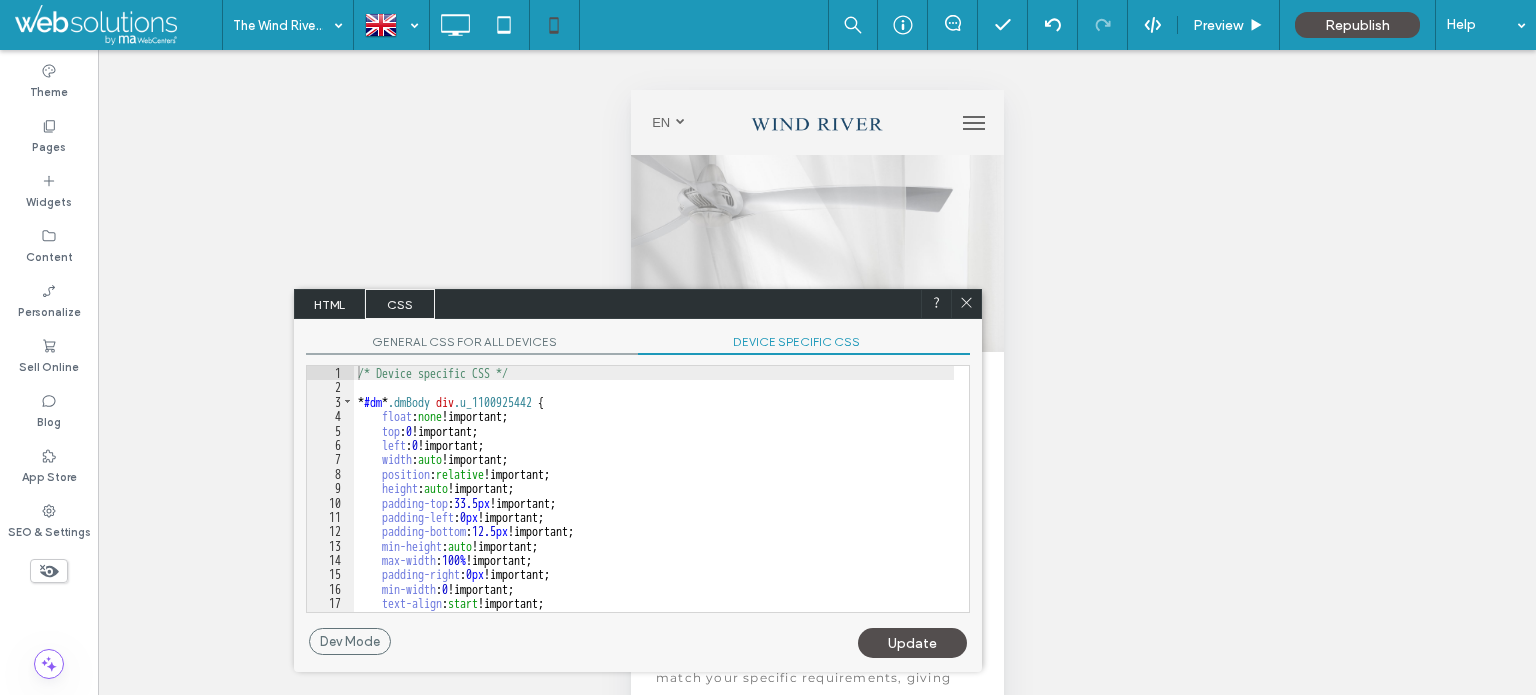 scroll, scrollTop: 128, scrollLeft: 0, axis: vertical 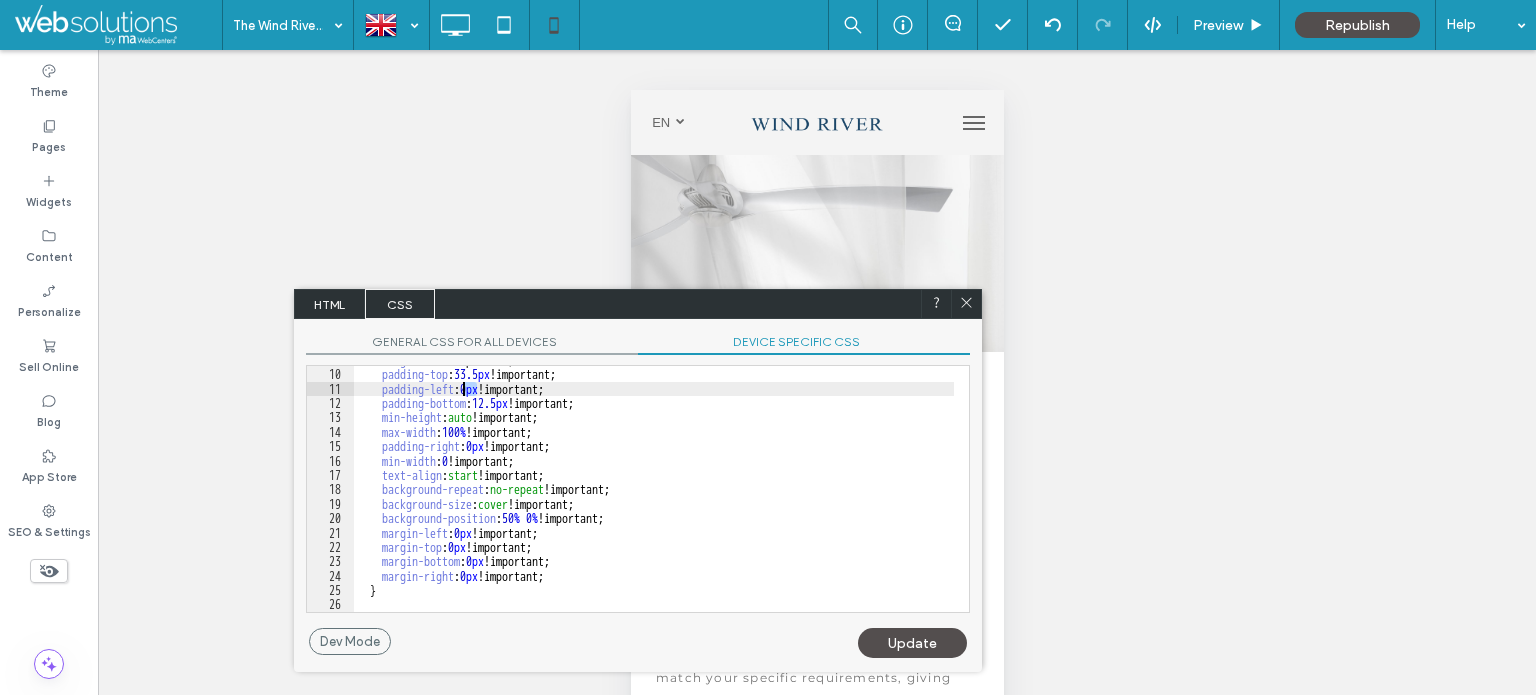 drag, startPoint x: 475, startPoint y: 384, endPoint x: 465, endPoint y: 383, distance: 10.049875 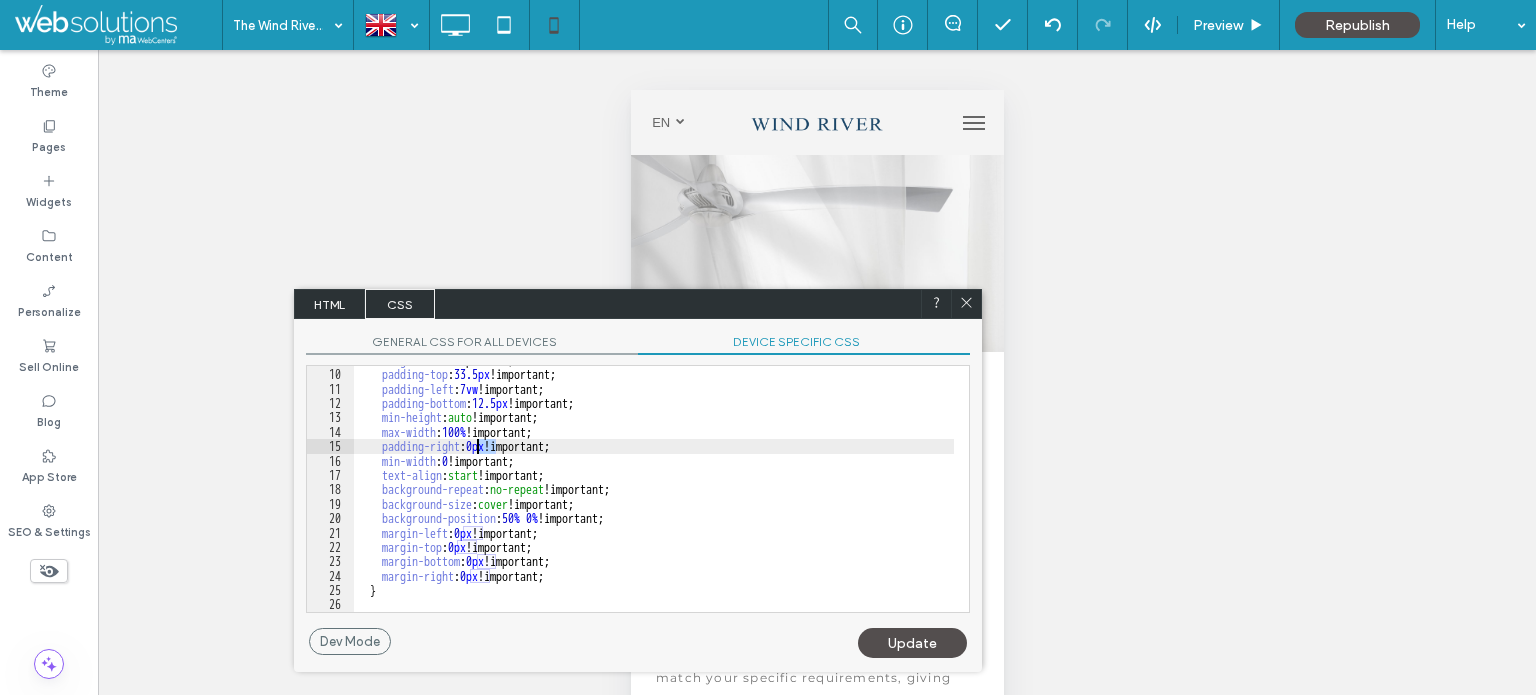 drag, startPoint x: 497, startPoint y: 444, endPoint x: 482, endPoint y: 443, distance: 15.033297 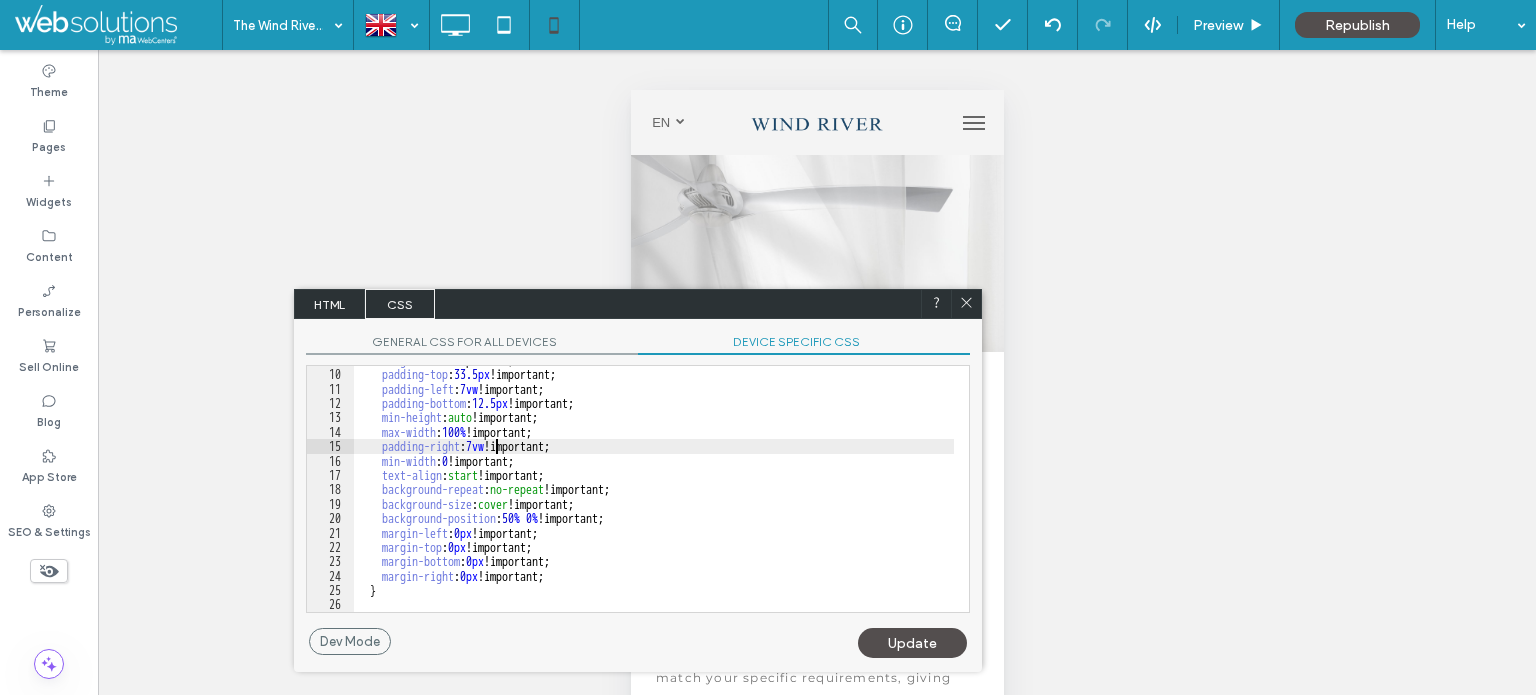 click on "Update" at bounding box center [912, 643] 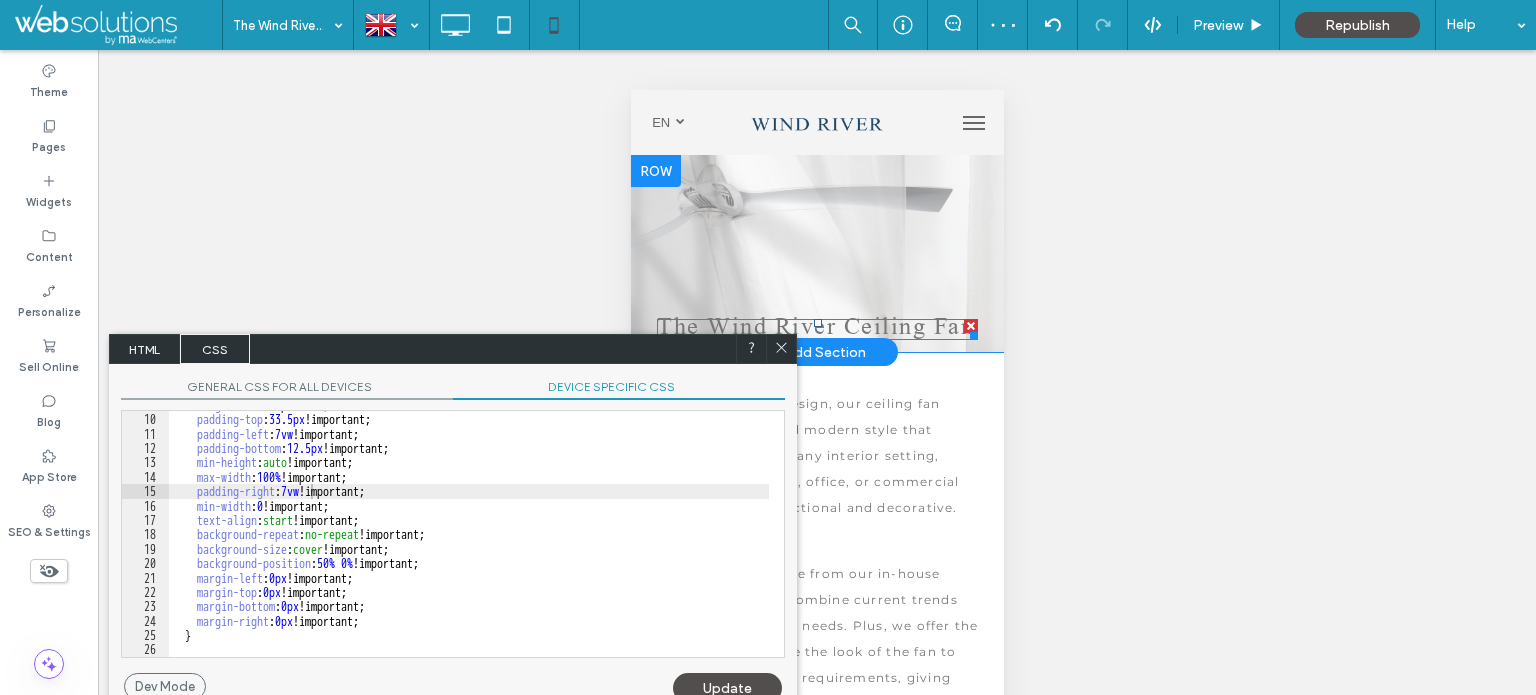 drag, startPoint x: 1458, startPoint y: 389, endPoint x: 667, endPoint y: 332, distance: 793.0511 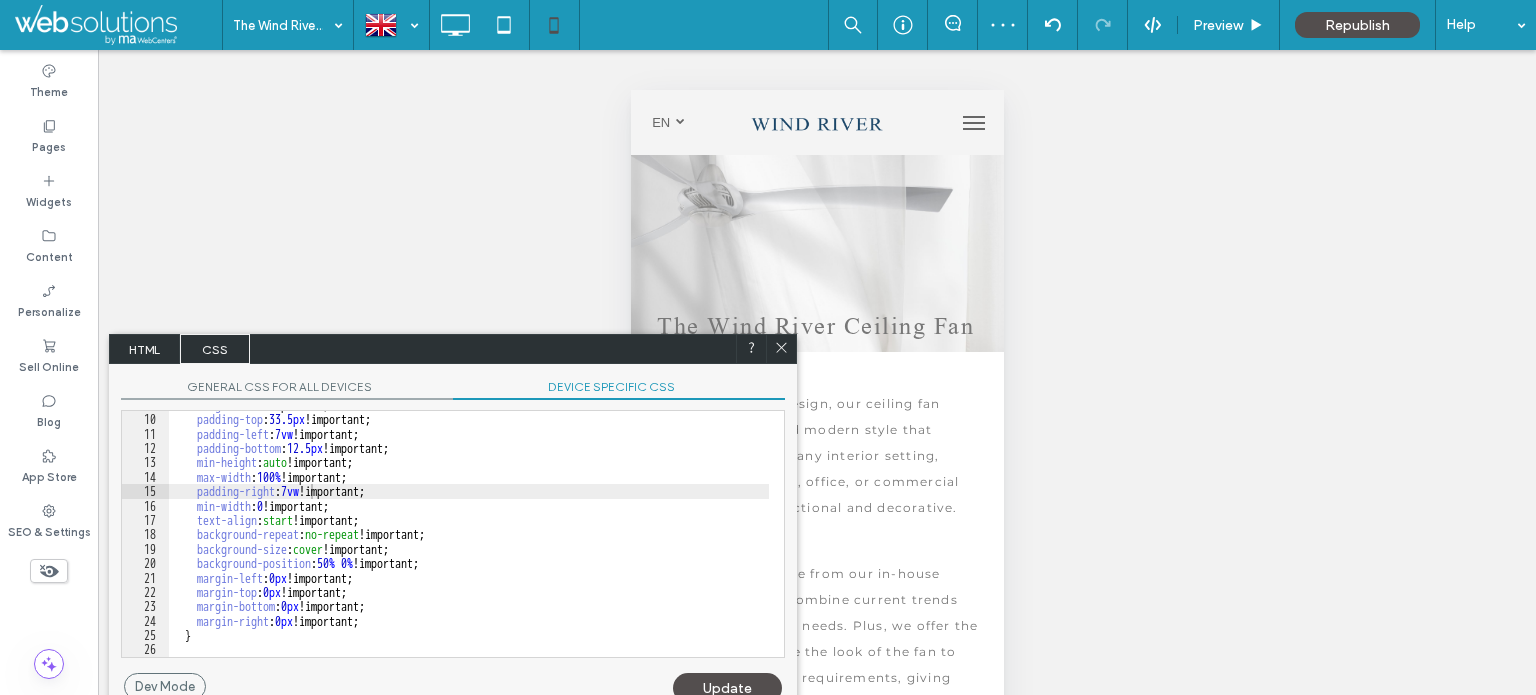 scroll, scrollTop: 0, scrollLeft: 0, axis: both 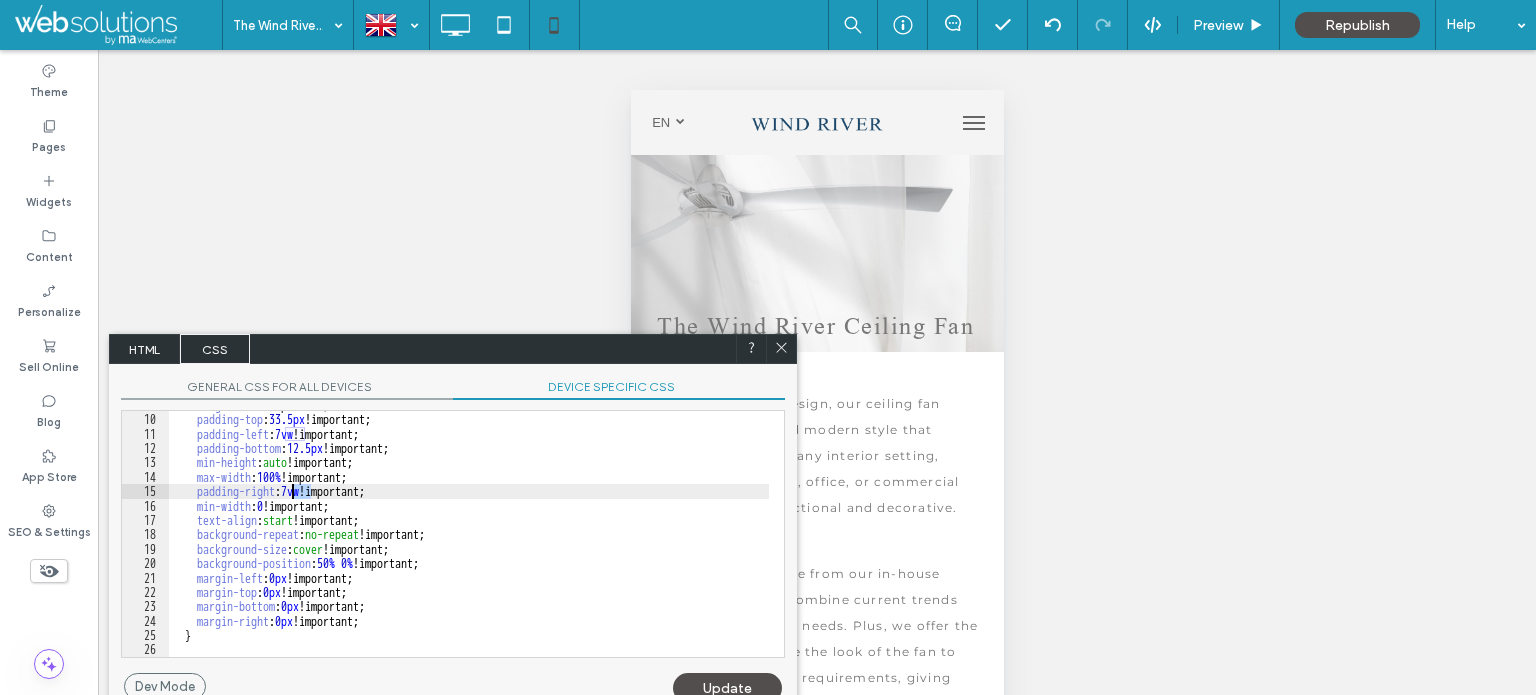 drag, startPoint x: 308, startPoint y: 491, endPoint x: 292, endPoint y: 490, distance: 16.03122 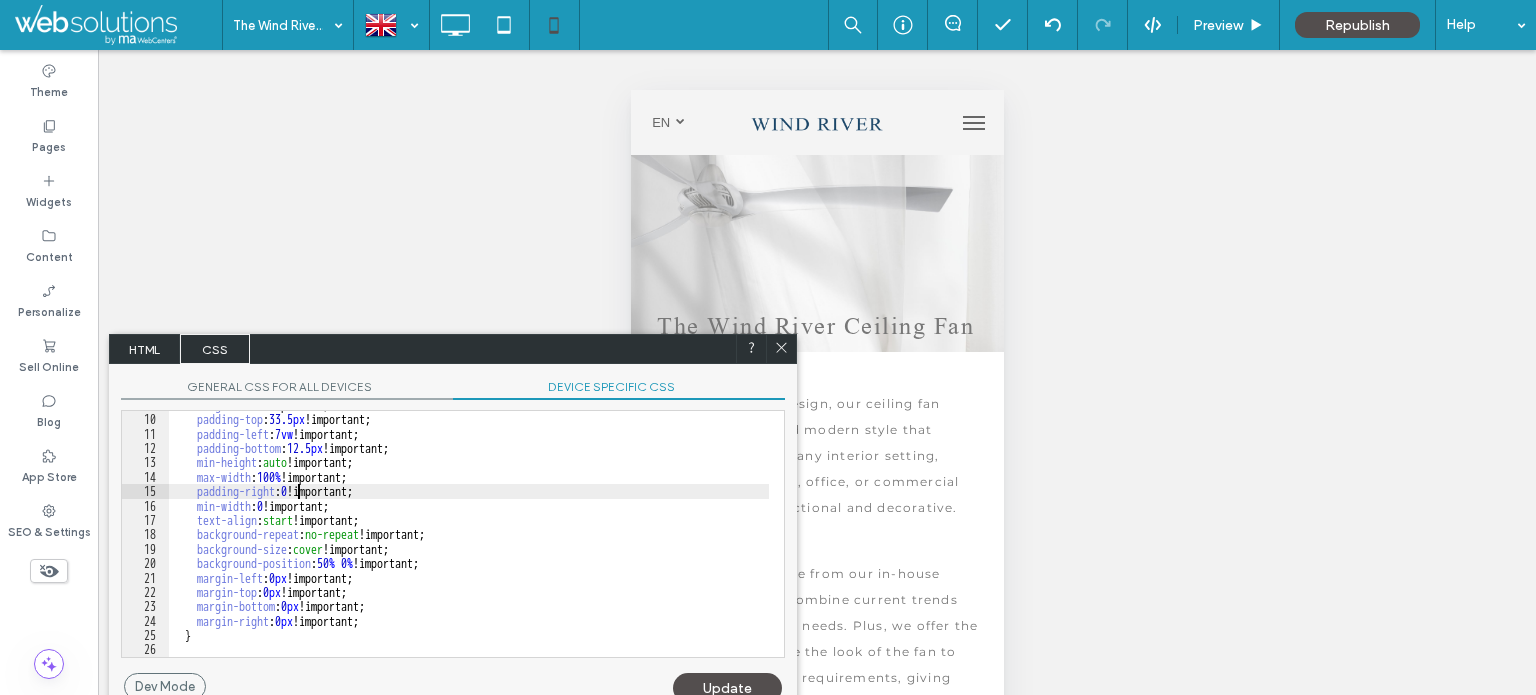type on "**" 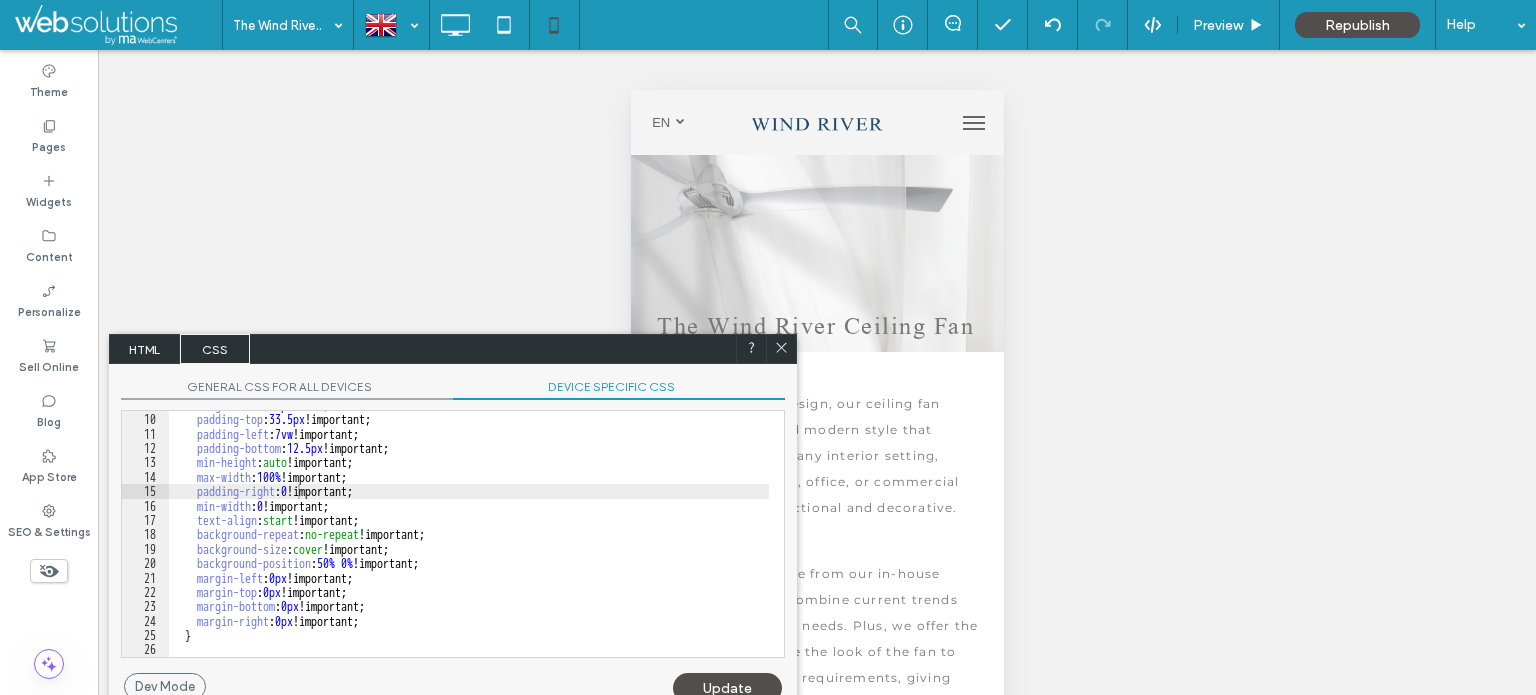 click on "Update" at bounding box center [727, 688] 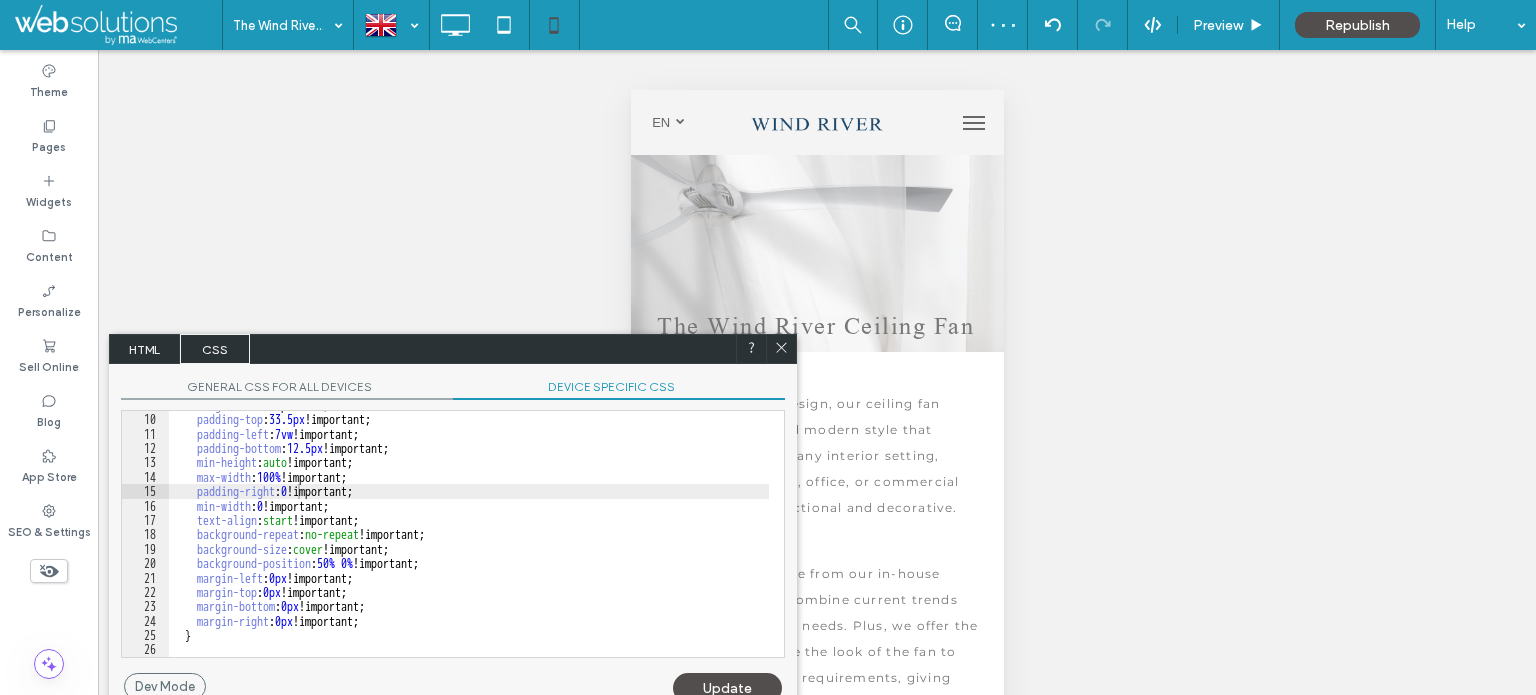 drag, startPoint x: 783, startPoint y: 341, endPoint x: 31, endPoint y: 251, distance: 757.3665 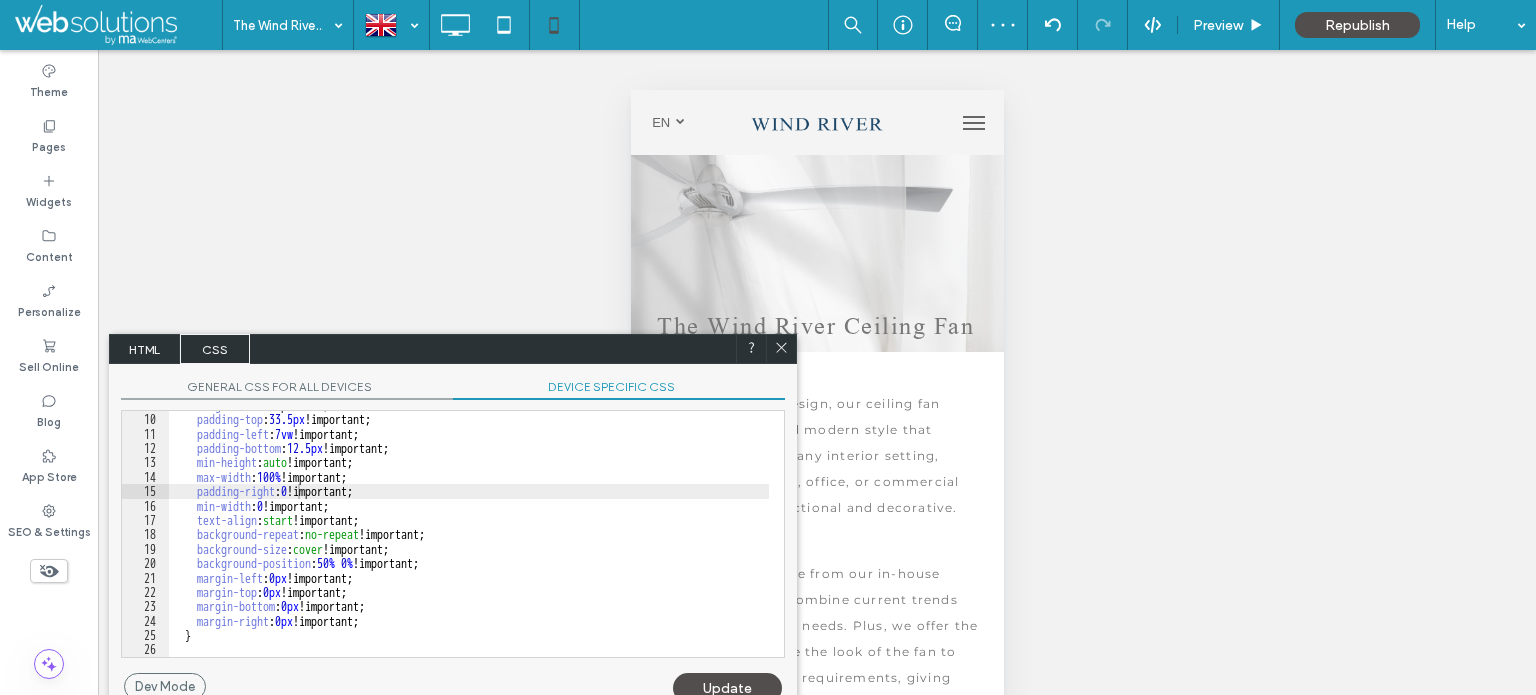 click 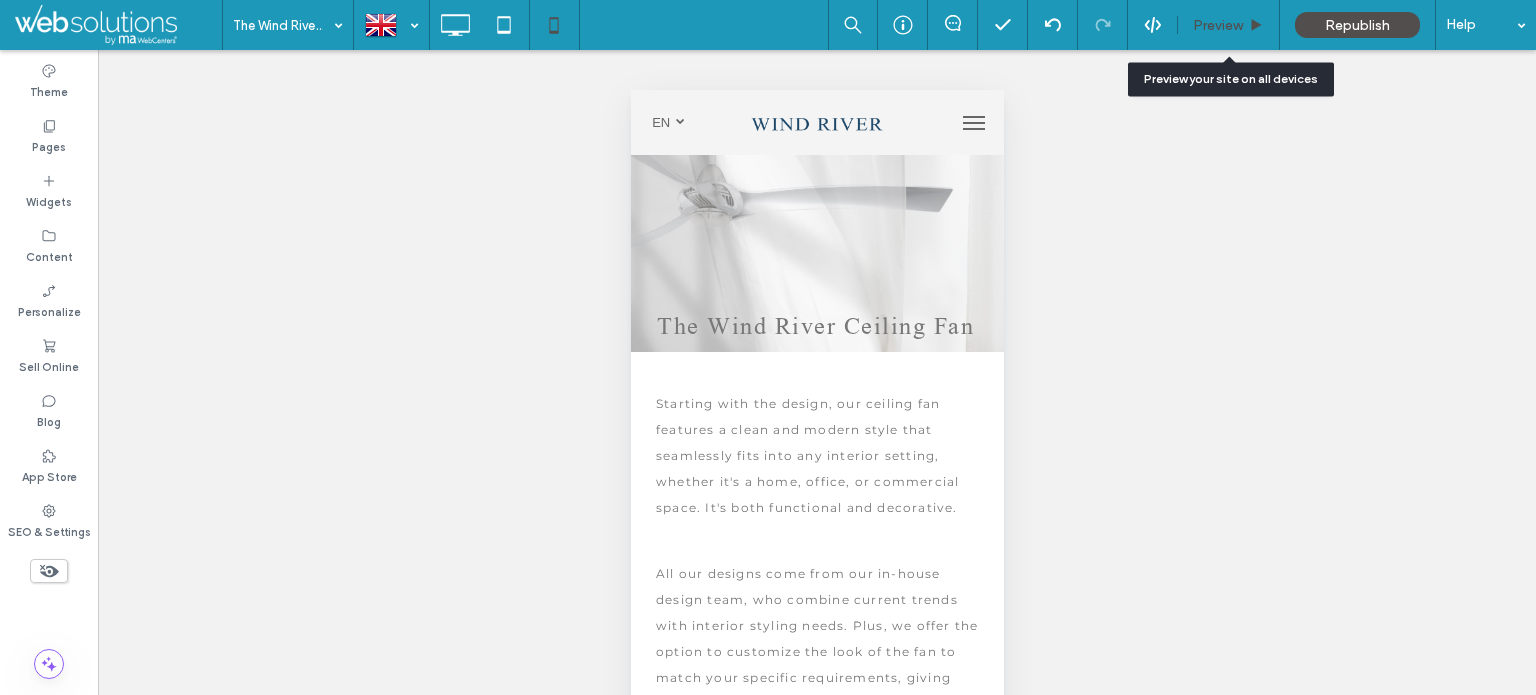 click on "Preview" at bounding box center [1218, 25] 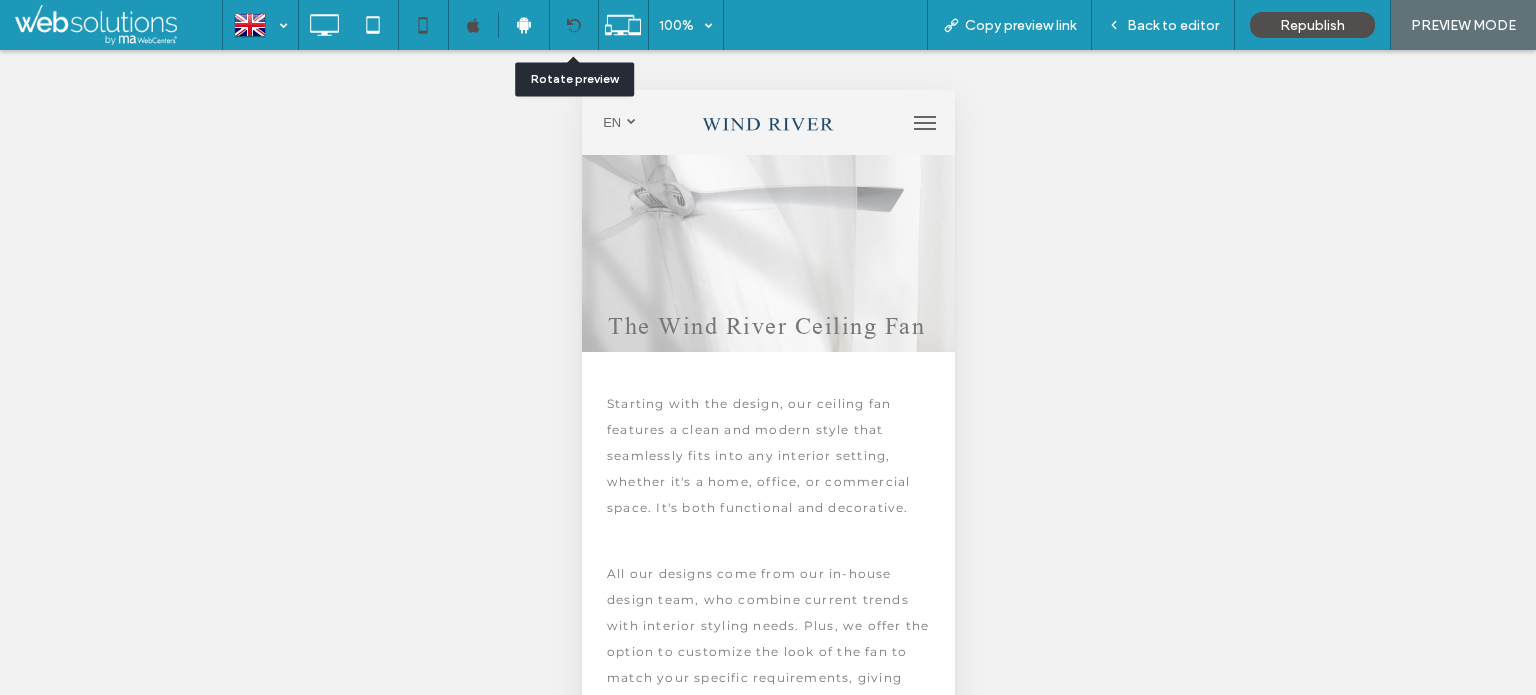 click at bounding box center [573, 25] 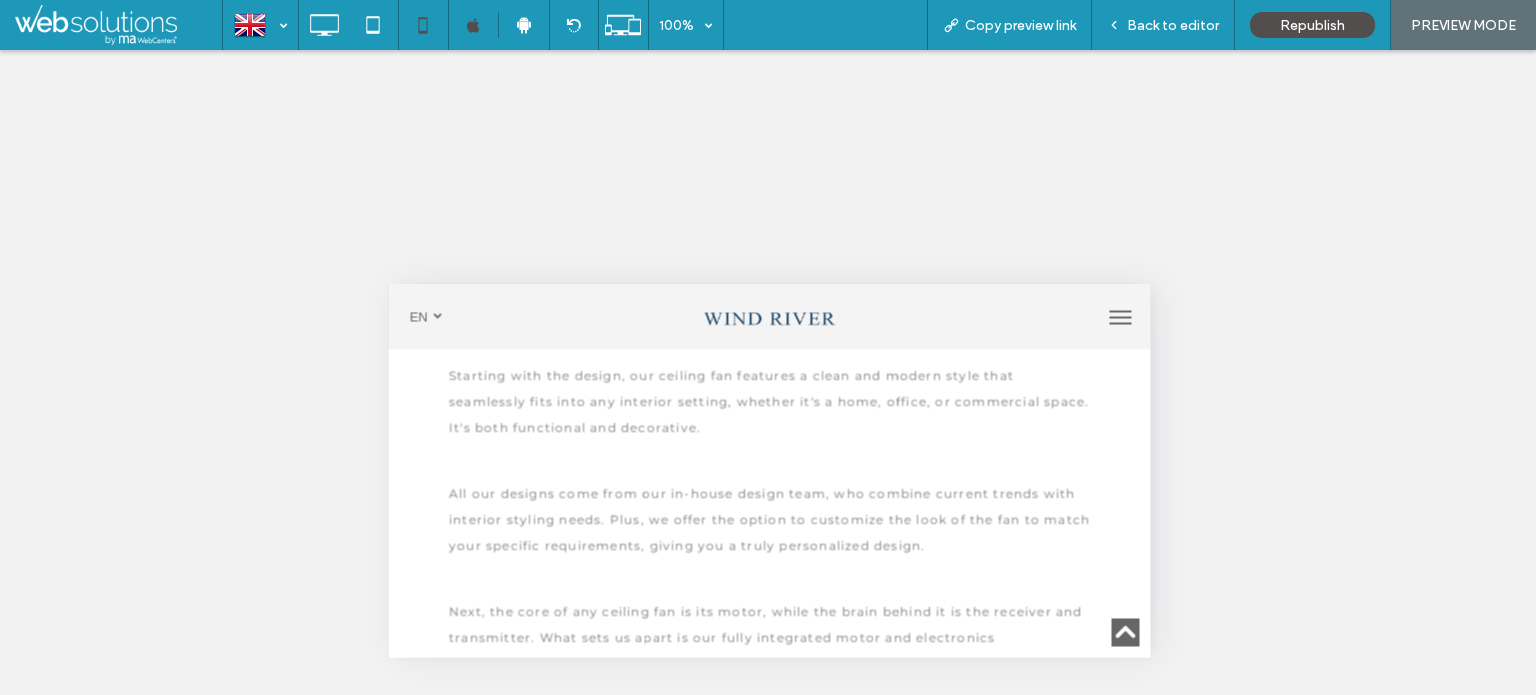 scroll, scrollTop: 200, scrollLeft: 0, axis: vertical 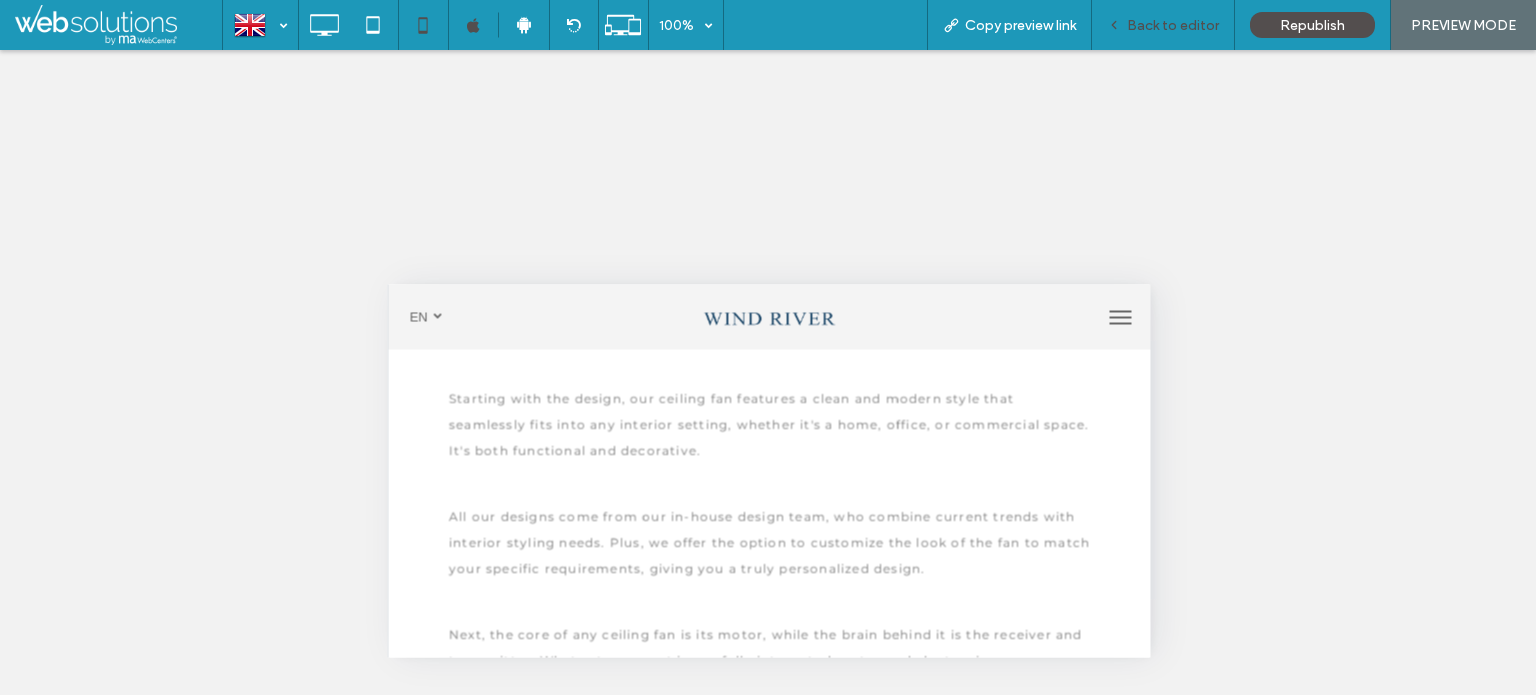 click on "Back to editor" at bounding box center [1173, 25] 